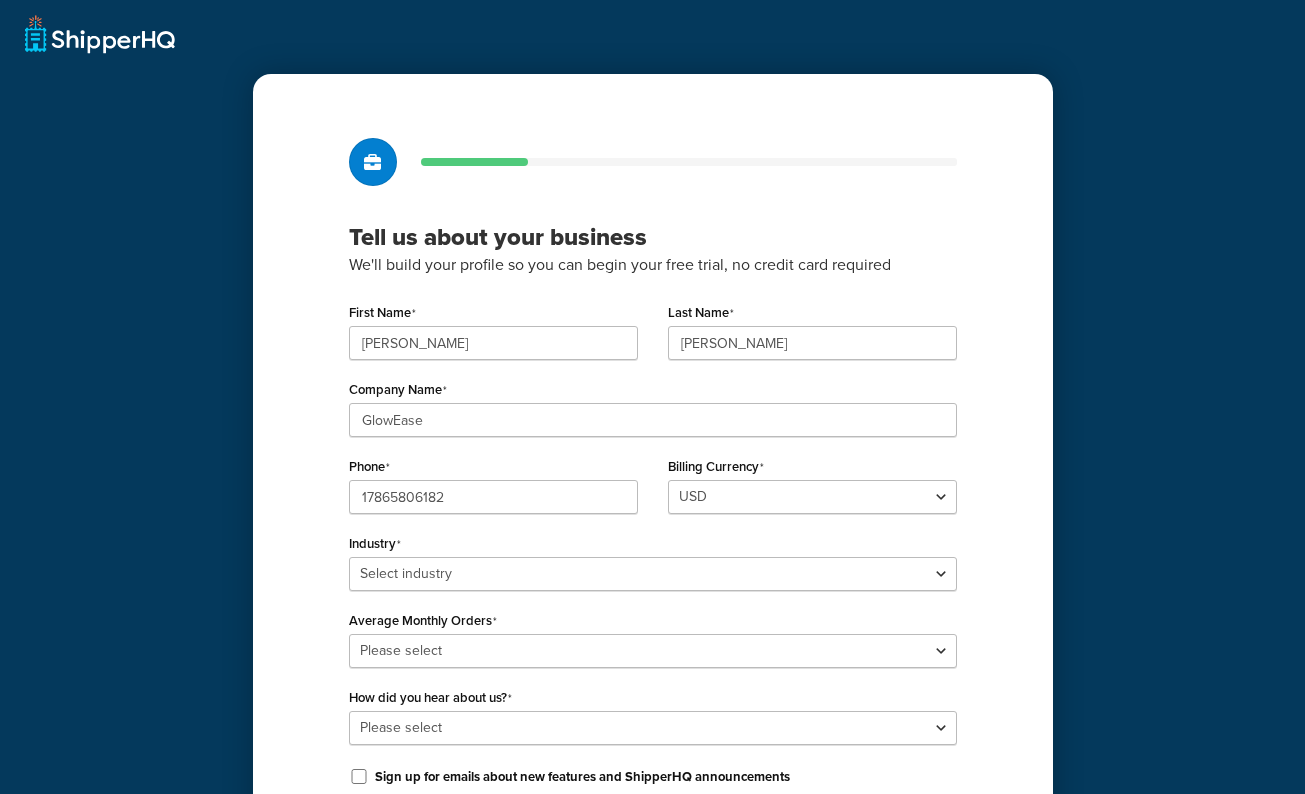 scroll, scrollTop: 0, scrollLeft: 0, axis: both 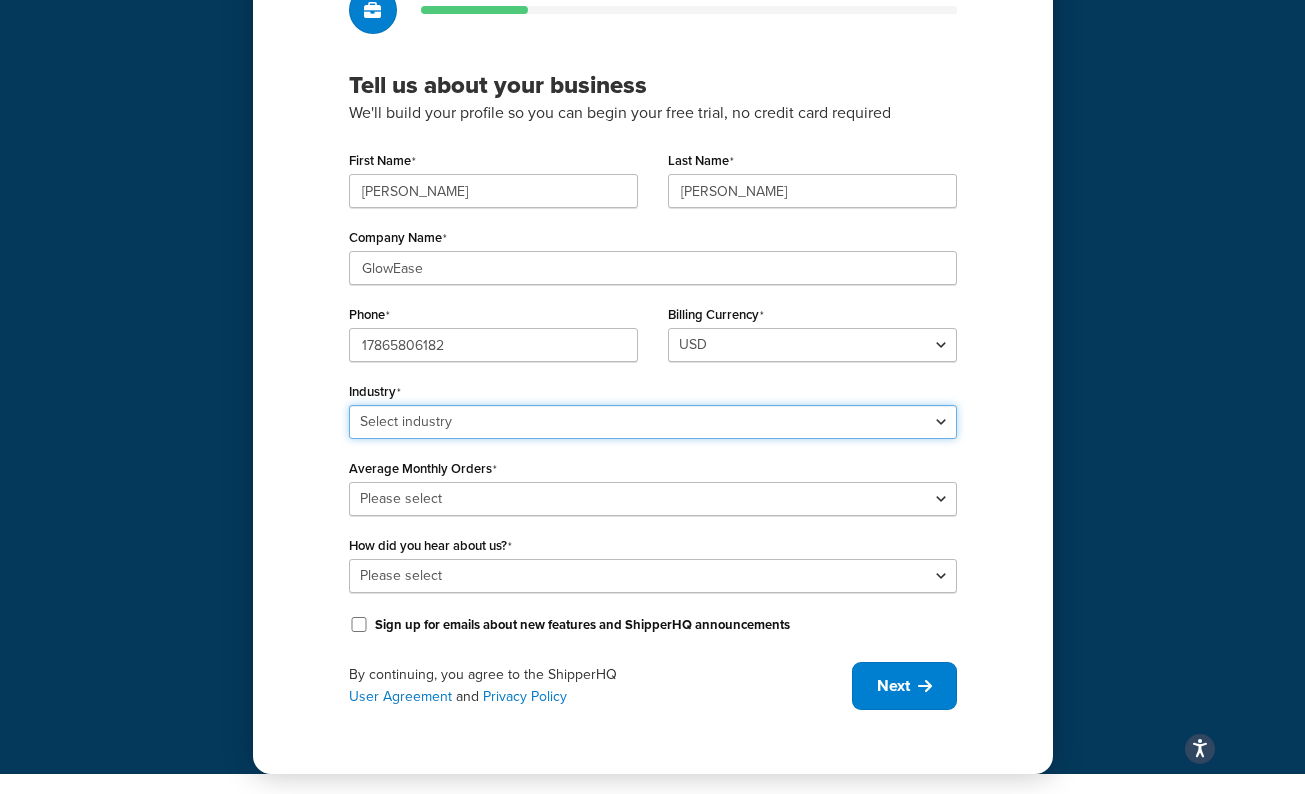 click on "Select industry  Automotive  Adult  Agriculture  Alcohol, Tobacco & CBD  Arts & Crafts  Baby  Books, Music & Entertainment  Business Equipment & Supplies  Chemical & Hazardous Materials  Computer & Electronics  Construction  Displays & Staging  Education  Fashion & Beauty  Food & Nutrition  Gym & Fitness  Home & Garden  Machinery & Manufacturing  Medical & Pharmacy  Pet Supplies & Live Animals  Restaurant & Catering Equipment  Sporting Goods & Recreation  Toys, Games, Hobbies & Party  Wholesale  Other" at bounding box center (653, 422) 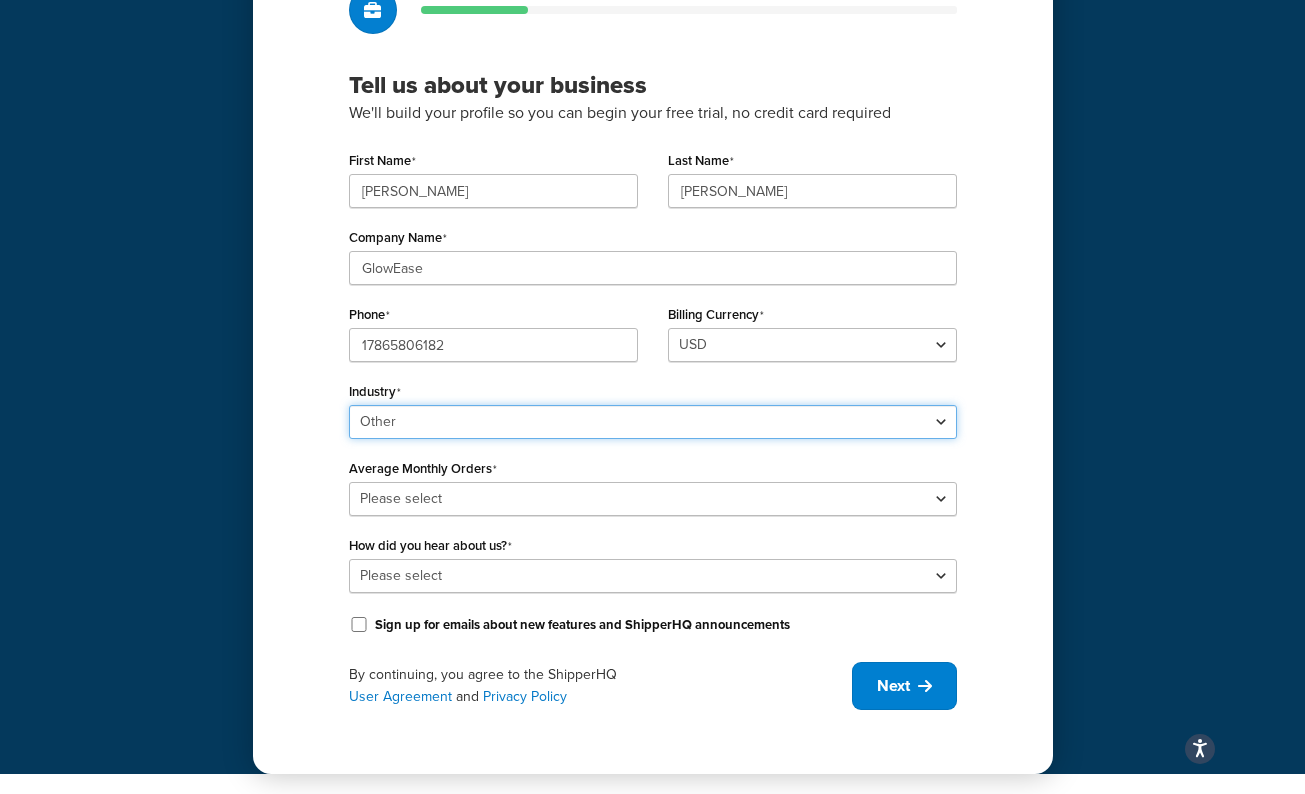 click on "Select industry  Automotive  Adult  Agriculture  Alcohol, Tobacco & CBD  Arts & Crafts  Baby  Books, Music & Entertainment  Business Equipment & Supplies  Chemical & Hazardous Materials  Computer & Electronics  Construction  Displays & Staging  Education  Fashion & Beauty  Food & Nutrition  Gym & Fitness  Home & Garden  Machinery & Manufacturing  Medical & Pharmacy  Pet Supplies & Live Animals  Restaurant & Catering Equipment  Sporting Goods & Recreation  Toys, Games, Hobbies & Party  Wholesale  Other" at bounding box center (653, 422) 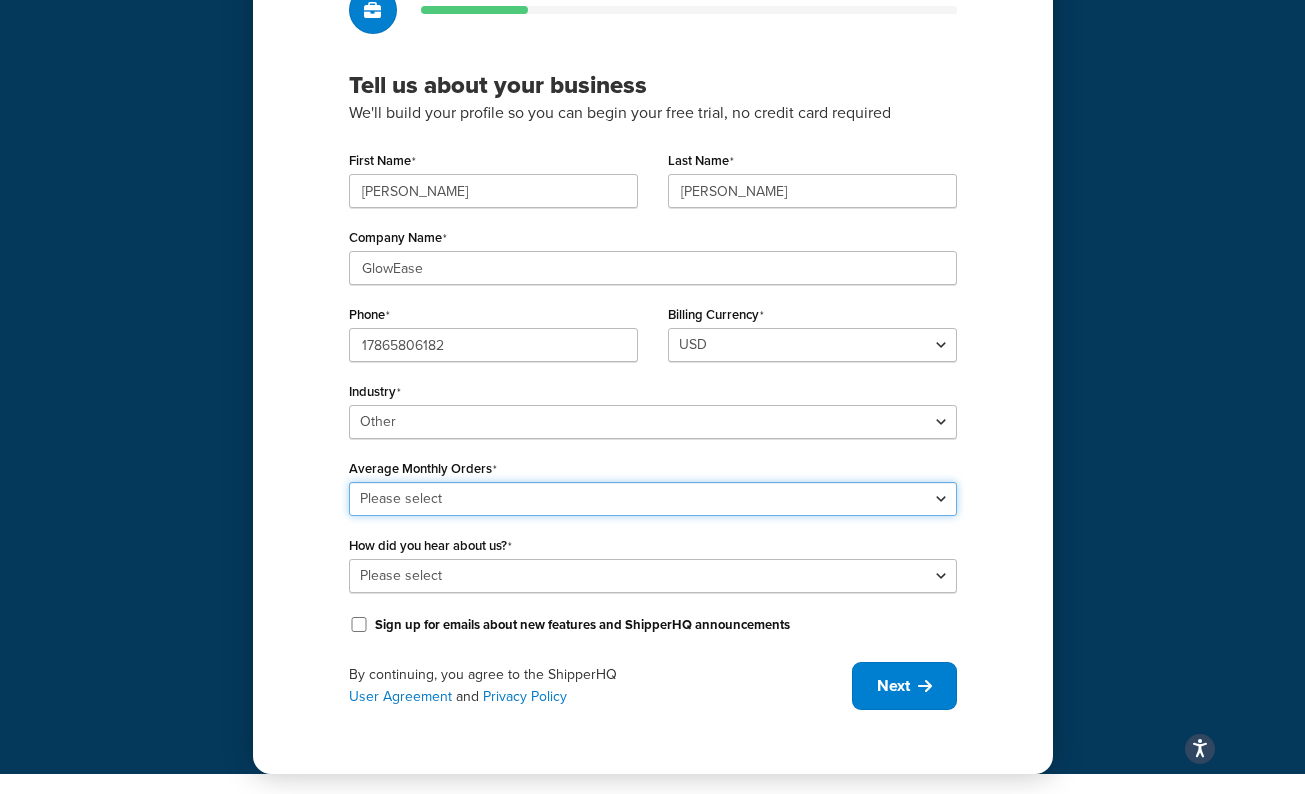 click on "Please select  0-500  501-1,000  1,001-10,000  10,001-20,000  Over 20,000" at bounding box center [653, 499] 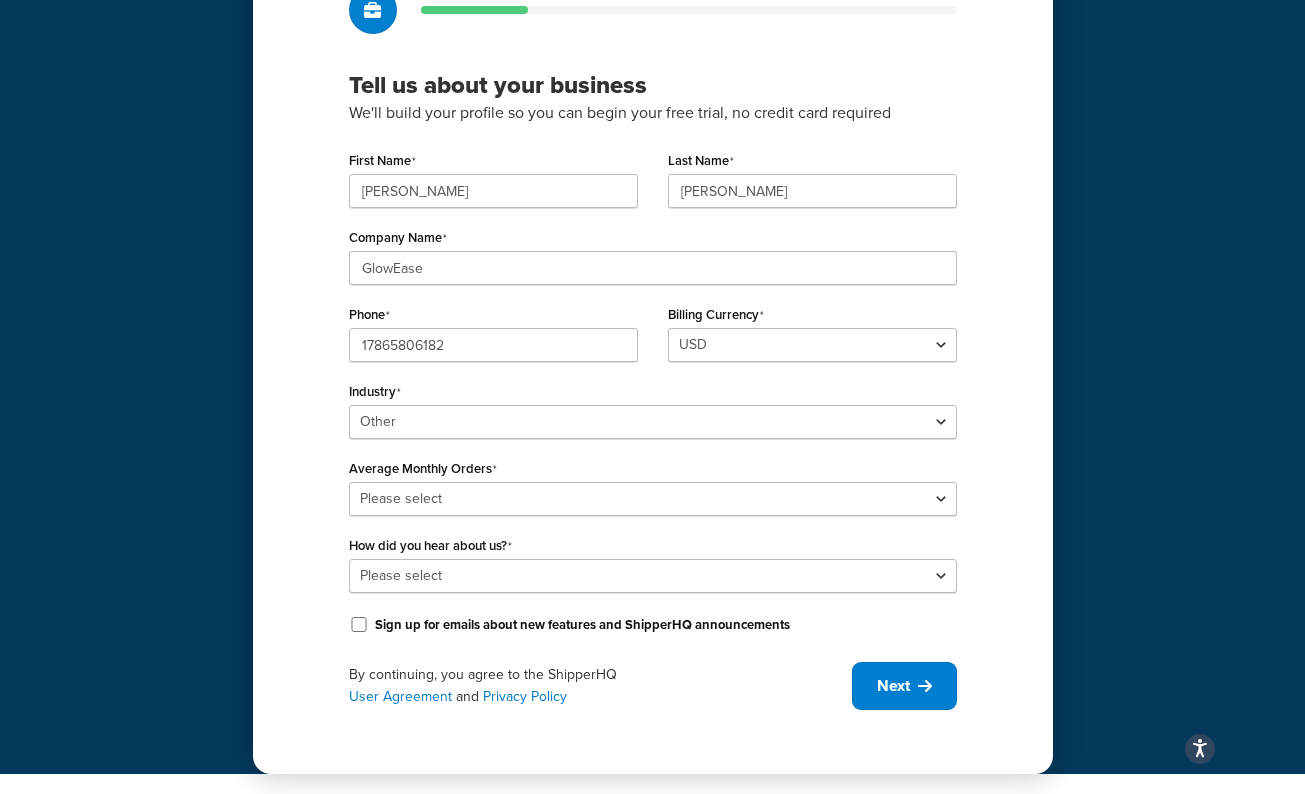 click on "Tell us about your business We'll build your profile so you can begin your free trial, no credit card required First Name   Kerry Last Name   Germain Company Name   GlowEase Phone   17865806182 Billing Currency   USD  GBP  Industry   Select industry  Automotive  Adult  Agriculture  Alcohol, Tobacco & CBD  Arts & Crafts  Baby  Books, Music & Entertainment  Business Equipment & Supplies  Chemical & Hazardous Materials  Computer & Electronics  Construction  Displays & Staging  Education  Fashion & Beauty  Food & Nutrition  Gym & Fitness  Home & Garden  Machinery & Manufacturing  Medical & Pharmacy  Pet Supplies & Live Animals  Restaurant & Catering Equipment  Sporting Goods & Recreation  Toys, Games, Hobbies & Party  Wholesale  Other  Average Monthly Orders   Please select  0-500  501-1,000  1,001-10,000  10,001-20,000  Over 20,000  How did you hear about us?   Please select  Online Search  App Store or Marketplace Listing  Referred by Agency  Social Media  Industry Event or Meetup  Blog Post  Community Forum" at bounding box center (653, 348) 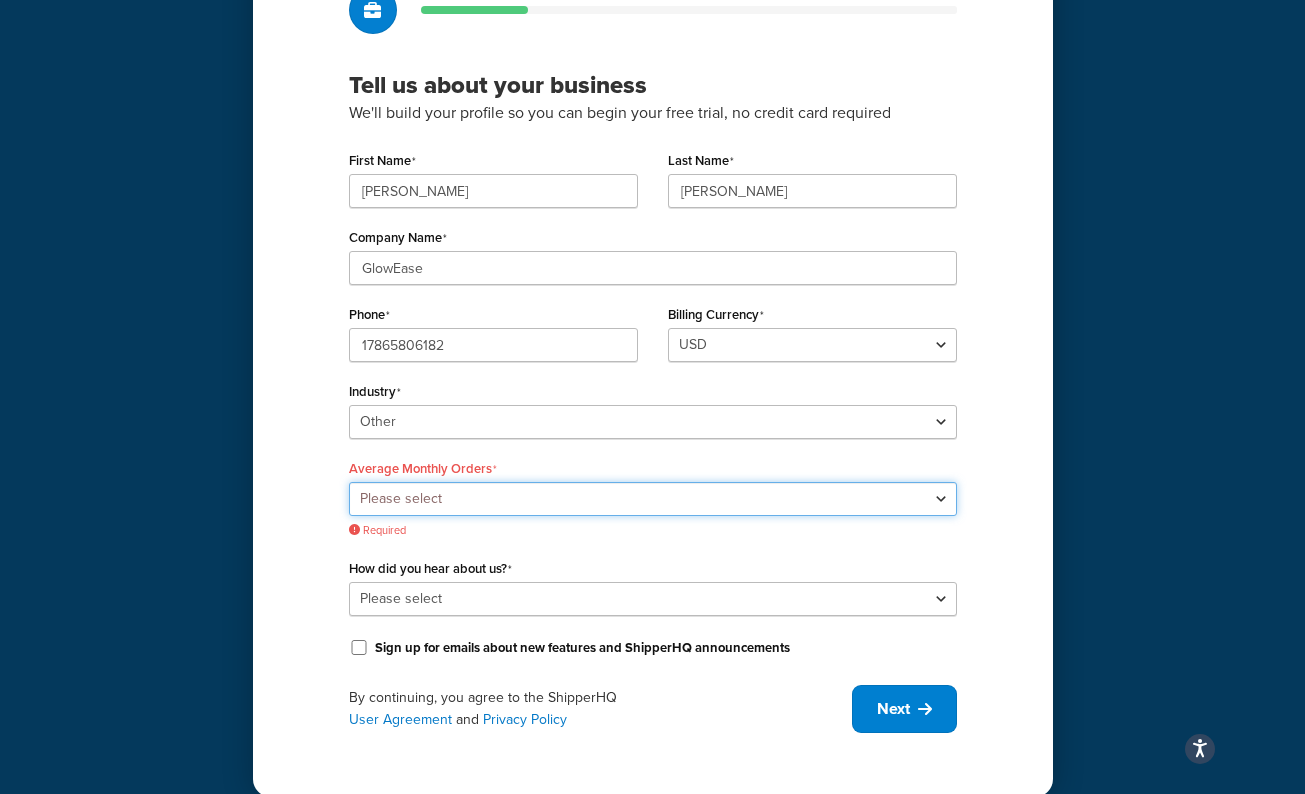 click on "Please select  0-500  501-1,000  1,001-10,000  10,001-20,000  Over 20,000" at bounding box center (653, 499) 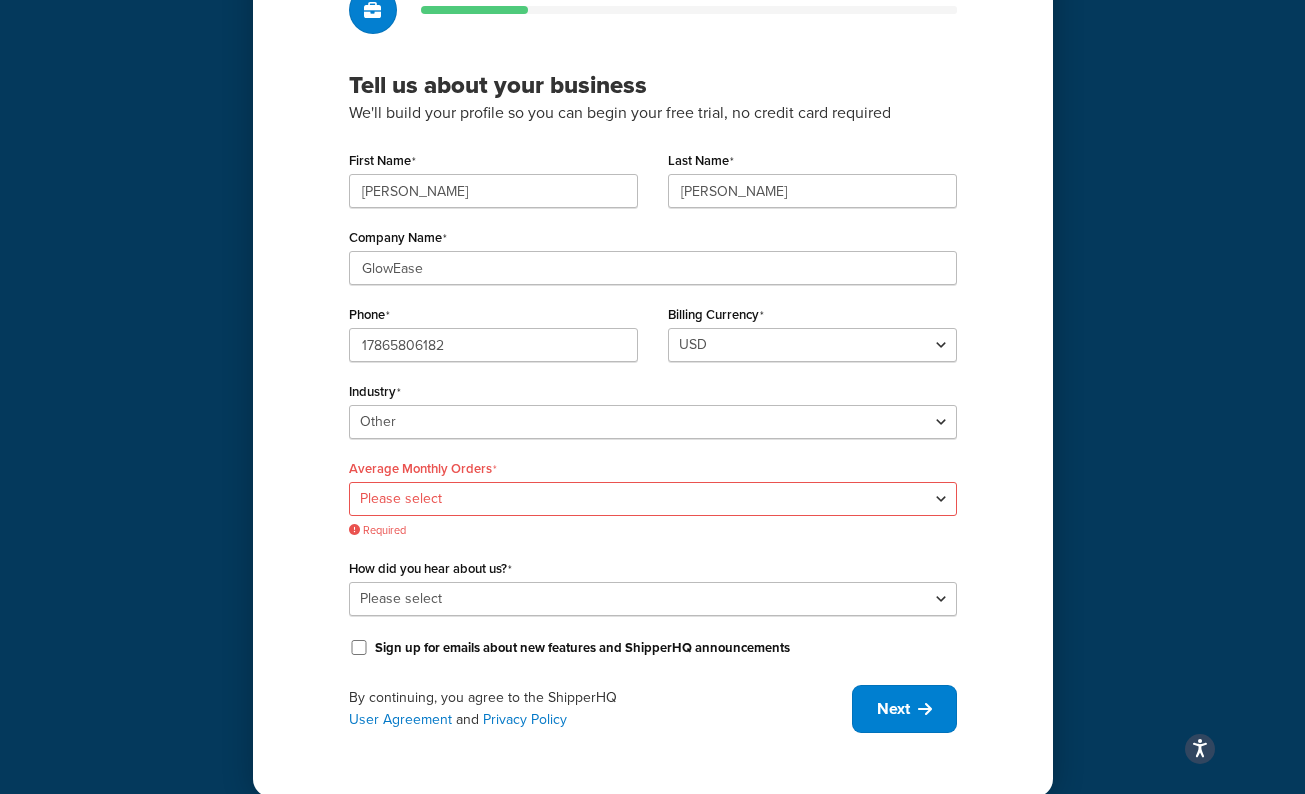 click on "Tell us about your business We'll build your profile so you can begin your free trial, no credit card required First Name   Kerry Last Name   Germain Company Name   GlowEase Phone   17865806182 Billing Currency   USD  GBP  Industry   Select industry  Automotive  Adult  Agriculture  Alcohol, Tobacco & CBD  Arts & Crafts  Baby  Books, Music & Entertainment  Business Equipment & Supplies  Chemical & Hazardous Materials  Computer & Electronics  Construction  Displays & Staging  Education  Fashion & Beauty  Food & Nutrition  Gym & Fitness  Home & Garden  Machinery & Manufacturing  Medical & Pharmacy  Pet Supplies & Live Animals  Restaurant & Catering Equipment  Sporting Goods & Recreation  Toys, Games, Hobbies & Party  Wholesale  Other  Average Monthly Orders   Please select  0-500  501-1,000  1,001-10,000  10,001-20,000  Over 20,000    Required How did you hear about us?   Please select  Online Search  App Store or Marketplace Listing  Referred by Agency  Social Media  Industry Event or Meetup  Blog Post  Other" at bounding box center [653, 359] 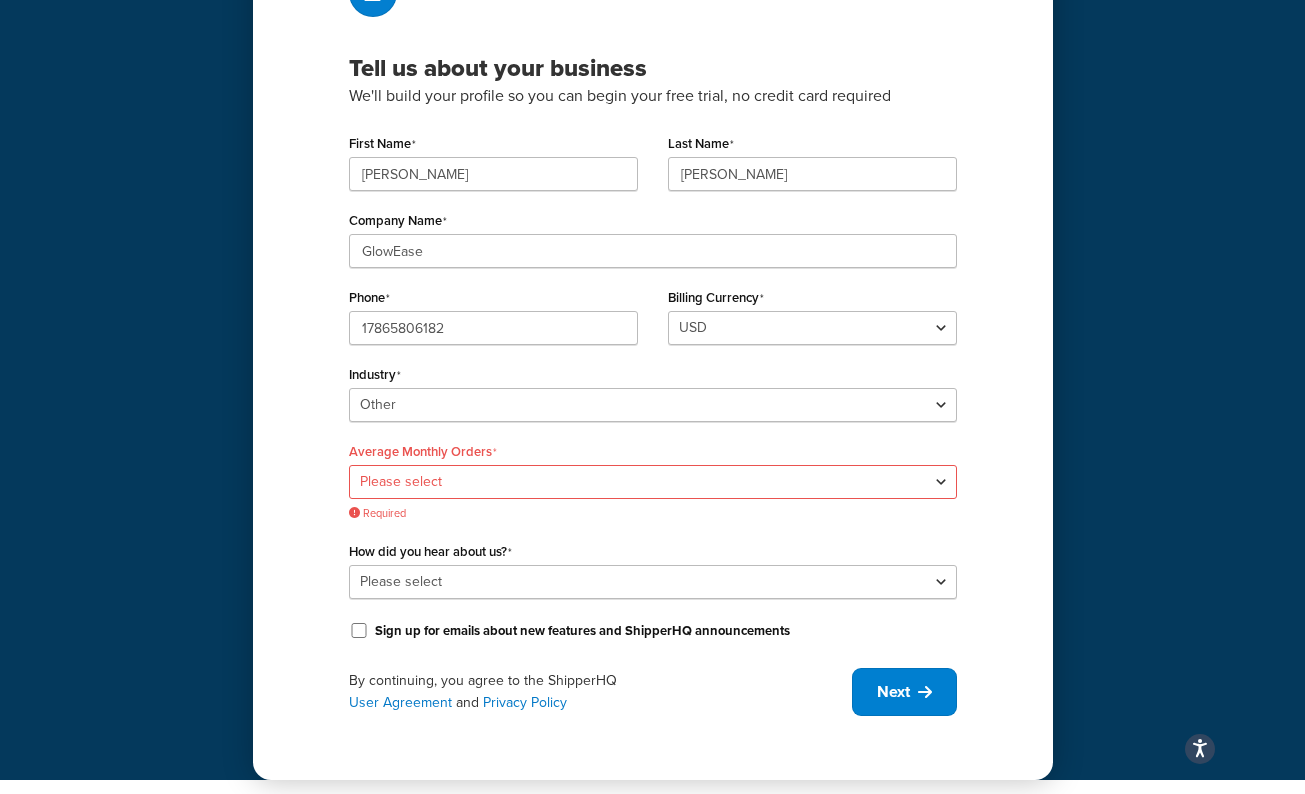 scroll, scrollTop: 175, scrollLeft: 0, axis: vertical 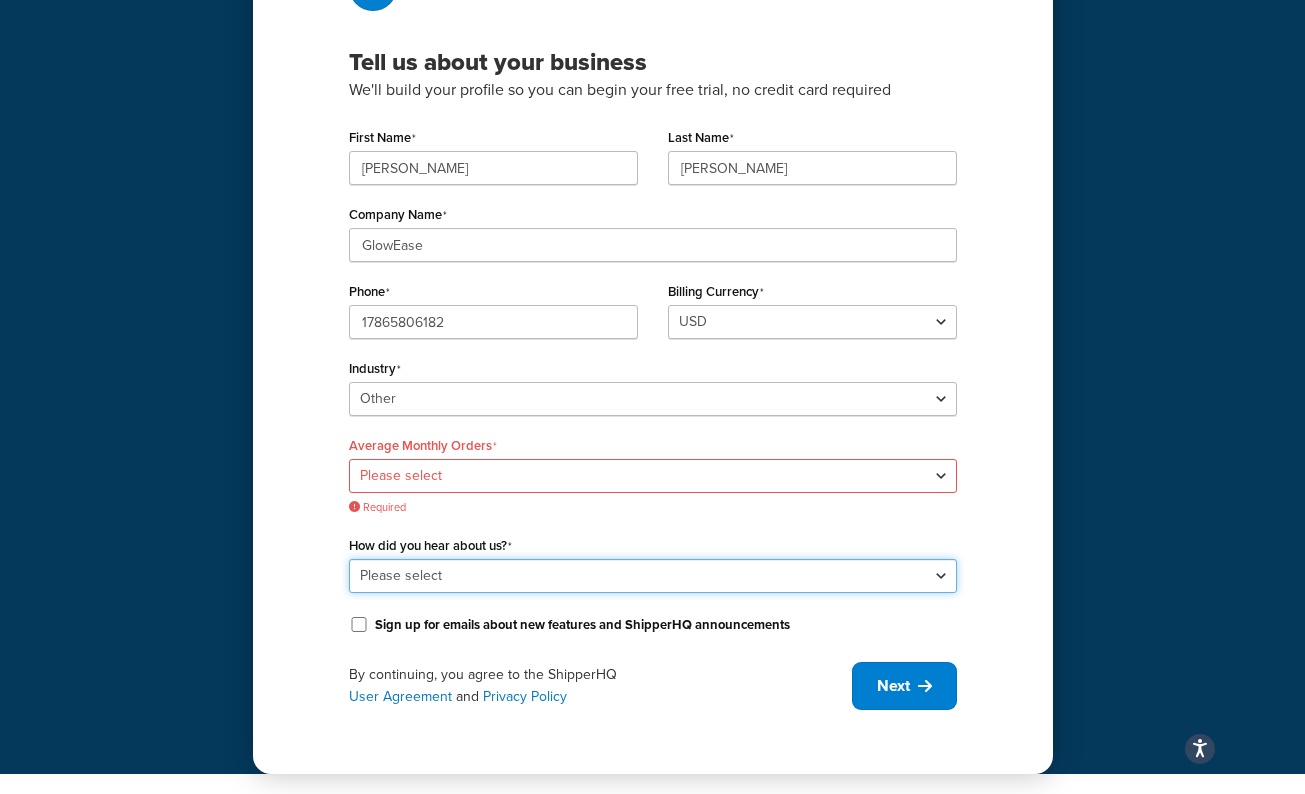 click on "Please select  Online Search  App Store or Marketplace Listing  Referred by Agency  Social Media  Industry Event or Meetup  Blog Post  Community Forum  Software Review Site  AI Recommendation  Other" at bounding box center (653, 576) 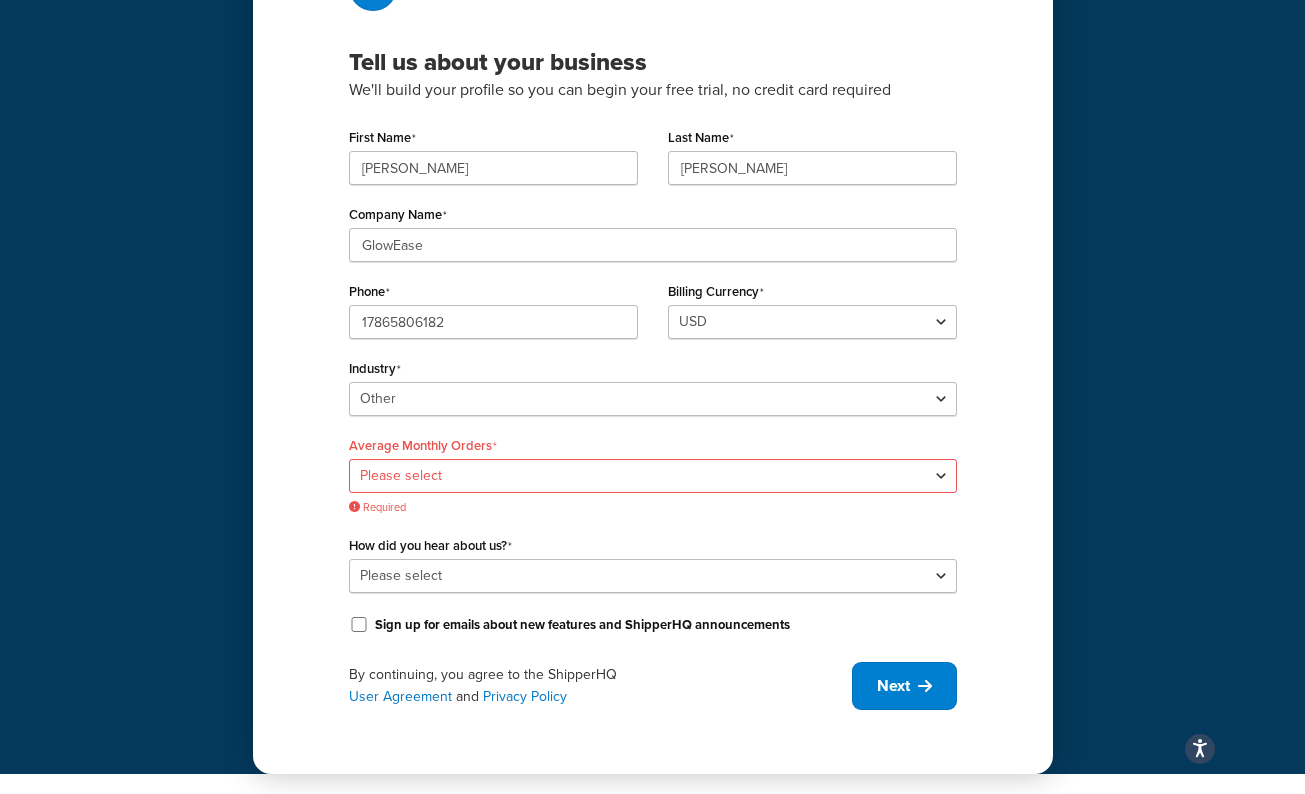 click on "Tell us about your business We'll build your profile so you can begin your free trial, no credit card required First Name   Kerry Last Name   Germain Company Name   GlowEase Phone   17865806182 Billing Currency   USD  GBP  Industry   Select industry  Automotive  Adult  Agriculture  Alcohol, Tobacco & CBD  Arts & Crafts  Baby  Books, Music & Entertainment  Business Equipment & Supplies  Chemical & Hazardous Materials  Computer & Electronics  Construction  Displays & Staging  Education  Fashion & Beauty  Food & Nutrition  Gym & Fitness  Home & Garden  Machinery & Manufacturing  Medical & Pharmacy  Pet Supplies & Live Animals  Restaurant & Catering Equipment  Sporting Goods & Recreation  Toys, Games, Hobbies & Party  Wholesale  Other  Average Monthly Orders   Please select  0-500  501-1,000  1,001-10,000  10,001-20,000  Over 20,000    Required How did you hear about us?   Please select  Online Search  App Store or Marketplace Listing  Referred by Agency  Social Media  Industry Event or Meetup  Blog Post  Other" at bounding box center [653, 336] 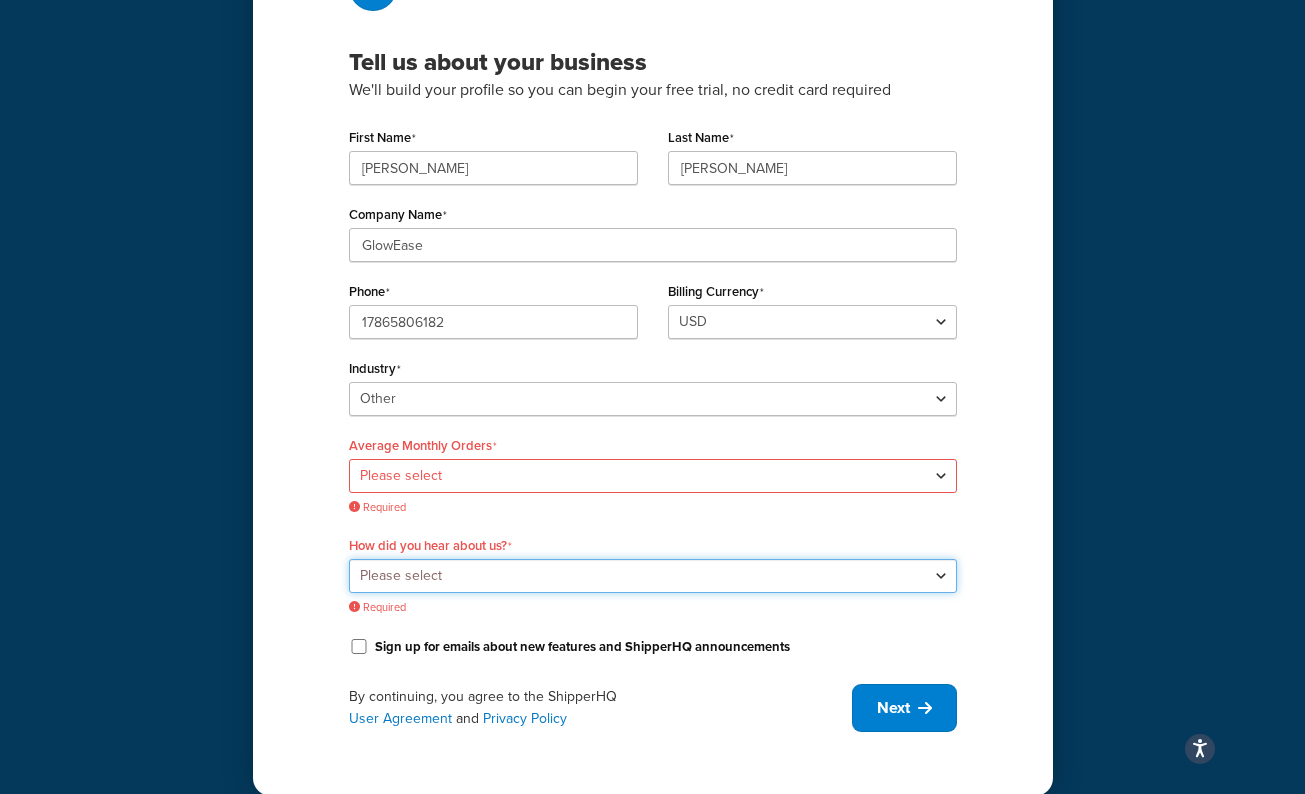click on "Please select  Online Search  App Store or Marketplace Listing  Referred by Agency  Social Media  Industry Event or Meetup  Blog Post  Community Forum  Software Review Site  AI Recommendation  Other" at bounding box center (653, 576) 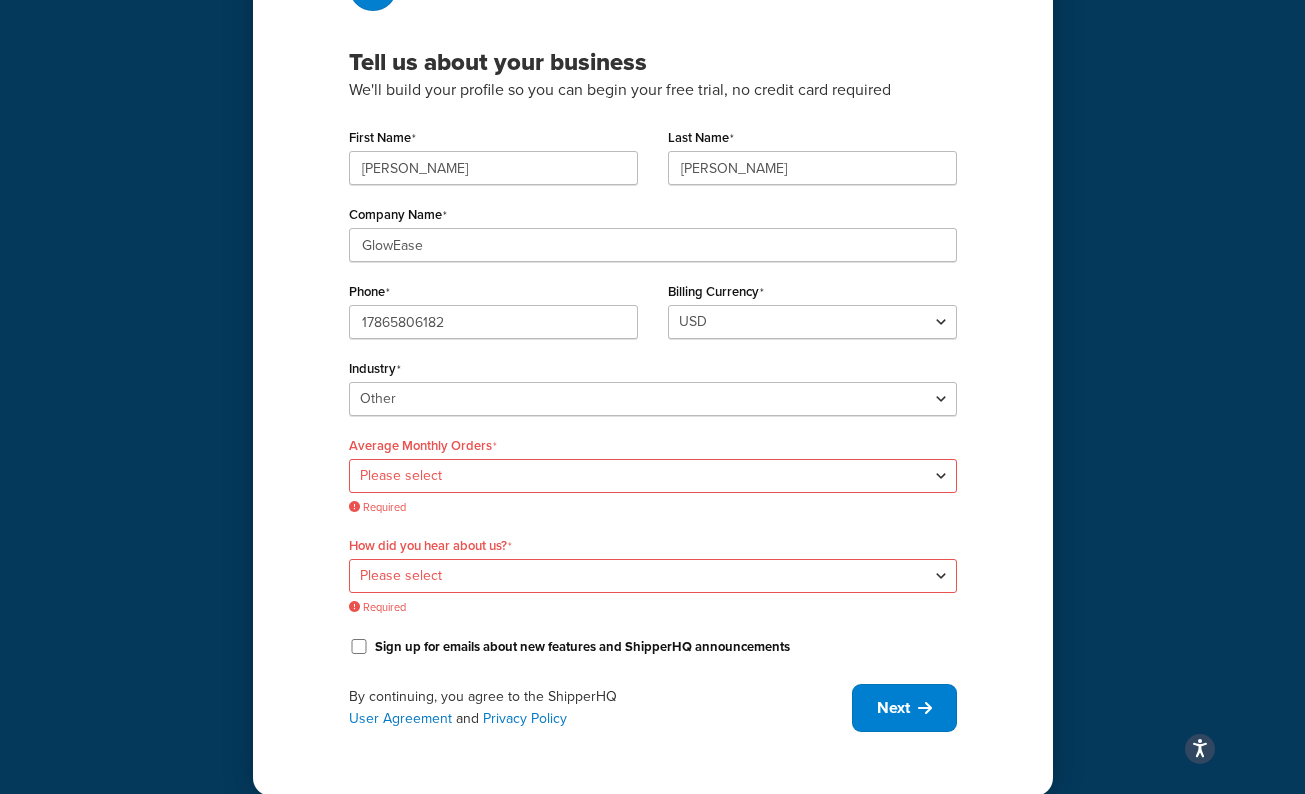 click on "Tell us about your business We'll build your profile so you can begin your free trial, no credit card required First Name   Kerry Last Name   Germain Company Name   GlowEase Phone   17865806182 Billing Currency   USD  GBP  Industry   Select industry  Automotive  Adult  Agriculture  Alcohol, Tobacco & CBD  Arts & Crafts  Baby  Books, Music & Entertainment  Business Equipment & Supplies  Chemical & Hazardous Materials  Computer & Electronics  Construction  Displays & Staging  Education  Fashion & Beauty  Food & Nutrition  Gym & Fitness  Home & Garden  Machinery & Manufacturing  Medical & Pharmacy  Pet Supplies & Live Animals  Restaurant & Catering Equipment  Sporting Goods & Recreation  Toys, Games, Hobbies & Party  Wholesale  Other  Average Monthly Orders   Please select  0-500  501-1,000  1,001-10,000  10,001-20,000  Over 20,000    Required How did you hear about us?   Please select  Online Search  App Store or Marketplace Listing  Referred by Agency  Social Media  Industry Event or Meetup  Blog Post  Other" at bounding box center [653, 347] 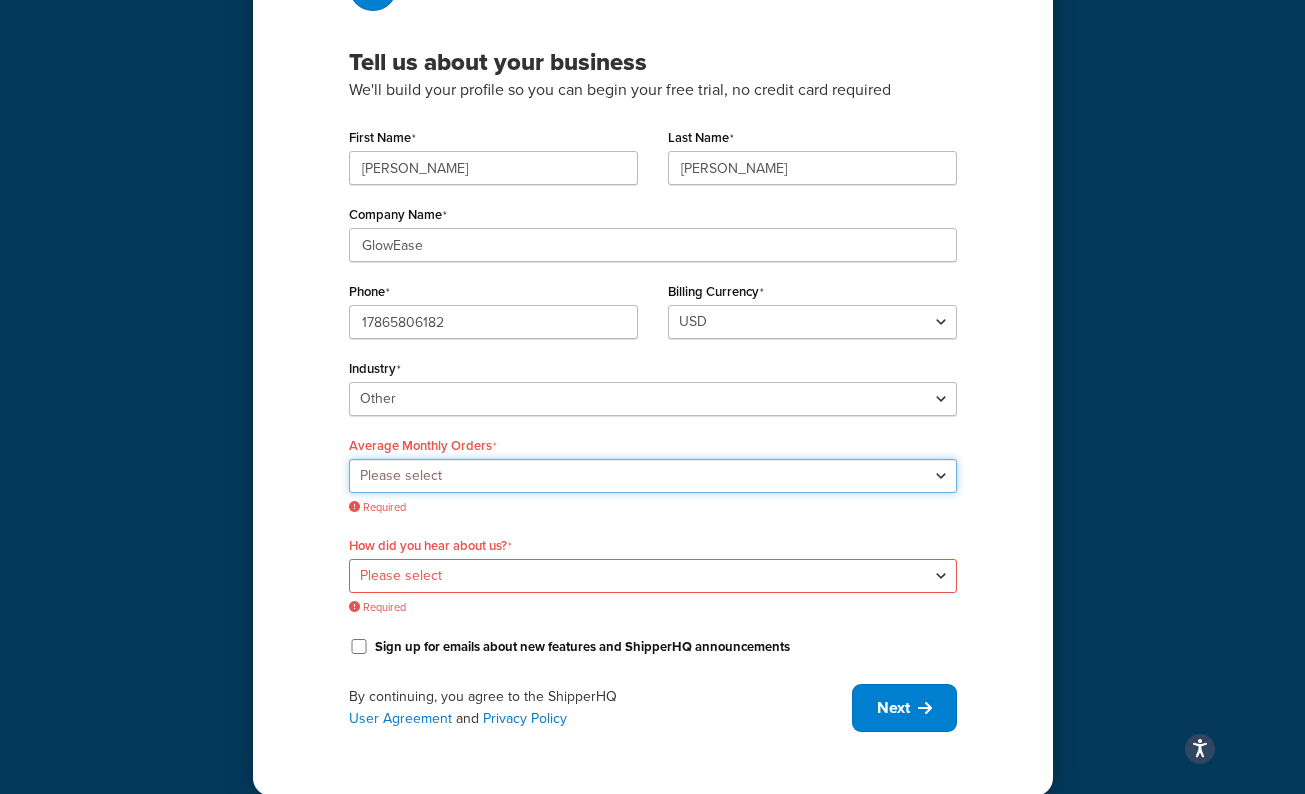 click on "Please select  0-500  501-1,000  1,001-10,000  10,001-20,000  Over 20,000" at bounding box center (653, 476) 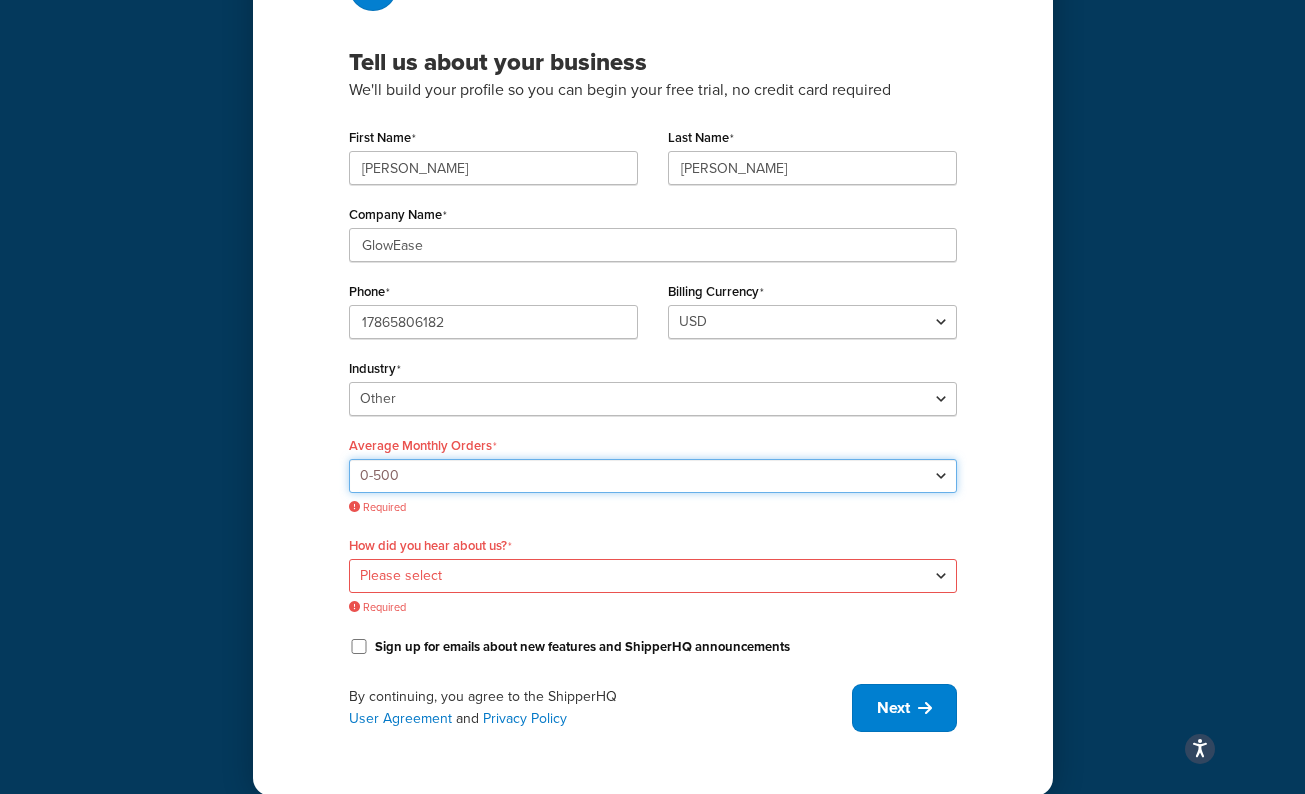 click on "Please select  0-500  501-1,000  1,001-10,000  10,001-20,000  Over 20,000" at bounding box center [653, 476] 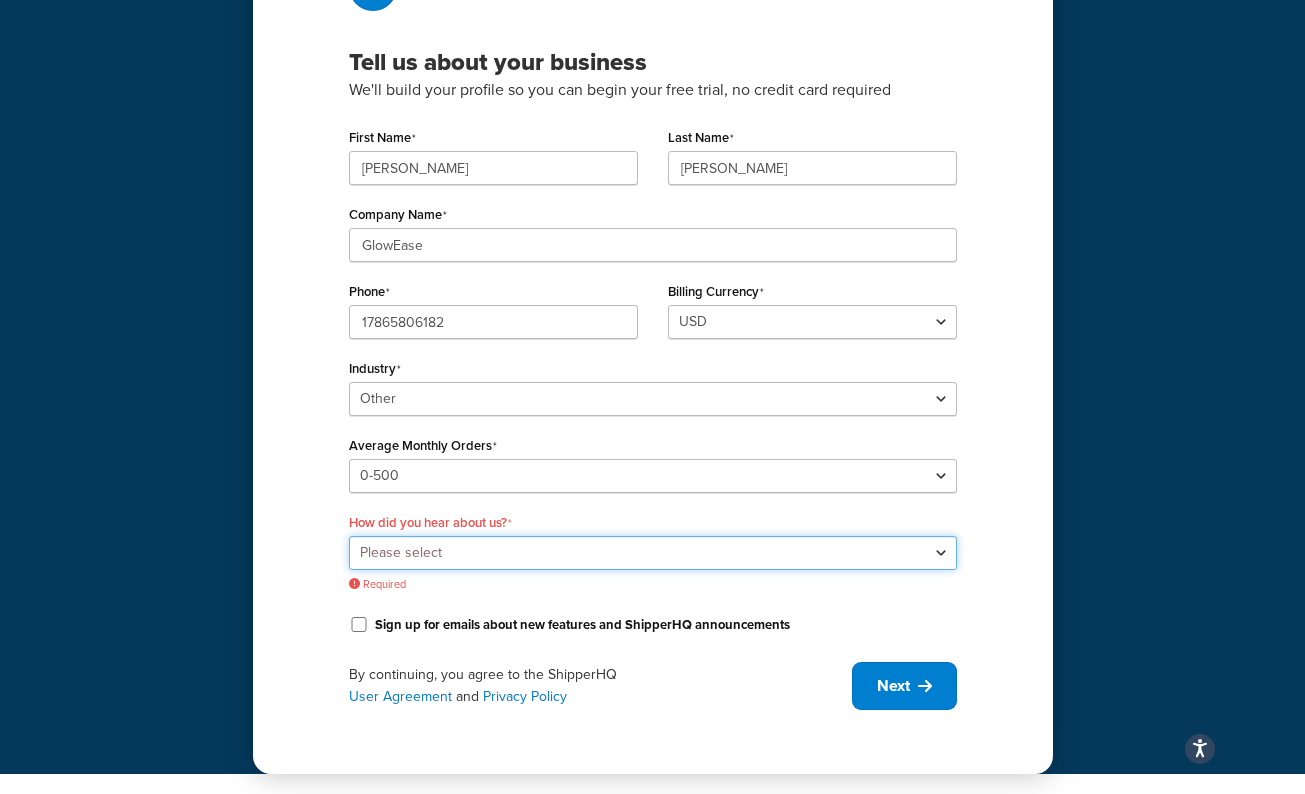 click on "Please select  Online Search  App Store or Marketplace Listing  Referred by Agency  Social Media  Industry Event or Meetup  Blog Post  Community Forum  Software Review Site  AI Recommendation  Other" at bounding box center (653, 553) 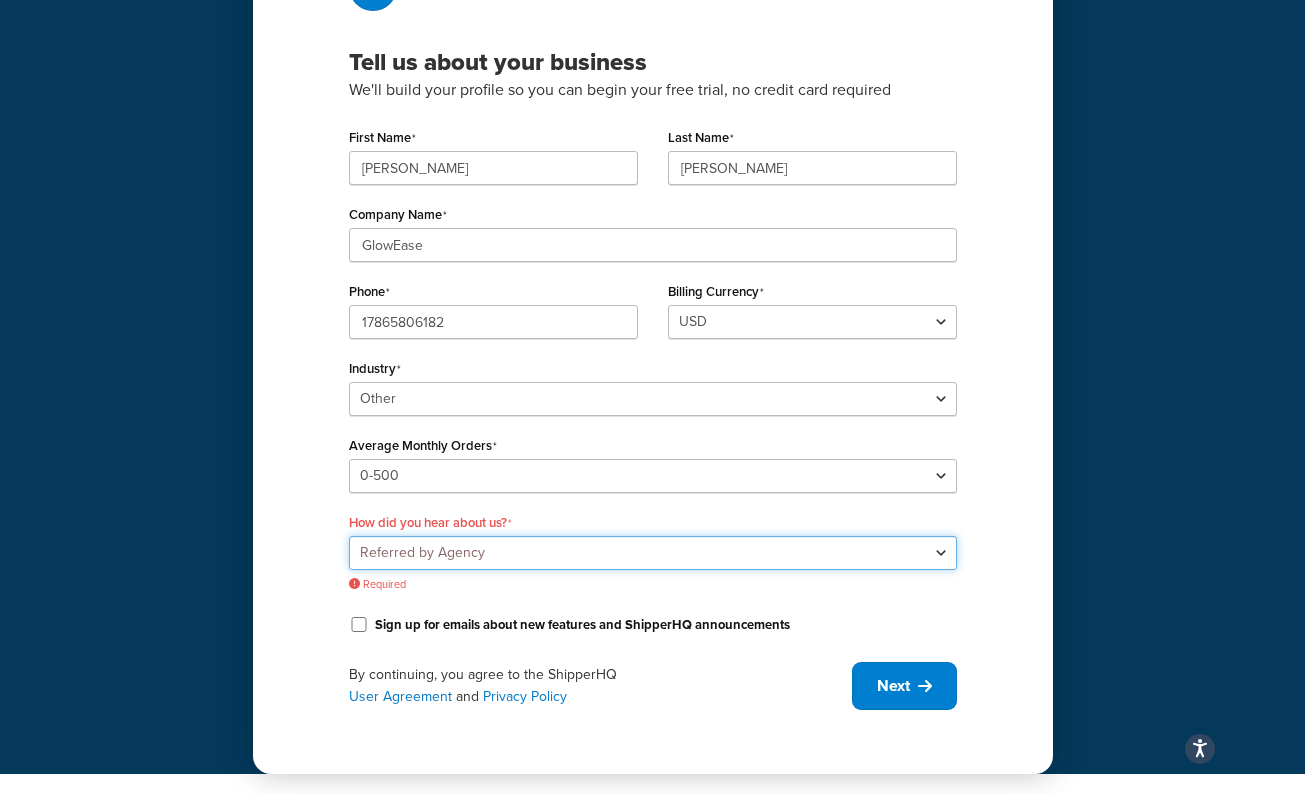 click on "Please select  Online Search  App Store or Marketplace Listing  Referred by Agency  Social Media  Industry Event or Meetup  Blog Post  Community Forum  Software Review Site  AI Recommendation  Other" at bounding box center [653, 553] 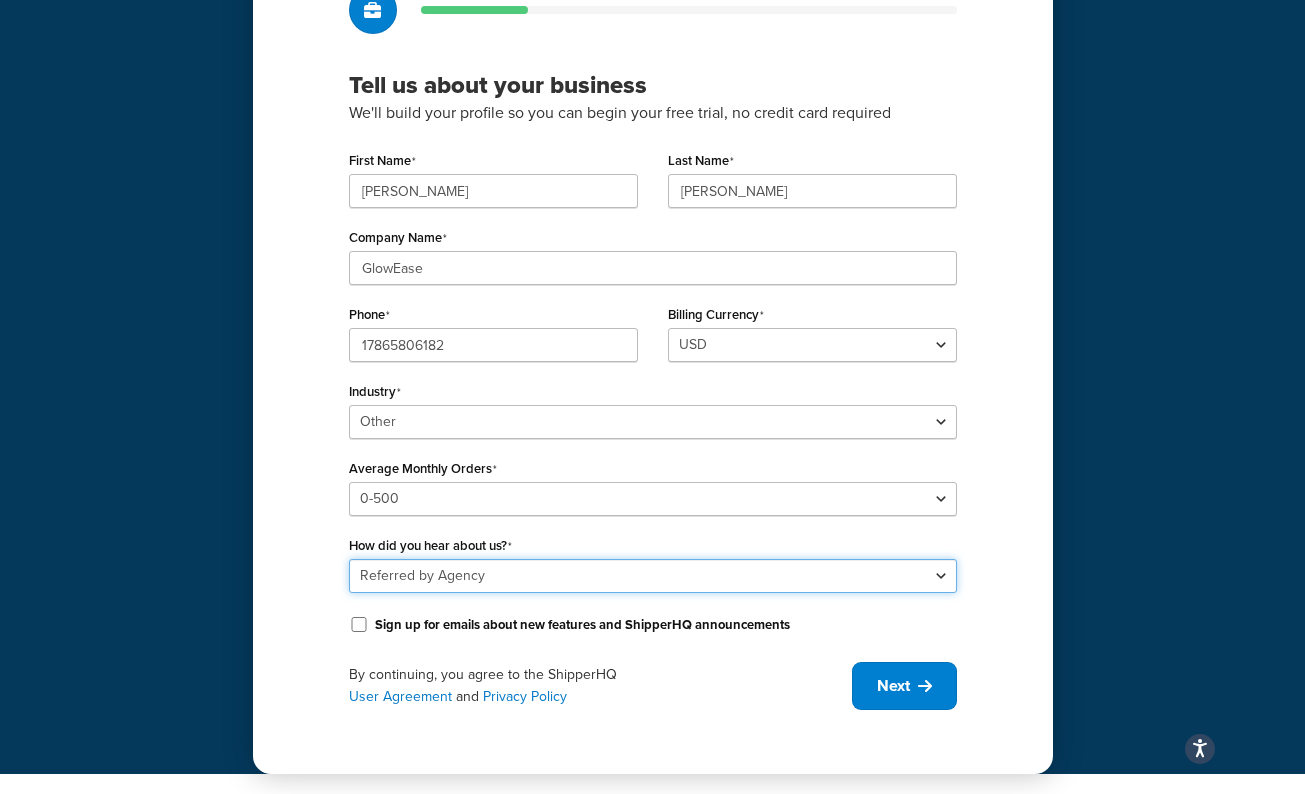 scroll, scrollTop: 152, scrollLeft: 0, axis: vertical 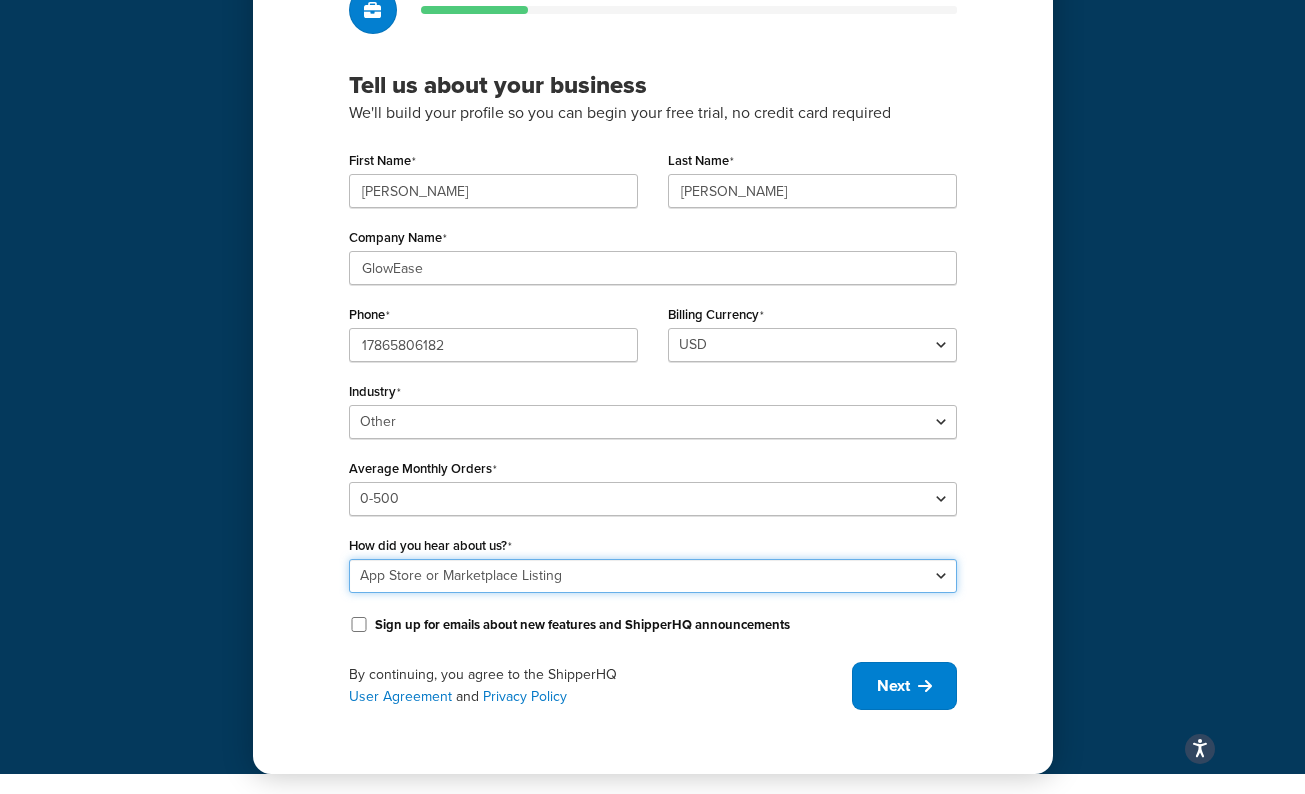 click on "Please select  Online Search  App Store or Marketplace Listing  Referred by Agency  Social Media  Industry Event or Meetup  Blog Post  Community Forum  Software Review Site  AI Recommendation  Other" at bounding box center (653, 576) 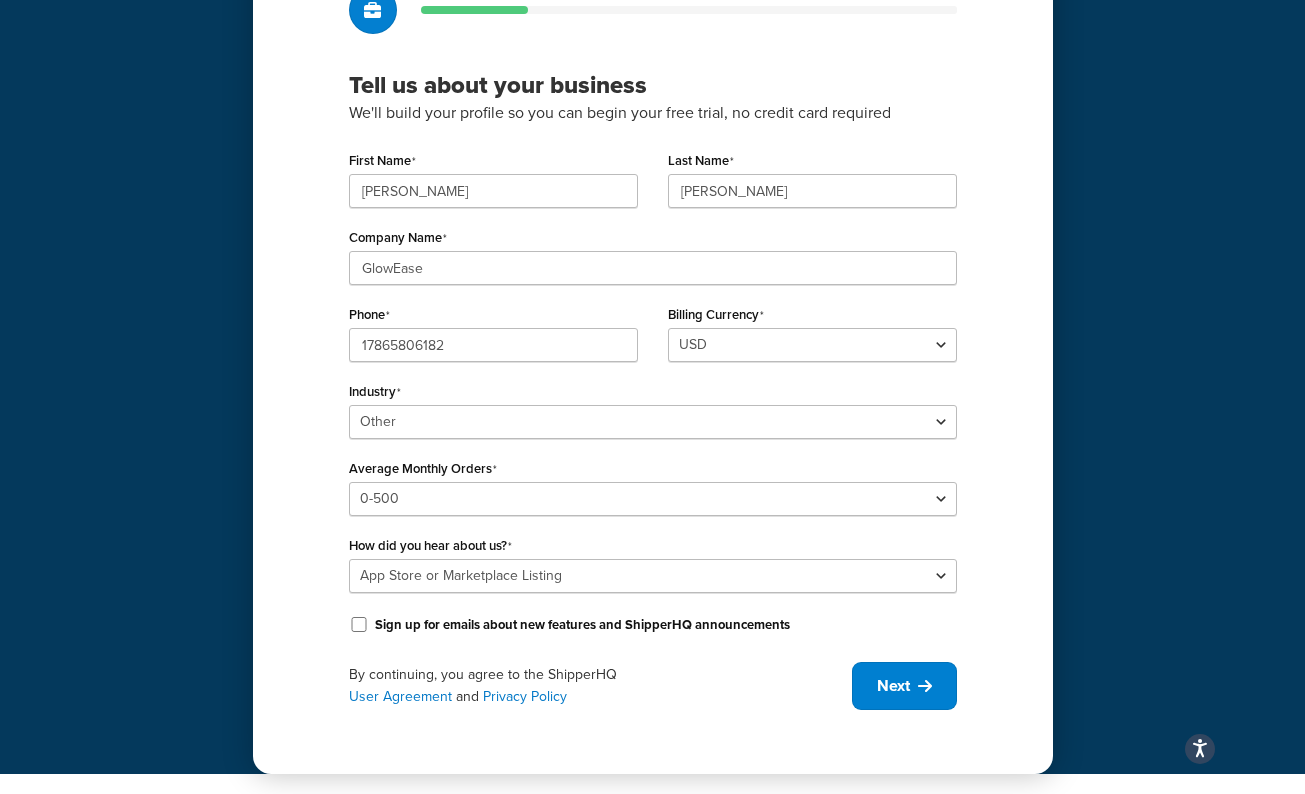 click on "Sign up for emails about new features and ShipperHQ announcements" at bounding box center [582, 625] 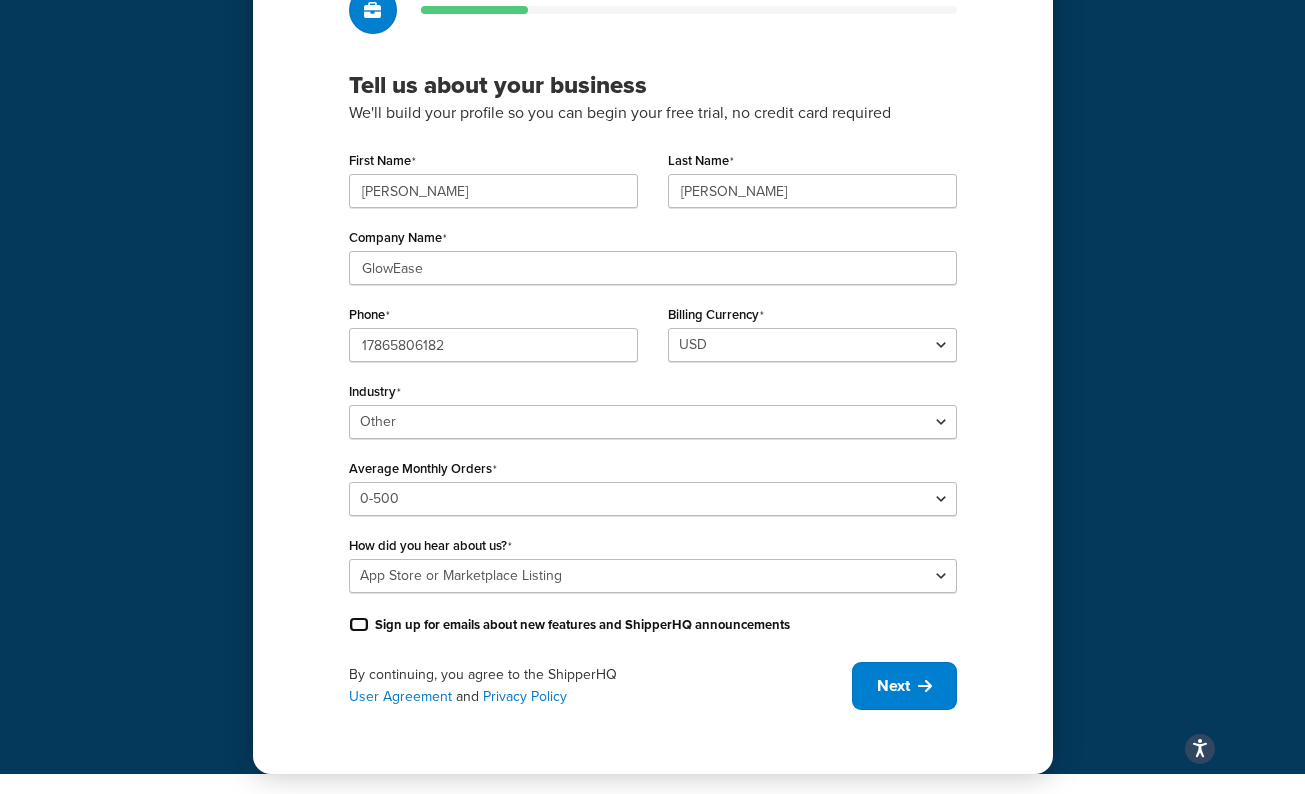 click on "Sign up for emails about new features and ShipperHQ announcements" at bounding box center [359, 624] 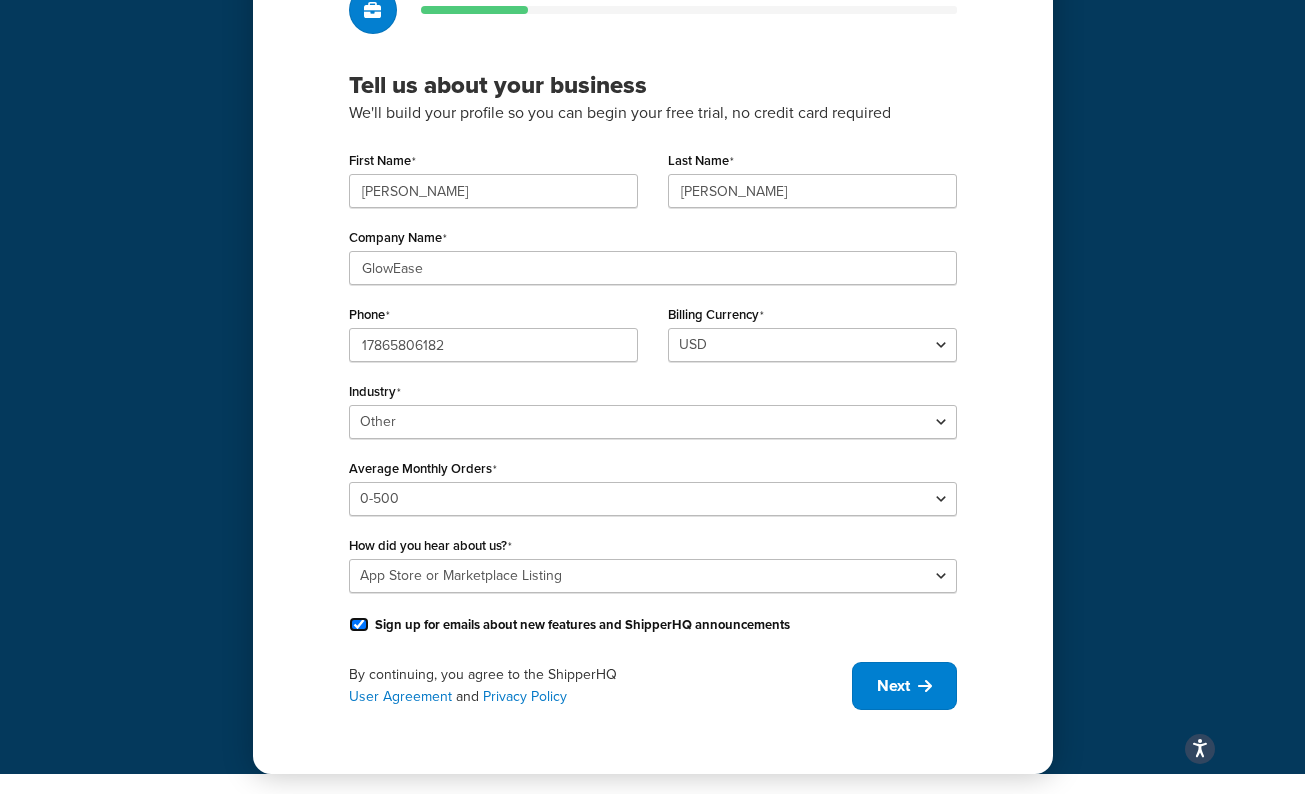 checkbox on "true" 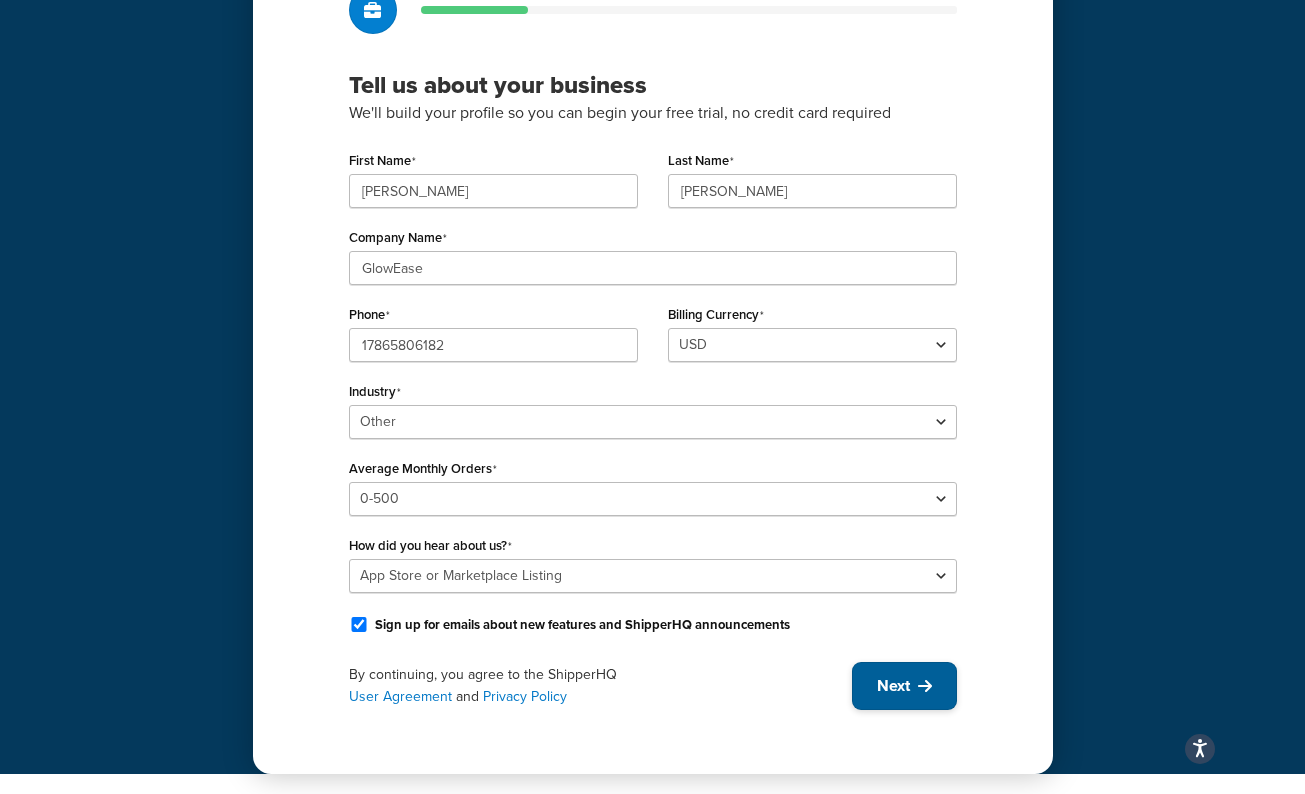 click at bounding box center [925, 686] 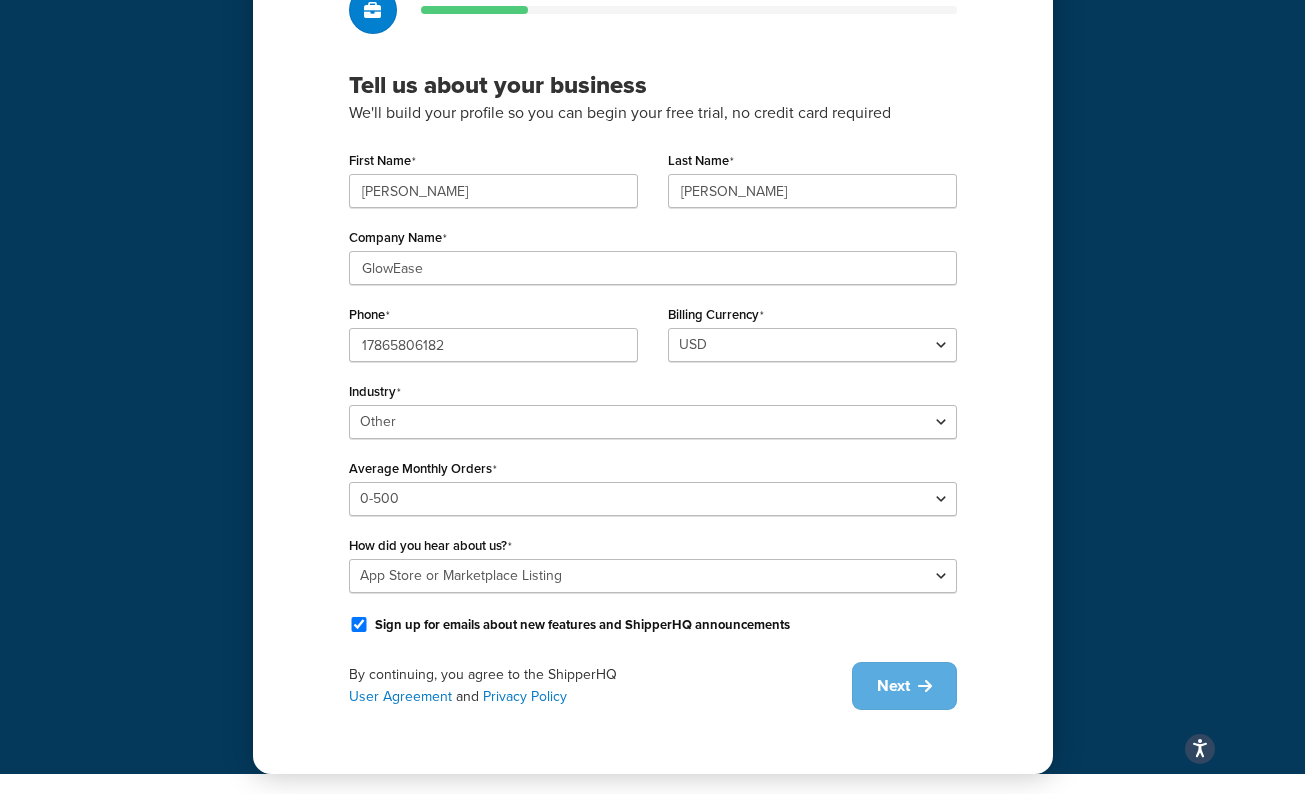 click on "By continuing, you agree to the ShipperHQ User Agreement   and   Privacy Policy Next" at bounding box center (653, 686) 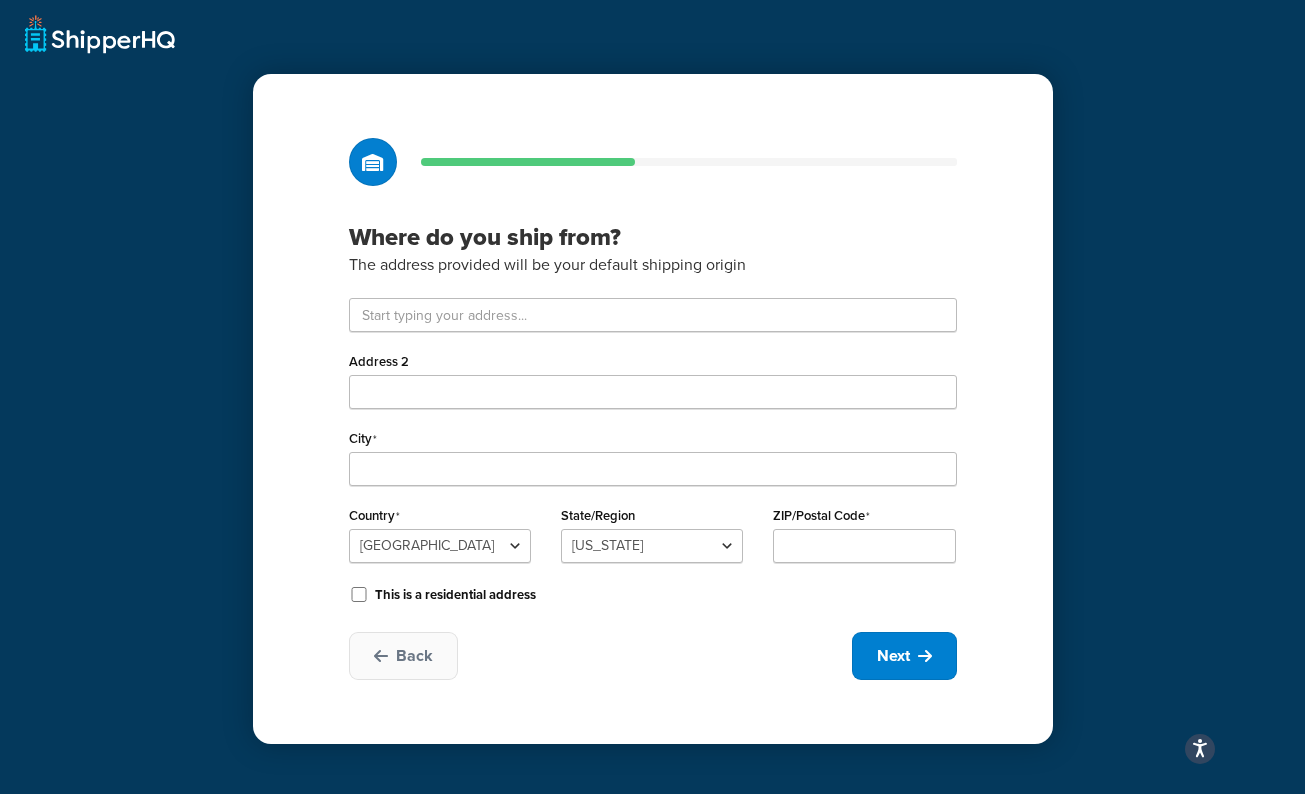 scroll, scrollTop: 0, scrollLeft: 0, axis: both 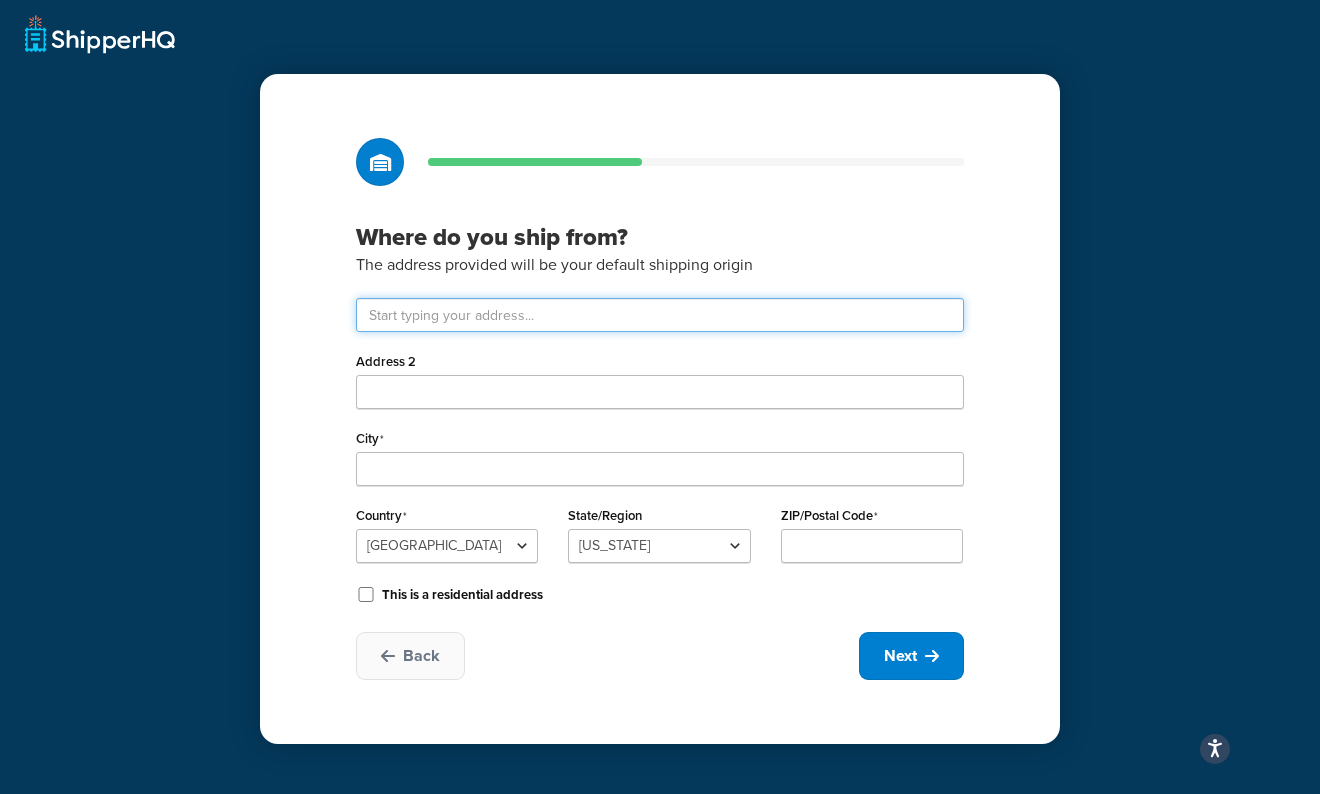 click at bounding box center (660, 315) 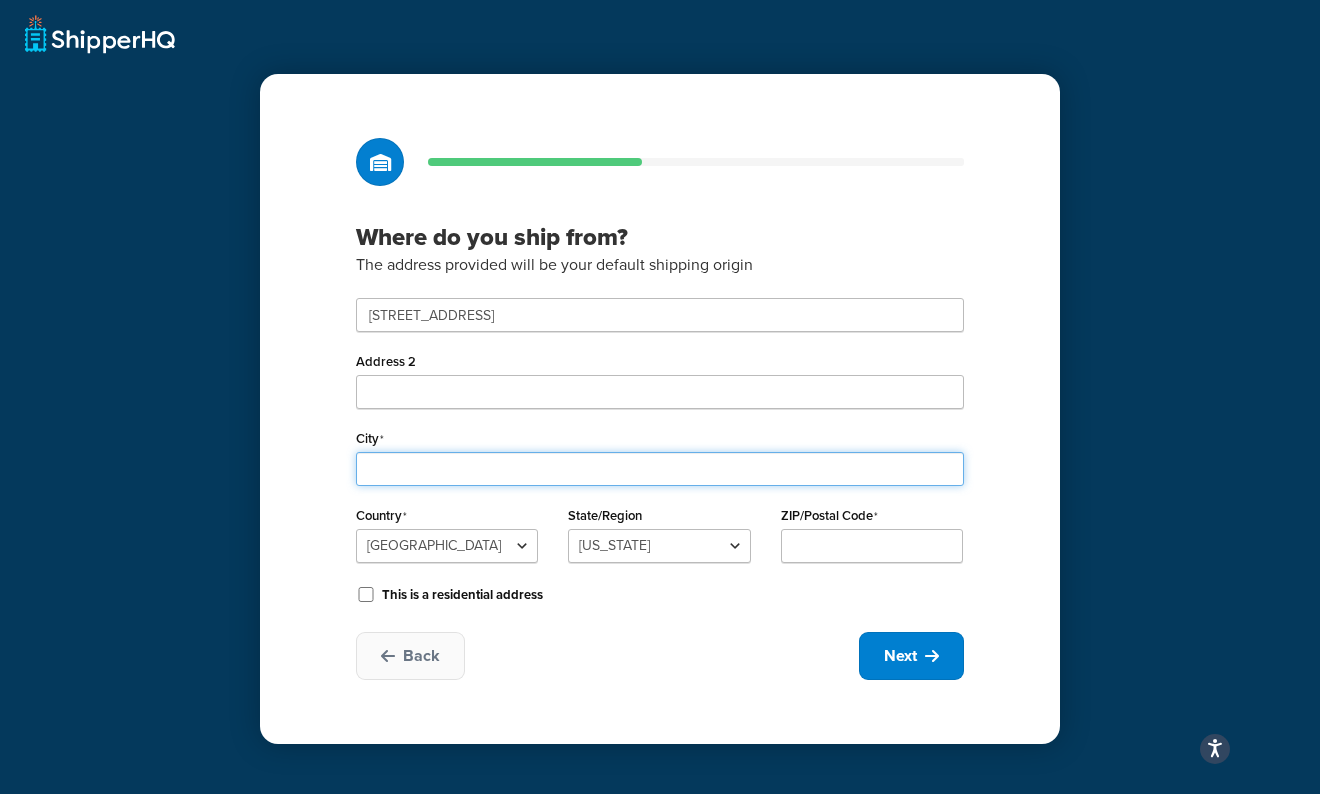 type on "Irvington" 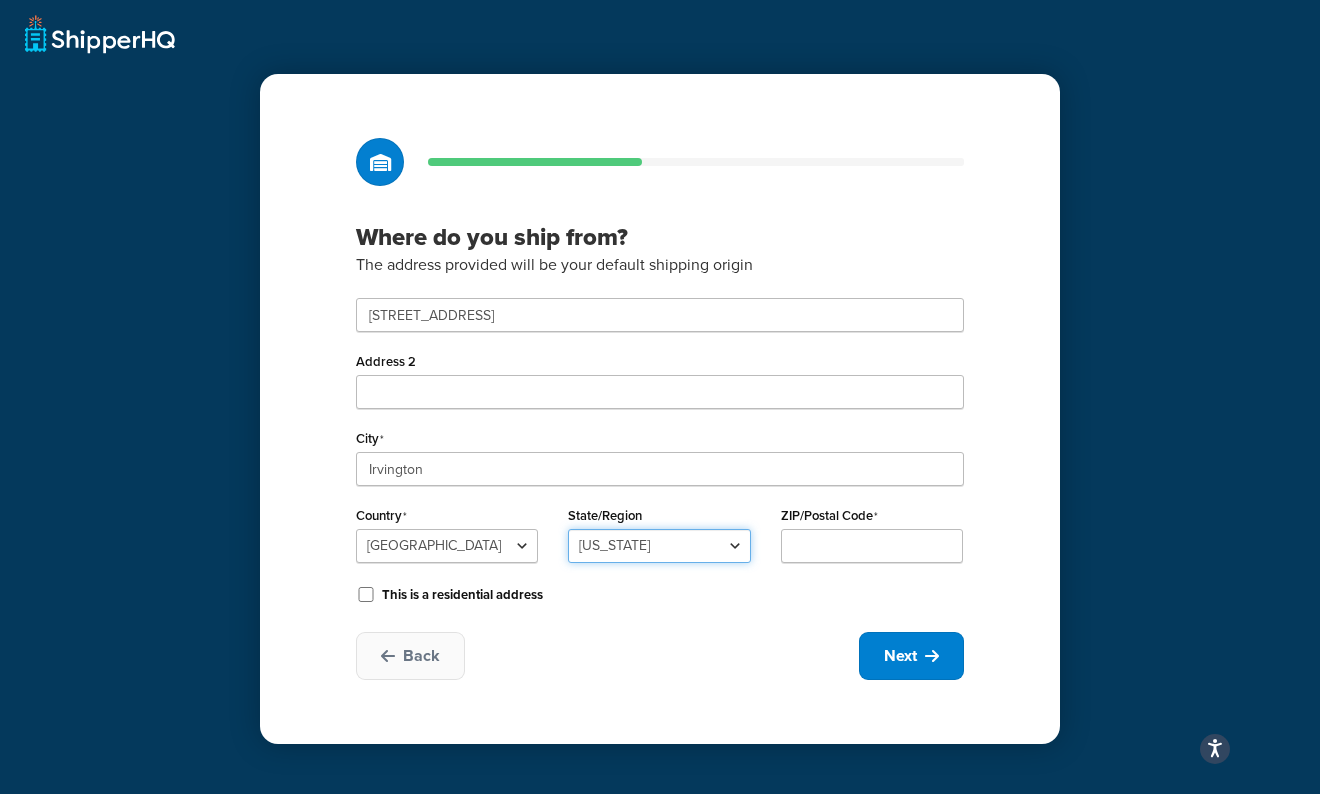select on "30" 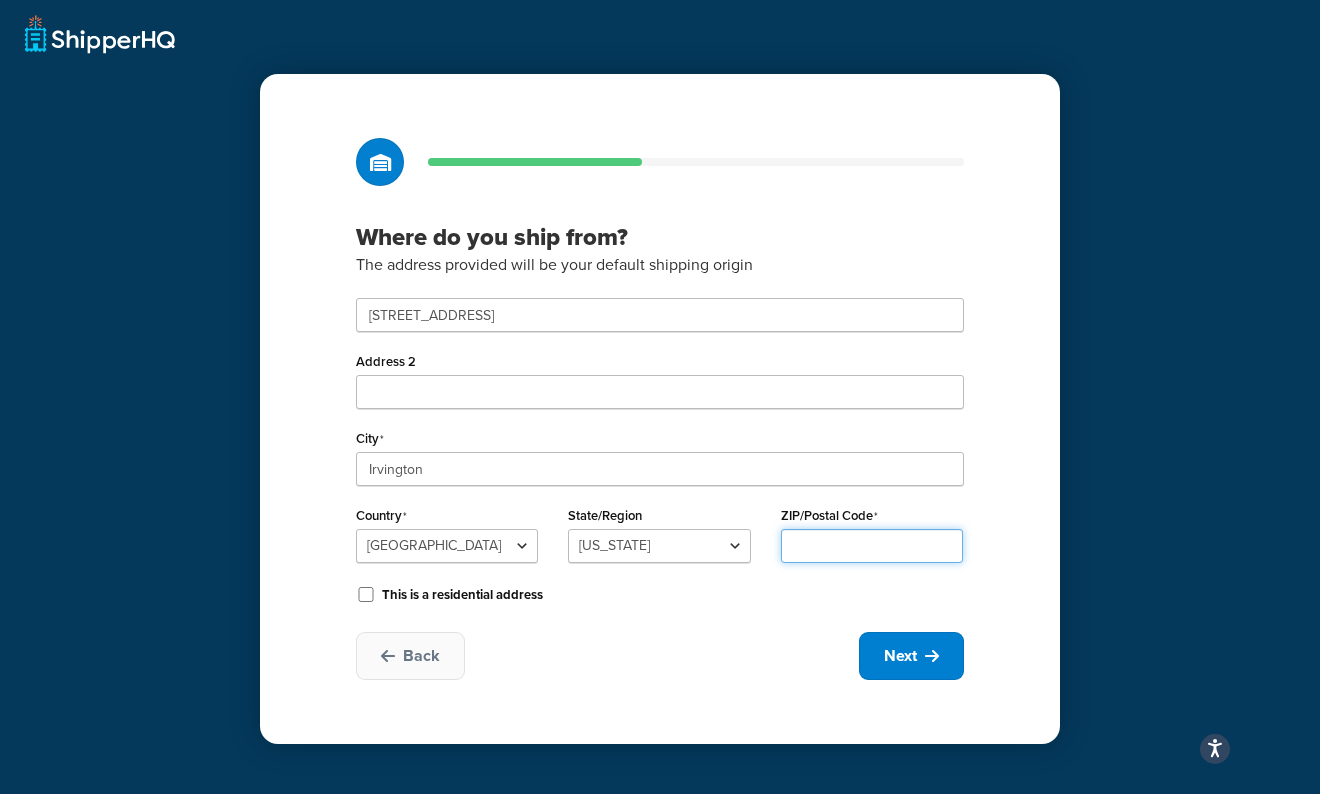 type on "07111" 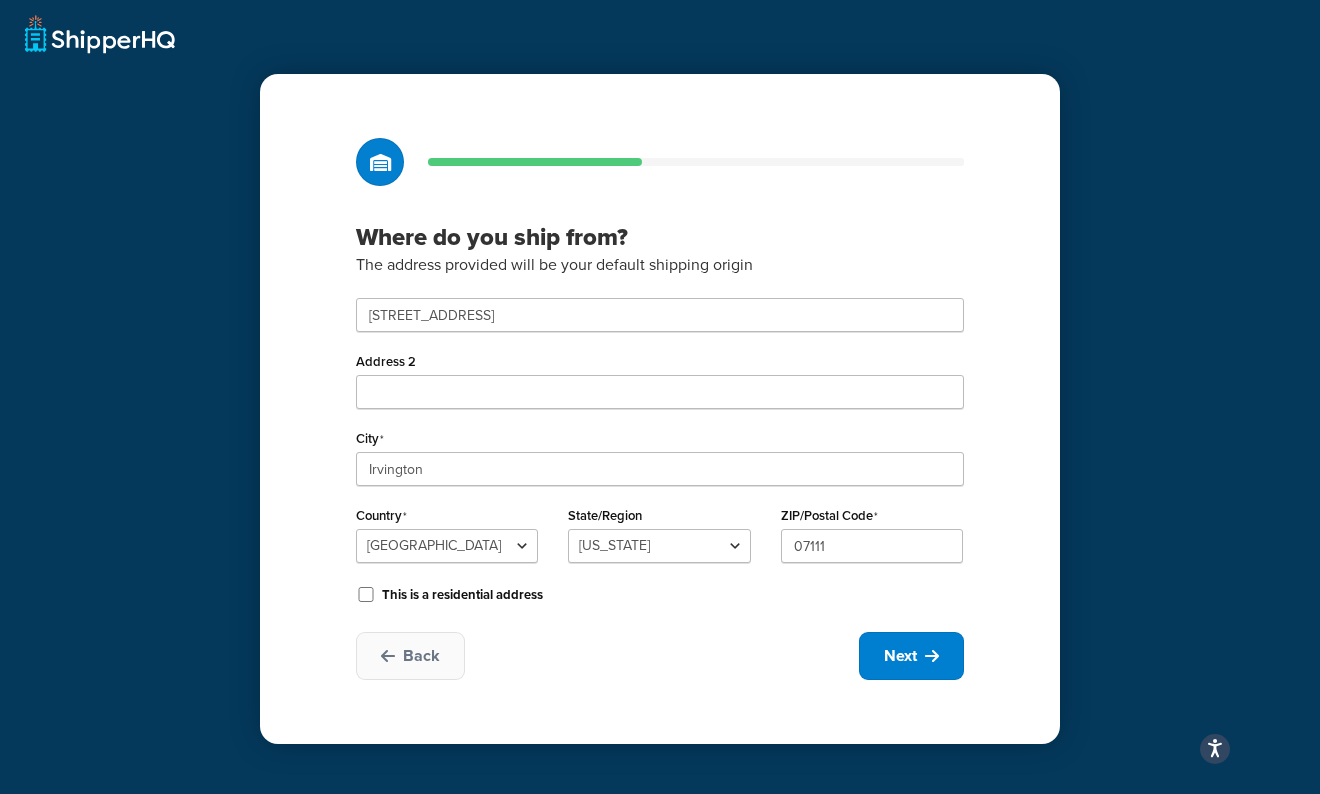 click on "This is a residential address" at bounding box center (462, 595) 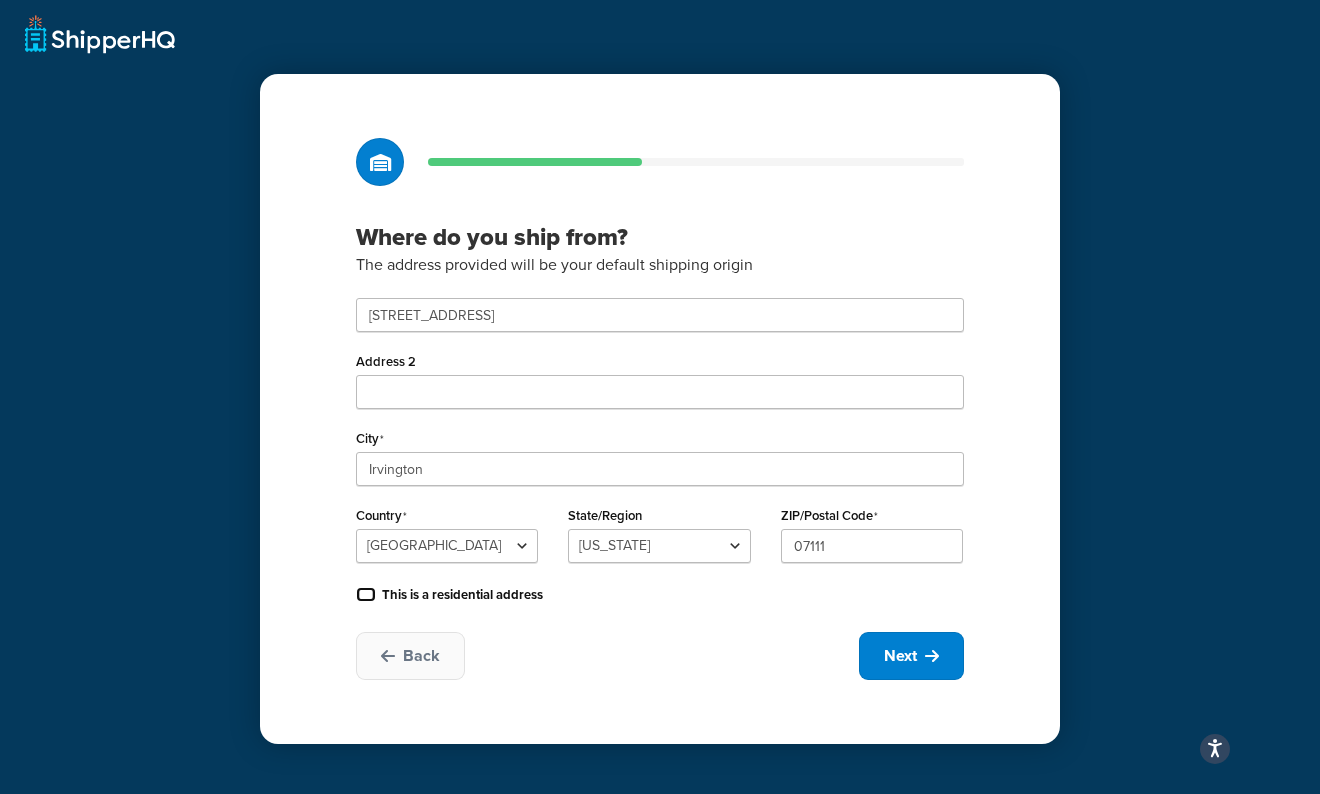click on "This is a residential address" at bounding box center [366, 594] 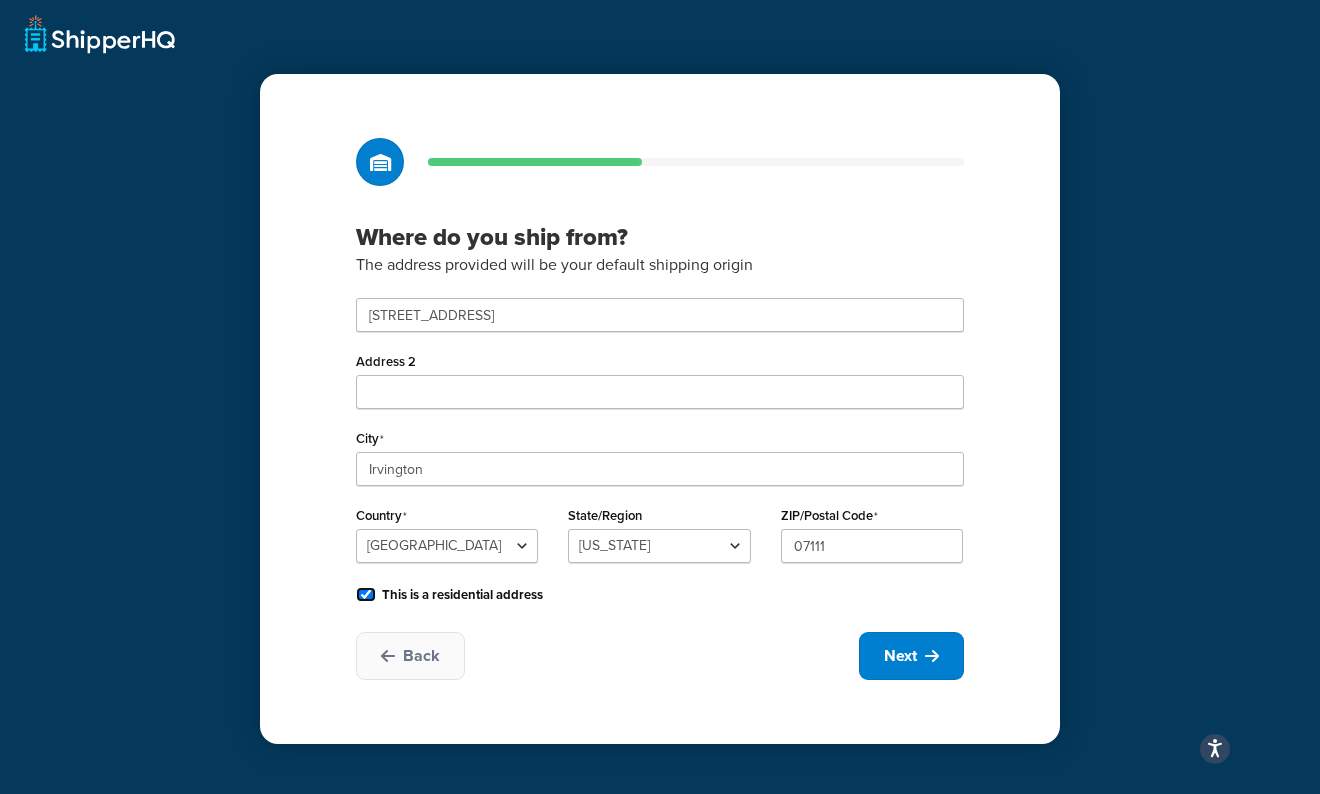 checkbox on "true" 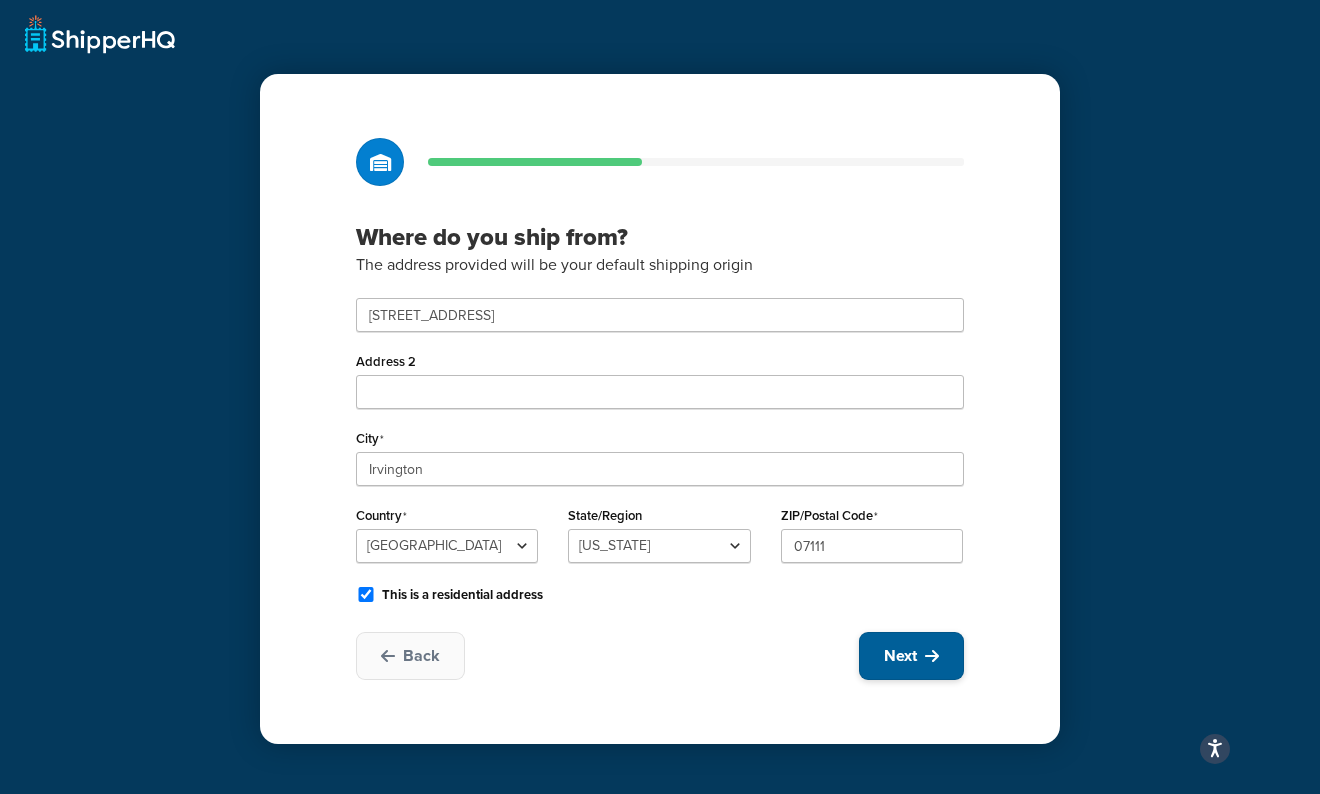 click on "Next" at bounding box center (900, 656) 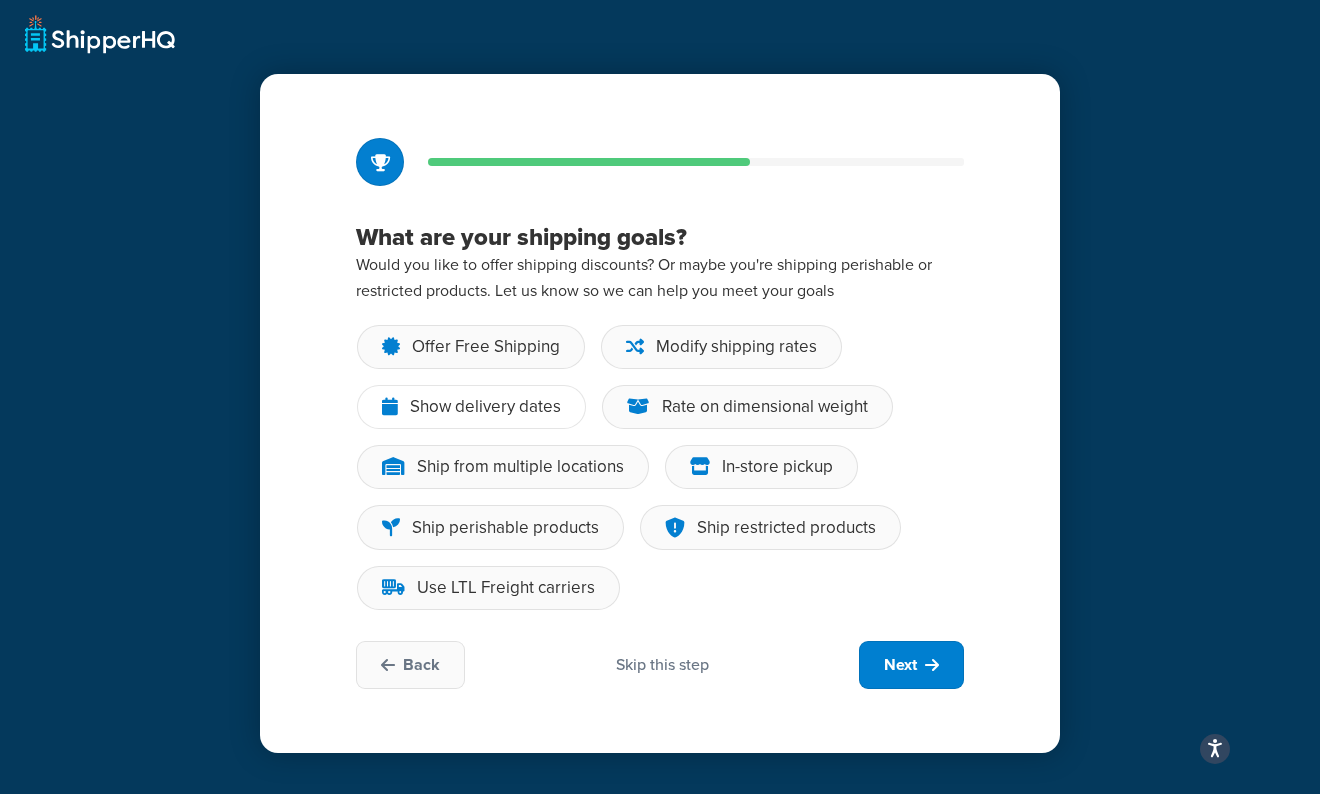 click on "Show delivery dates" at bounding box center [485, 407] 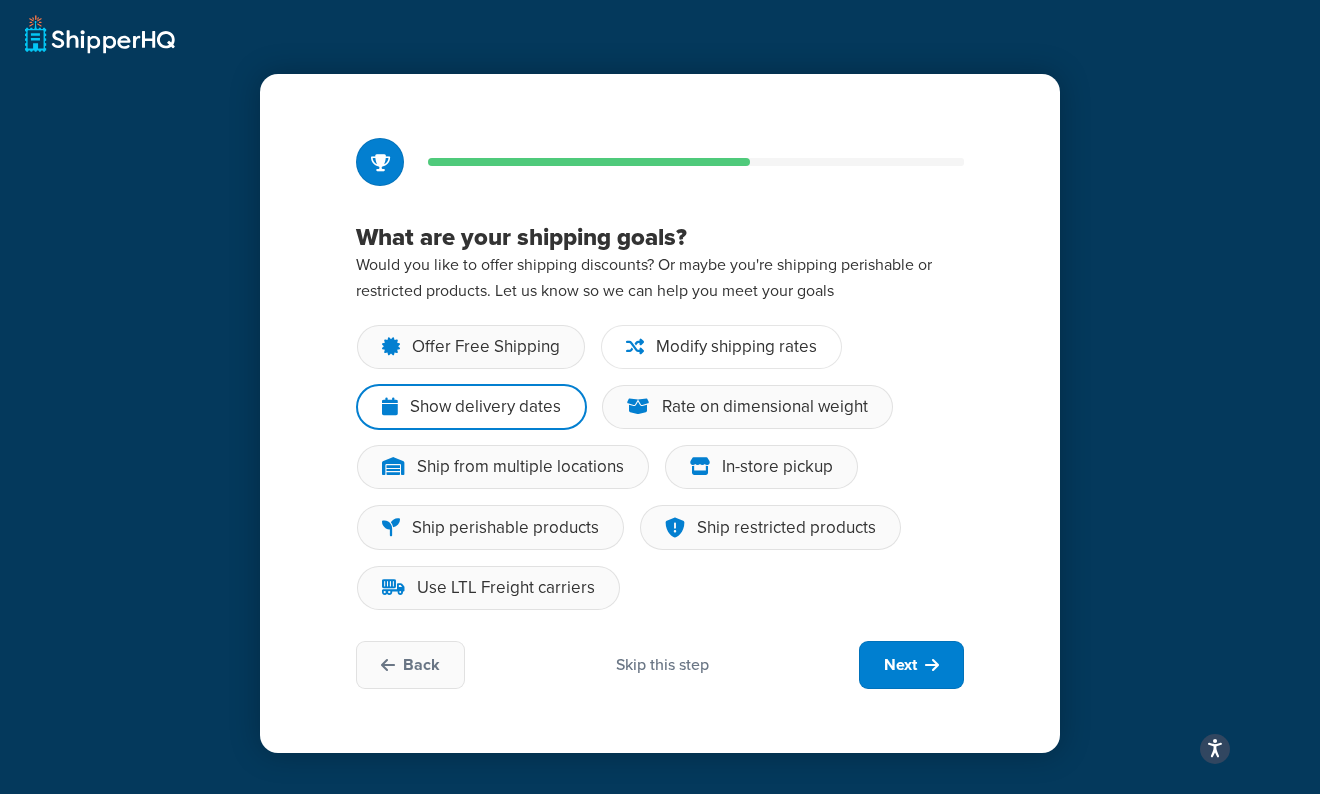 click on "Modify shipping rates" at bounding box center (736, 347) 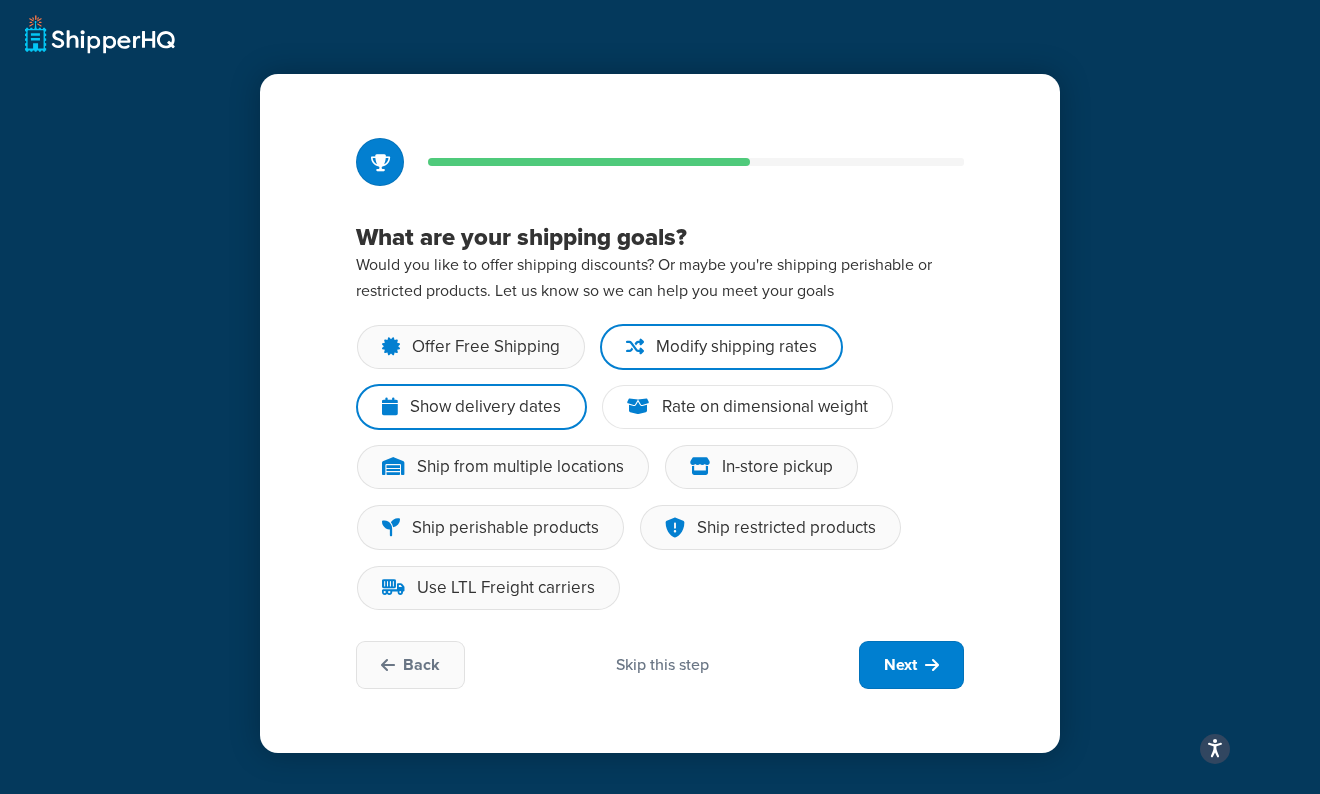 click on "Rate on dimensional weight" at bounding box center (765, 407) 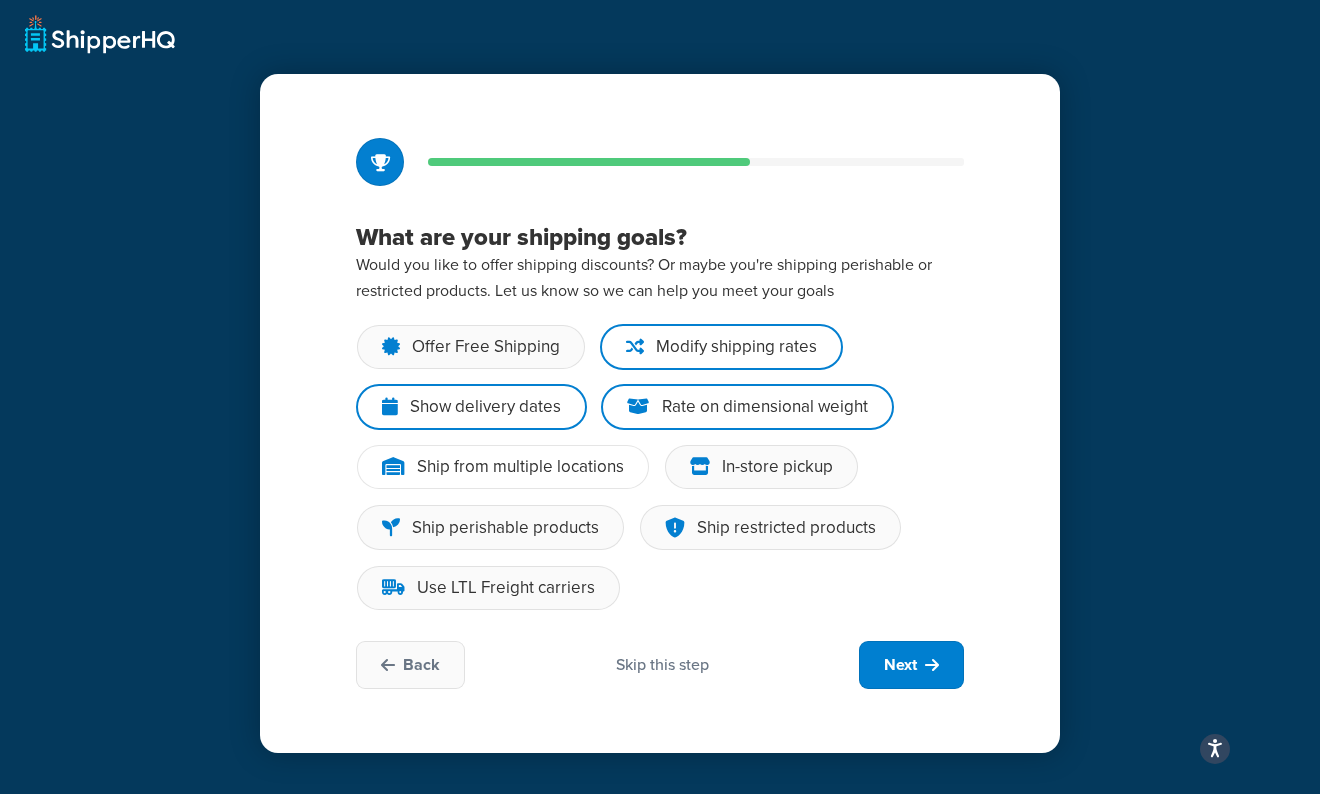 click on "Ship from multiple locations" at bounding box center (520, 467) 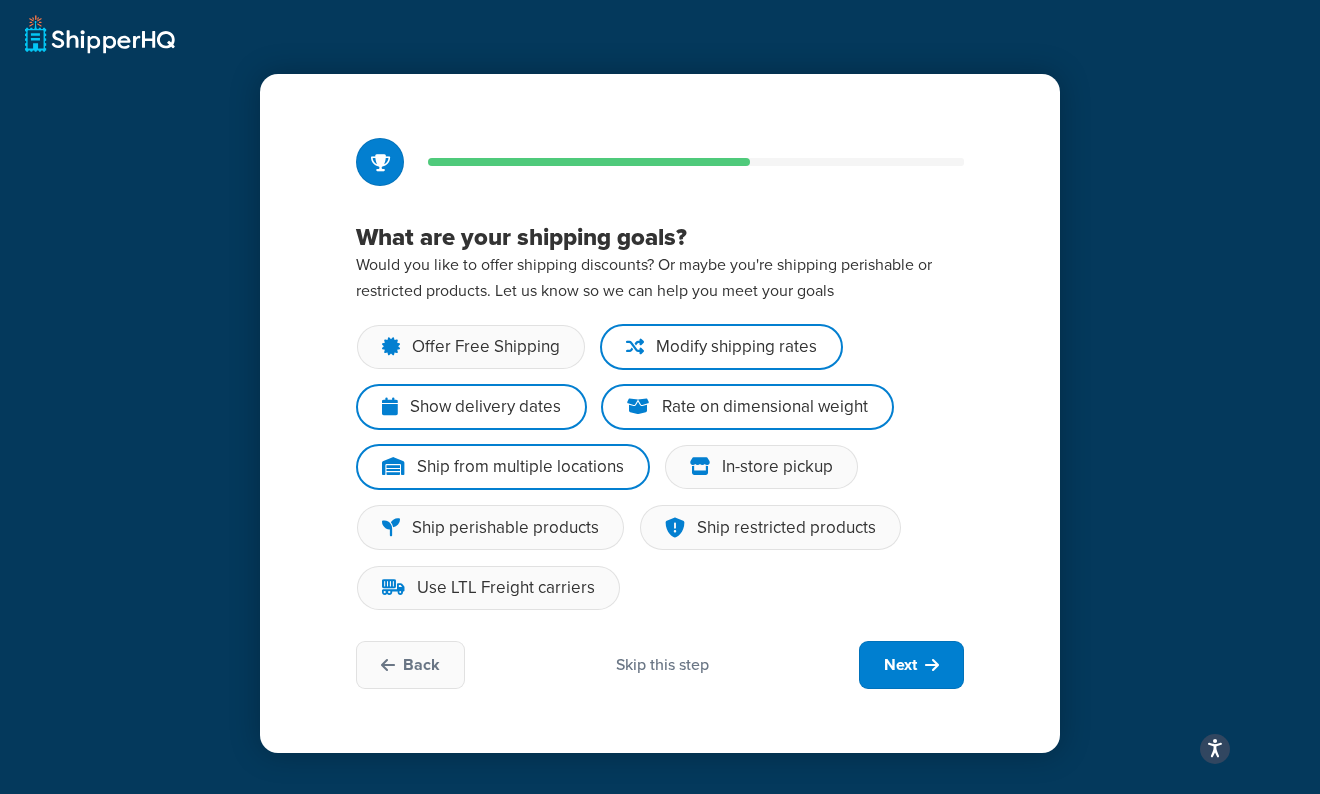 click on "Ship from multiple locations" at bounding box center (503, 467) 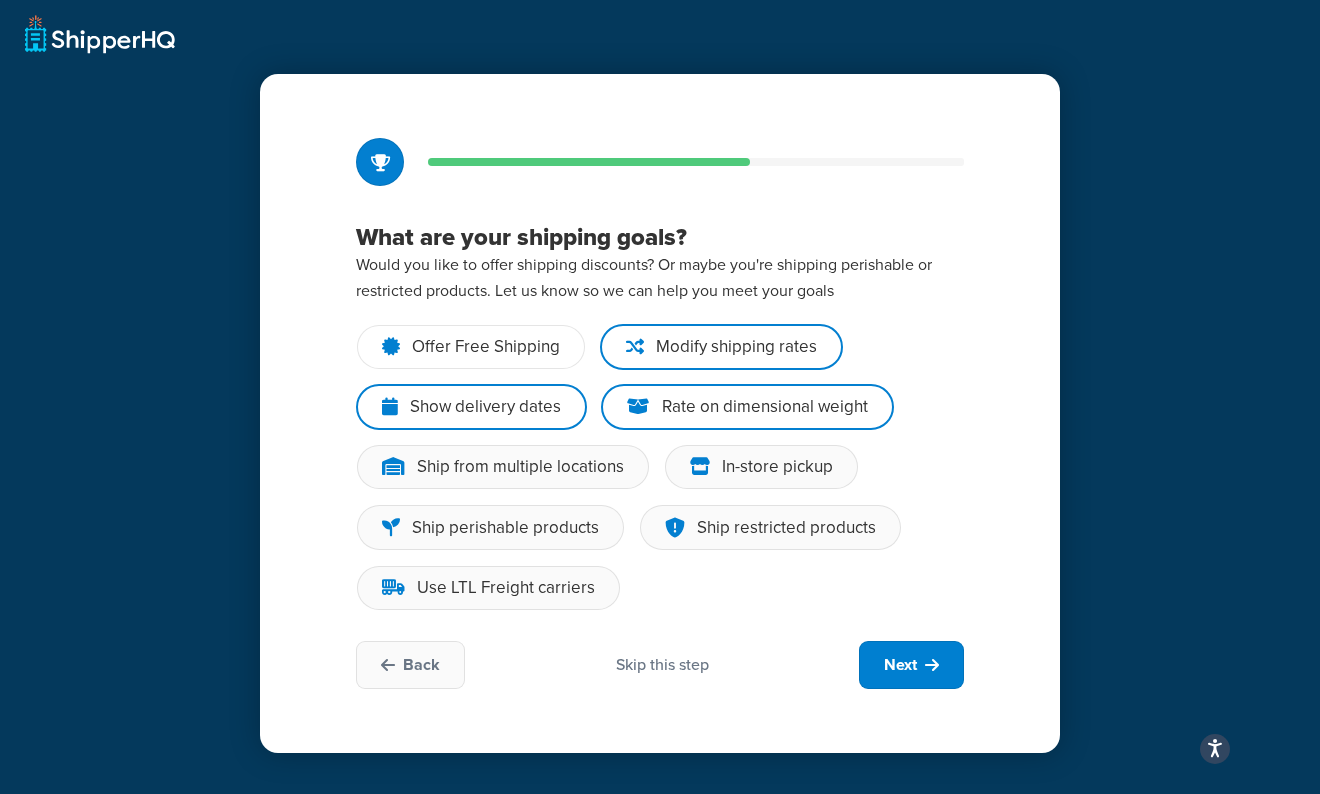 click on "Offer Free Shipping" at bounding box center [471, 347] 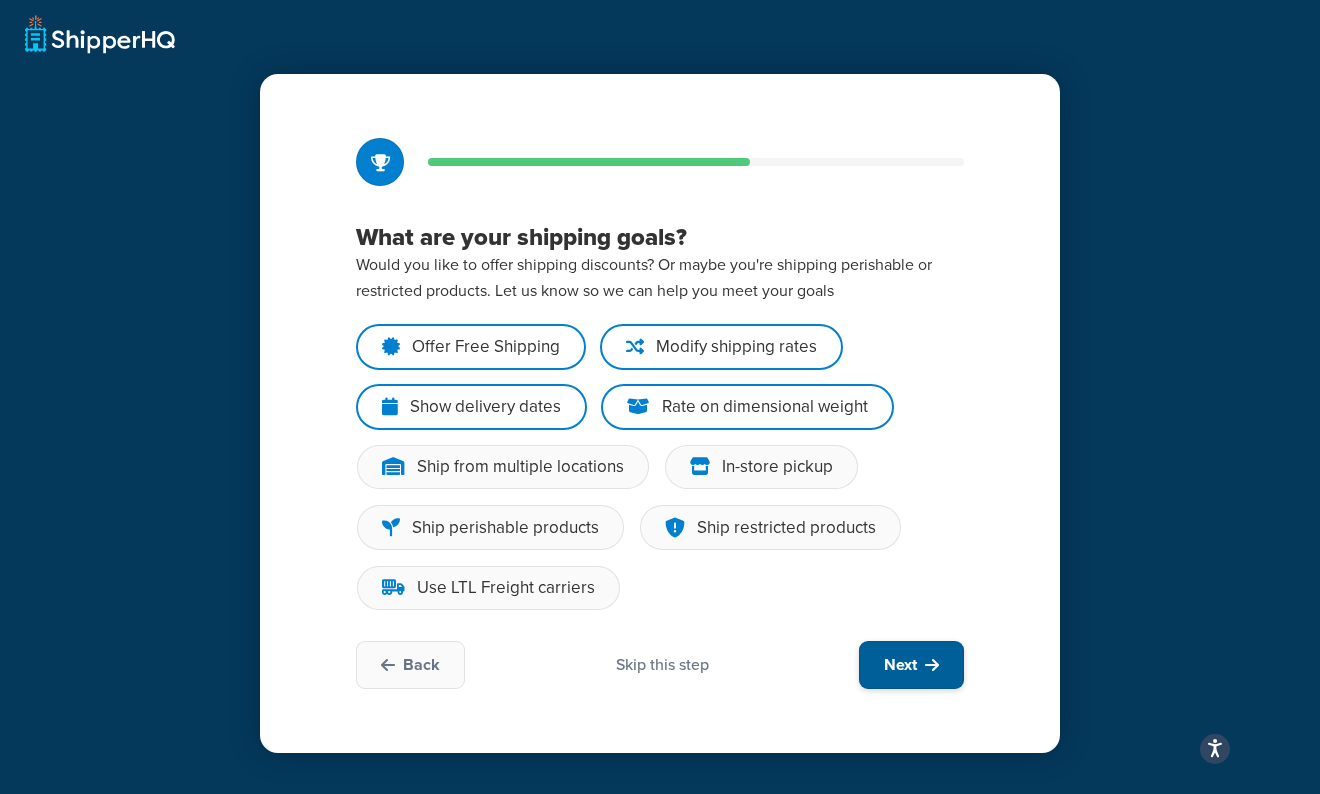 click on "Next" at bounding box center (900, 665) 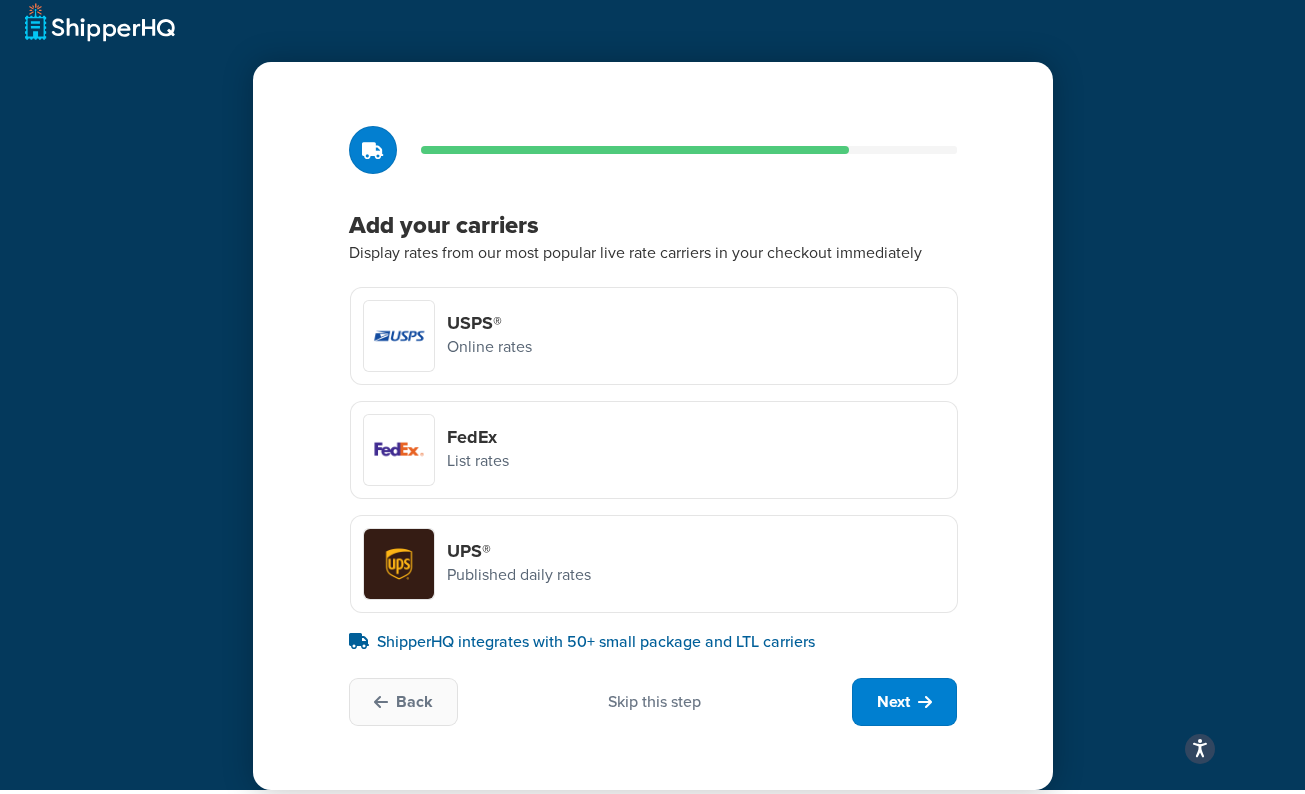 scroll, scrollTop: 28, scrollLeft: 0, axis: vertical 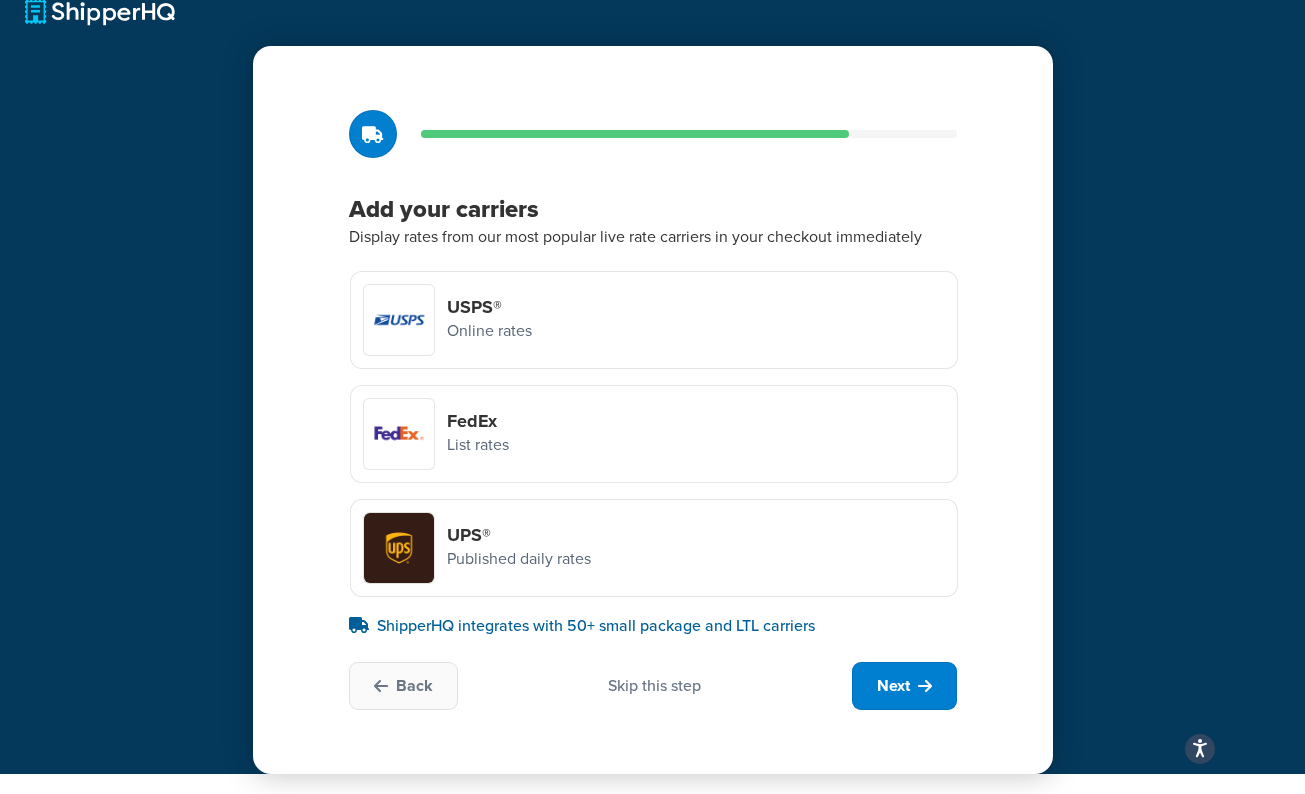click on "USPS® Online rates" at bounding box center [654, 320] 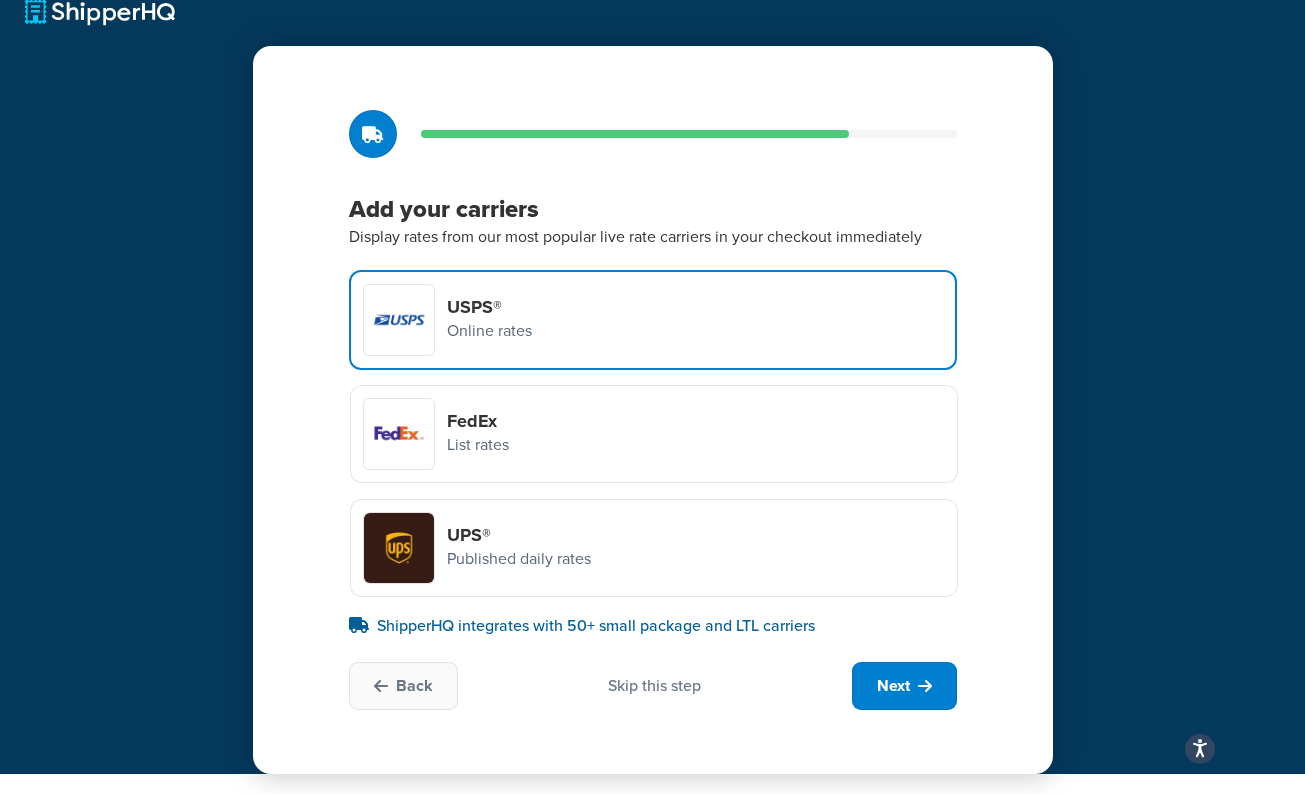 click on "UPS® Published daily rates" at bounding box center [654, 548] 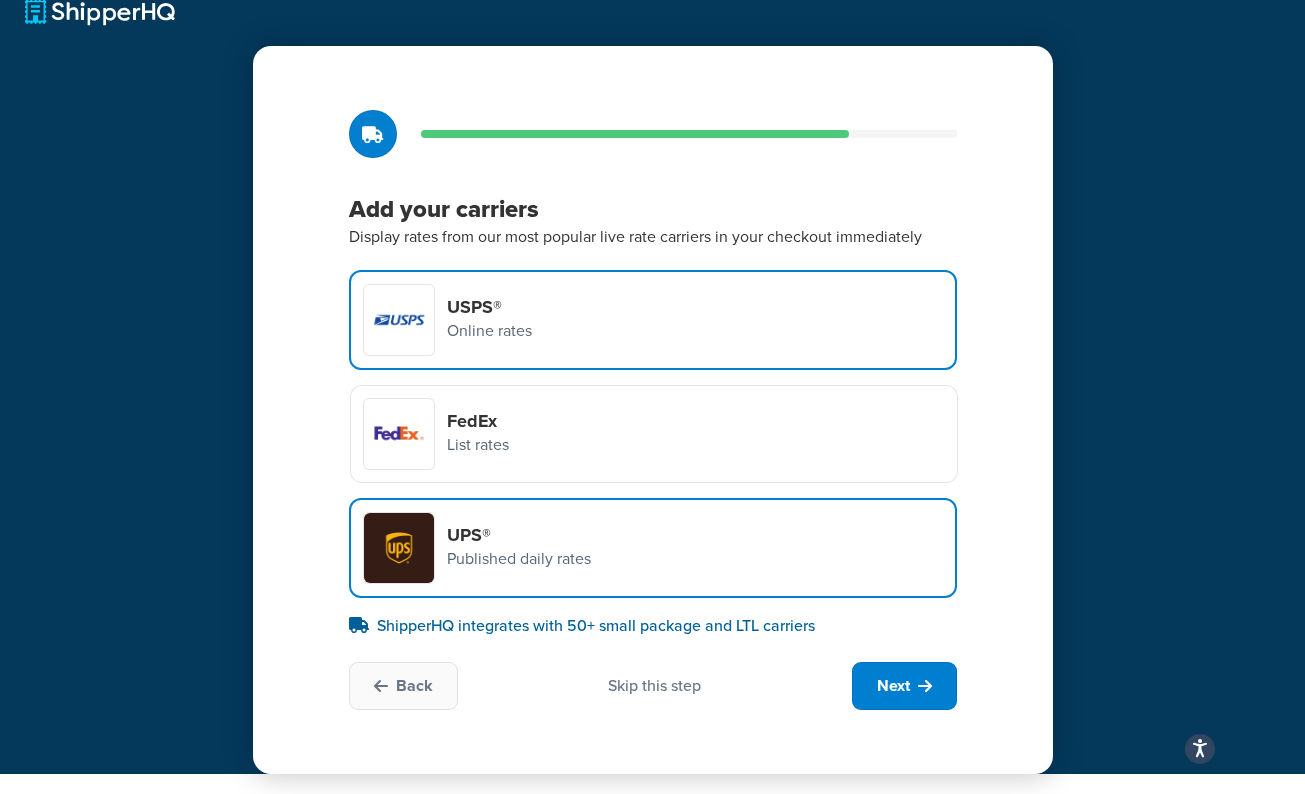 click on "FedEx List rates" at bounding box center (654, 434) 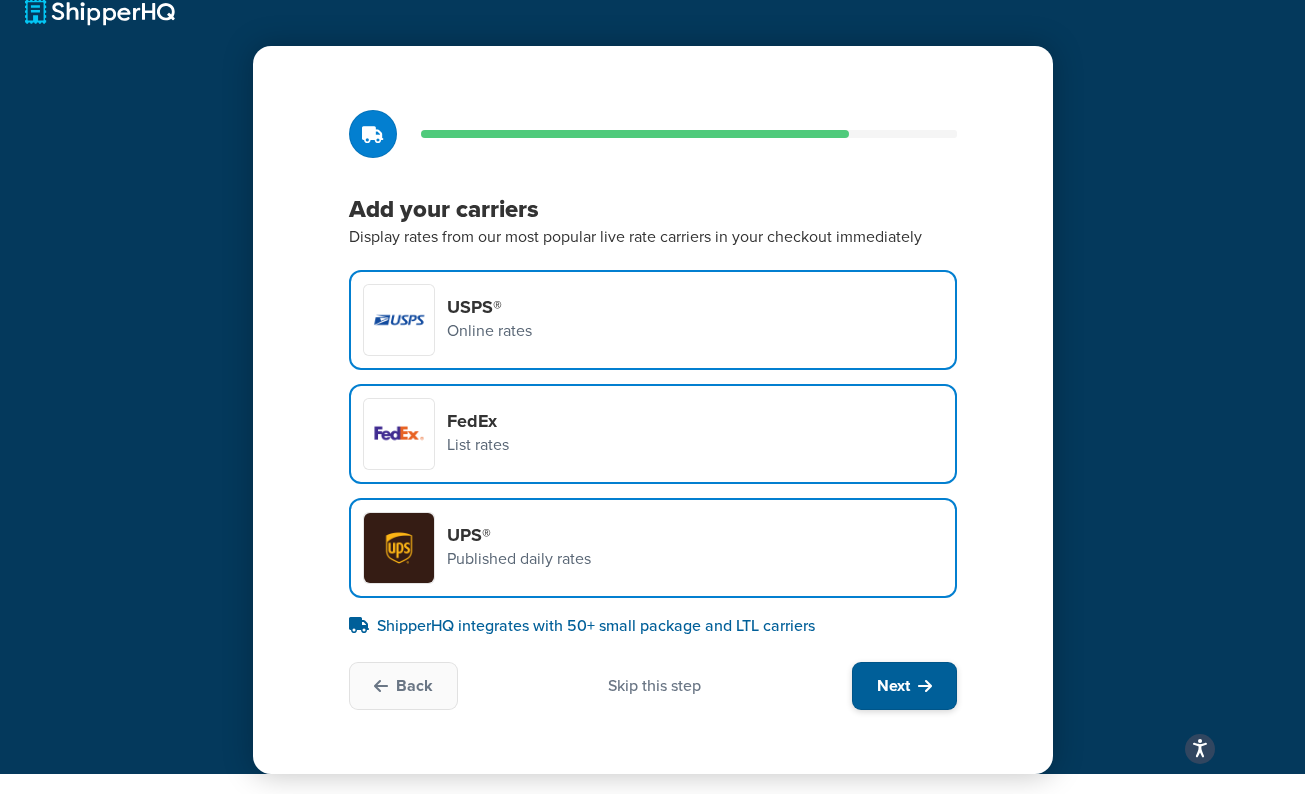 click on "Next" at bounding box center (904, 686) 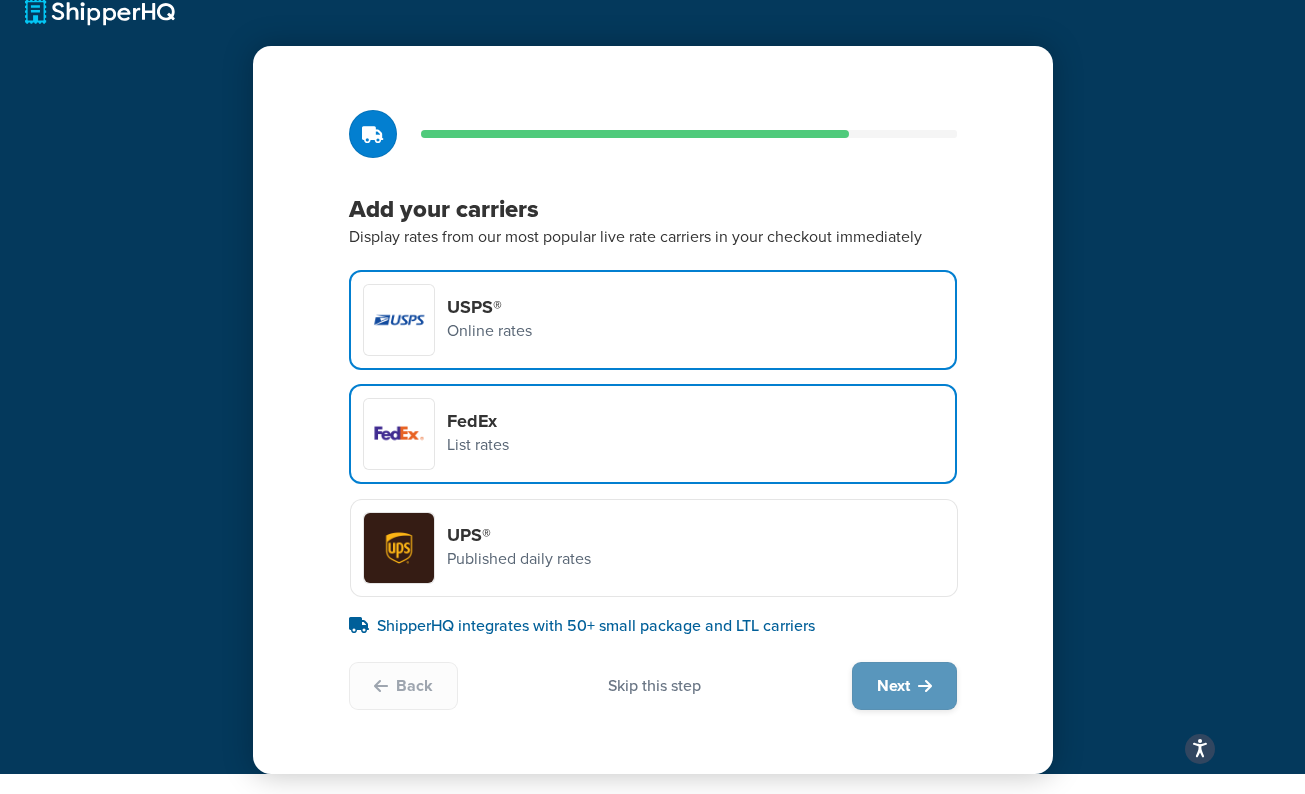 scroll, scrollTop: 0, scrollLeft: 0, axis: both 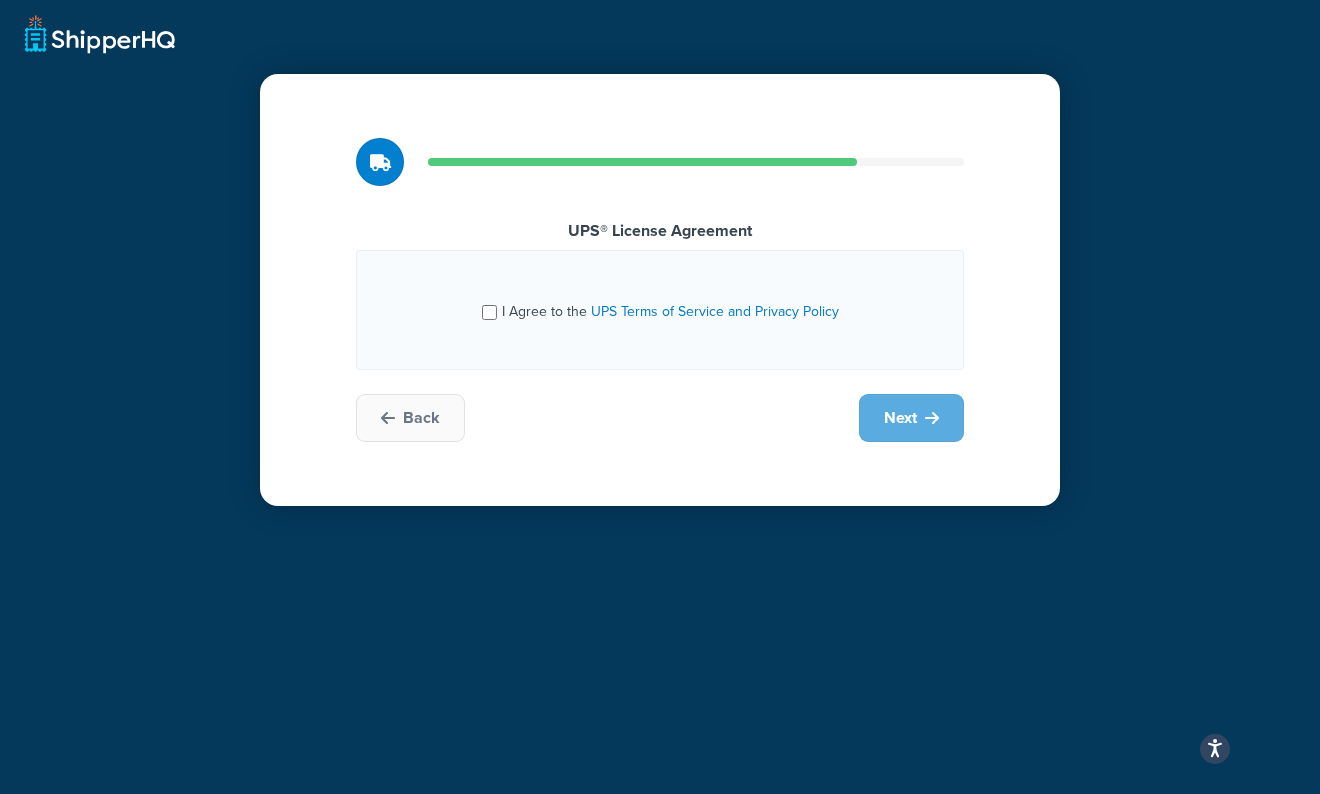 click on "I Agree to the   UPS Terms of Service and Privacy Policy" at bounding box center (489, 312) 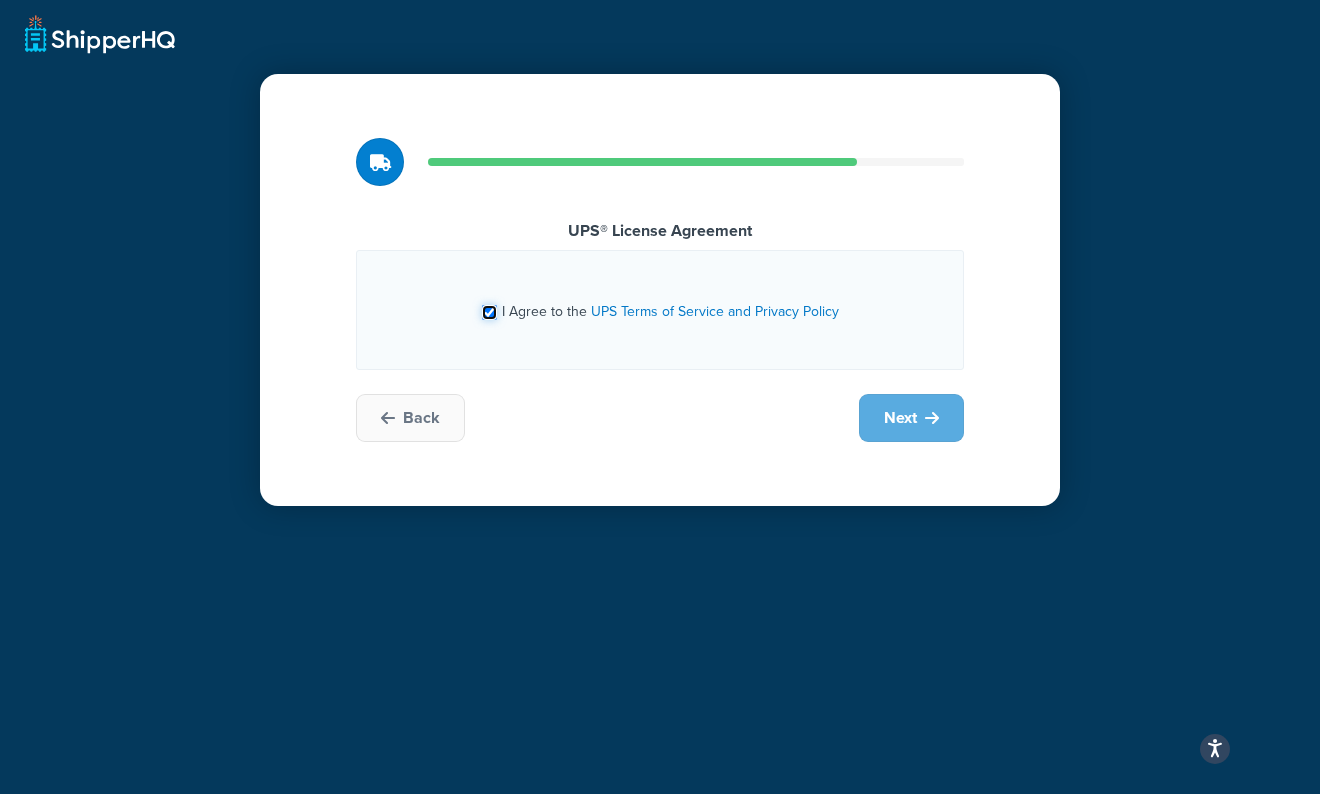 checkbox on "true" 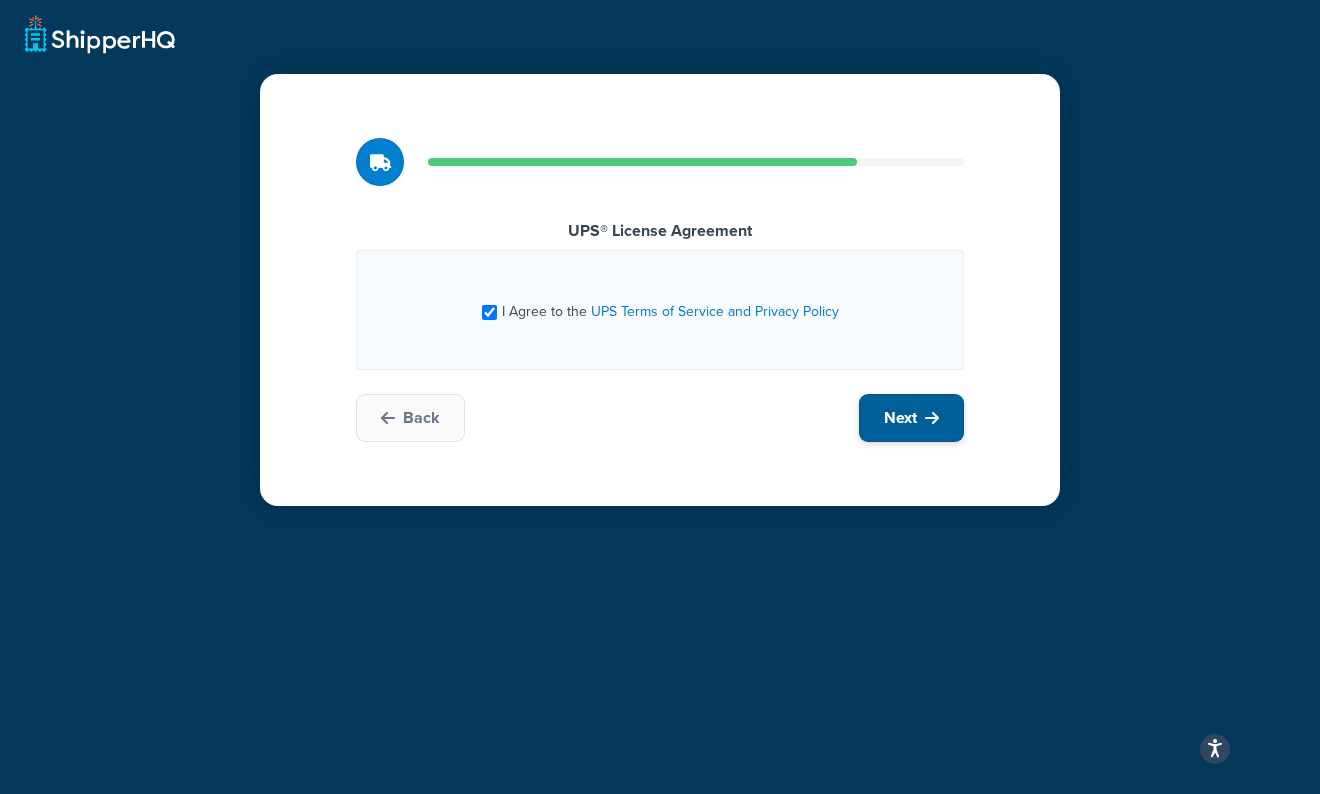 click on "Next" at bounding box center [911, 418] 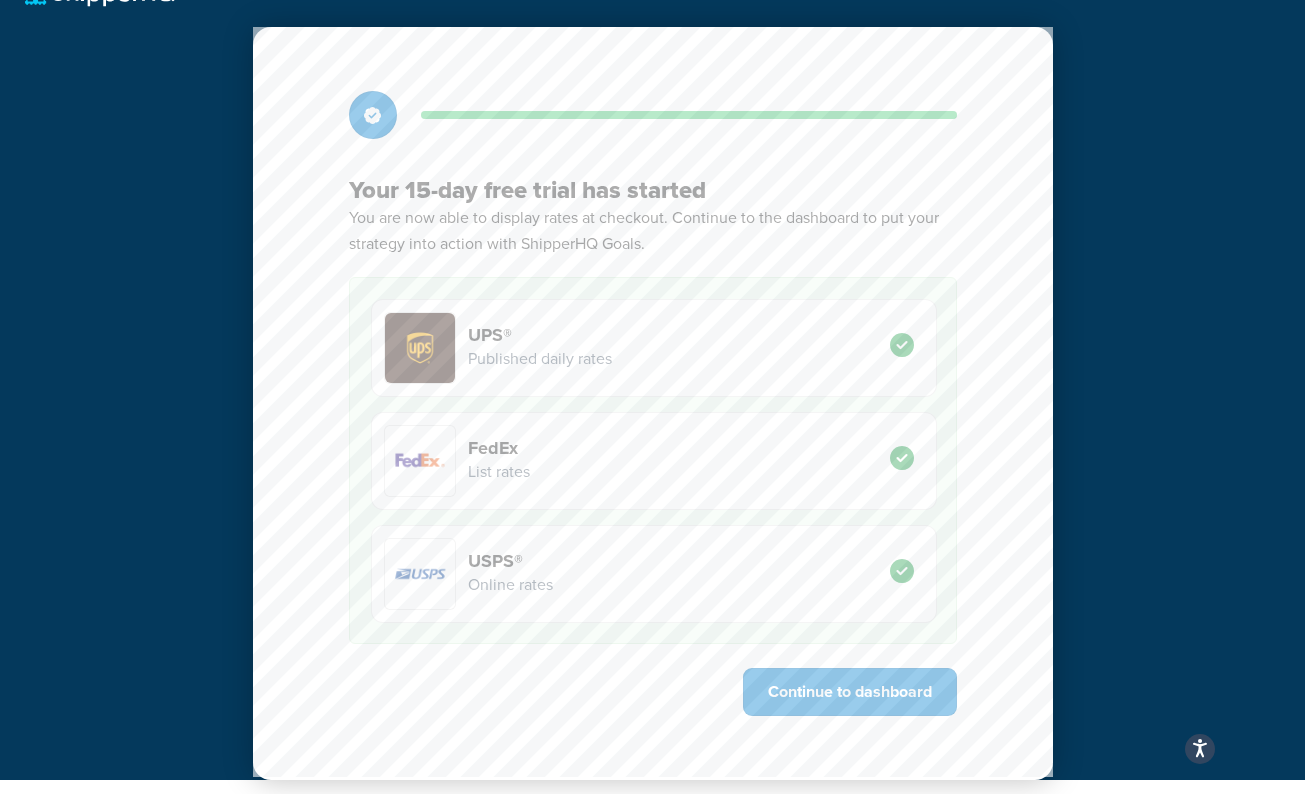 scroll, scrollTop: 53, scrollLeft: 0, axis: vertical 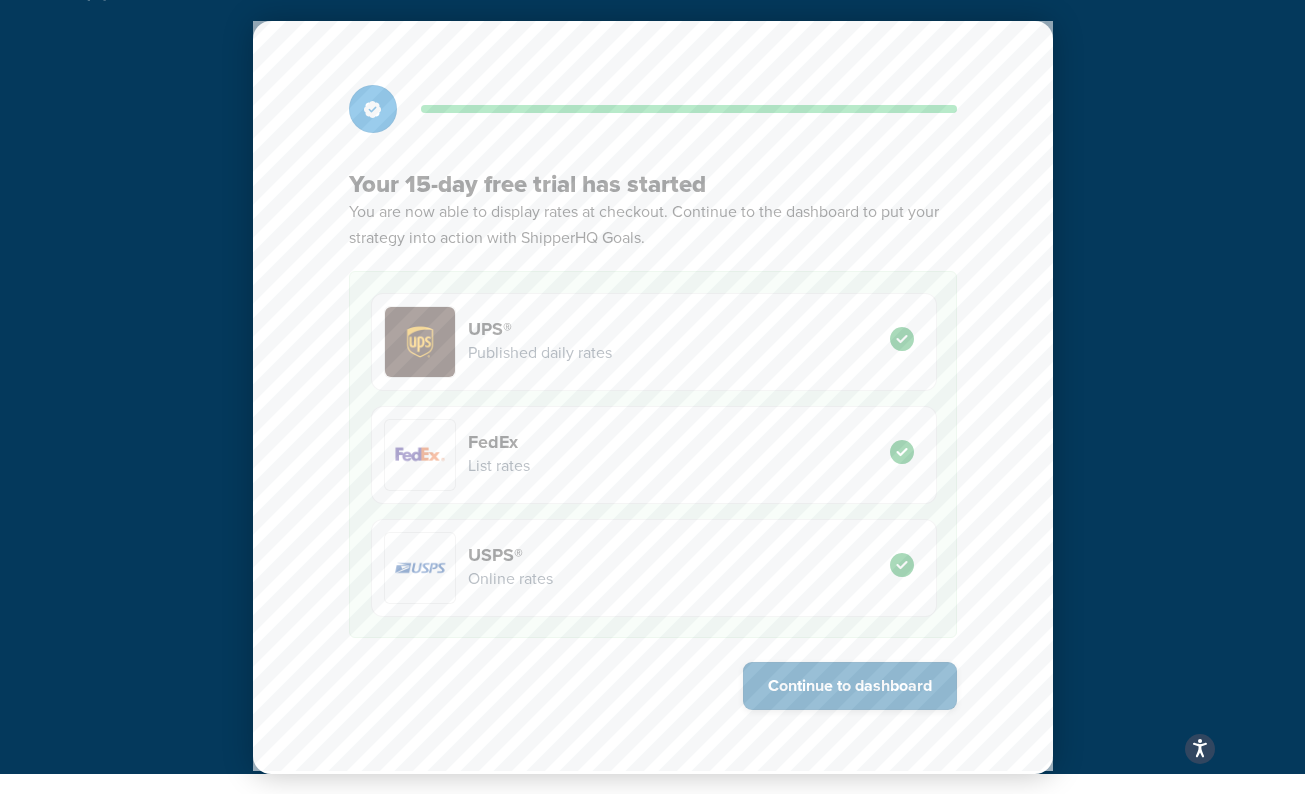 click on "Continue to dashboard" at bounding box center (850, 686) 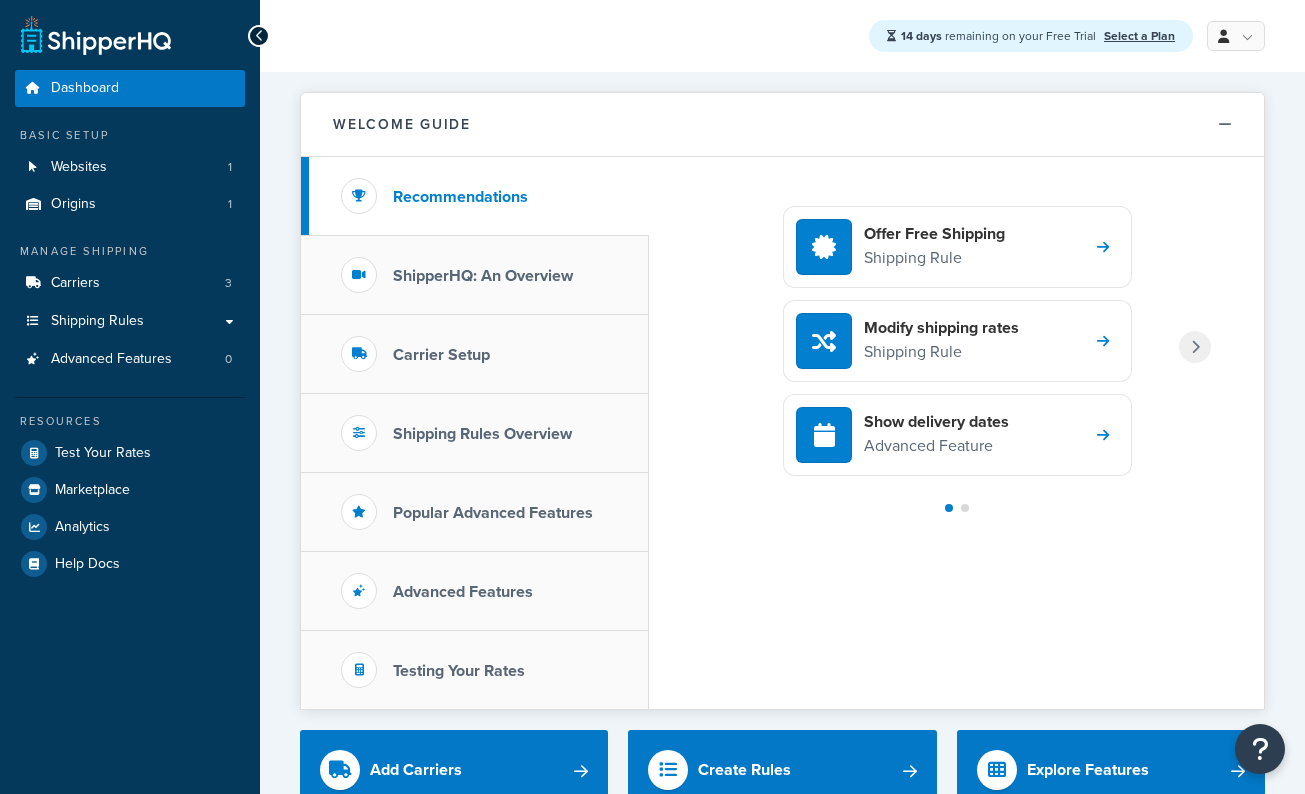 scroll, scrollTop: 0, scrollLeft: 0, axis: both 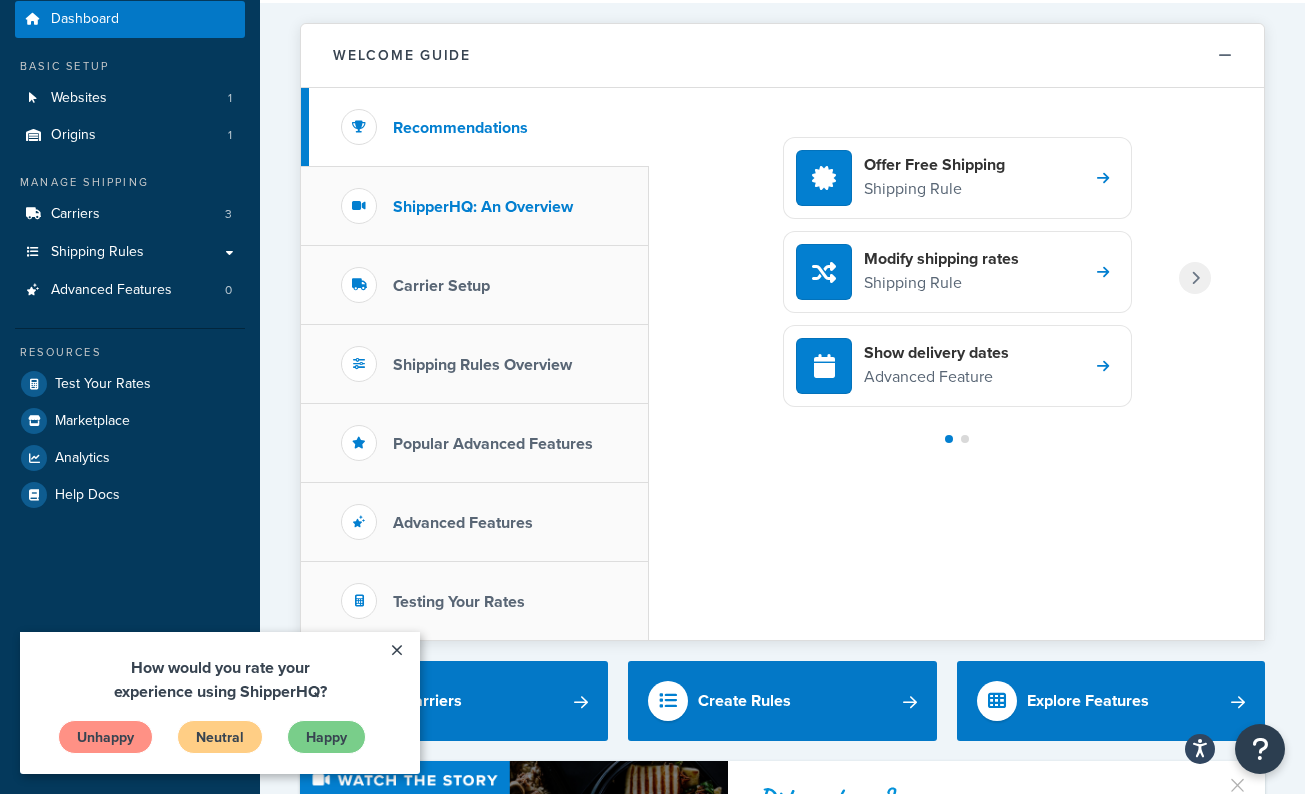 click on "ShipperHQ: An Overview" at bounding box center [483, 207] 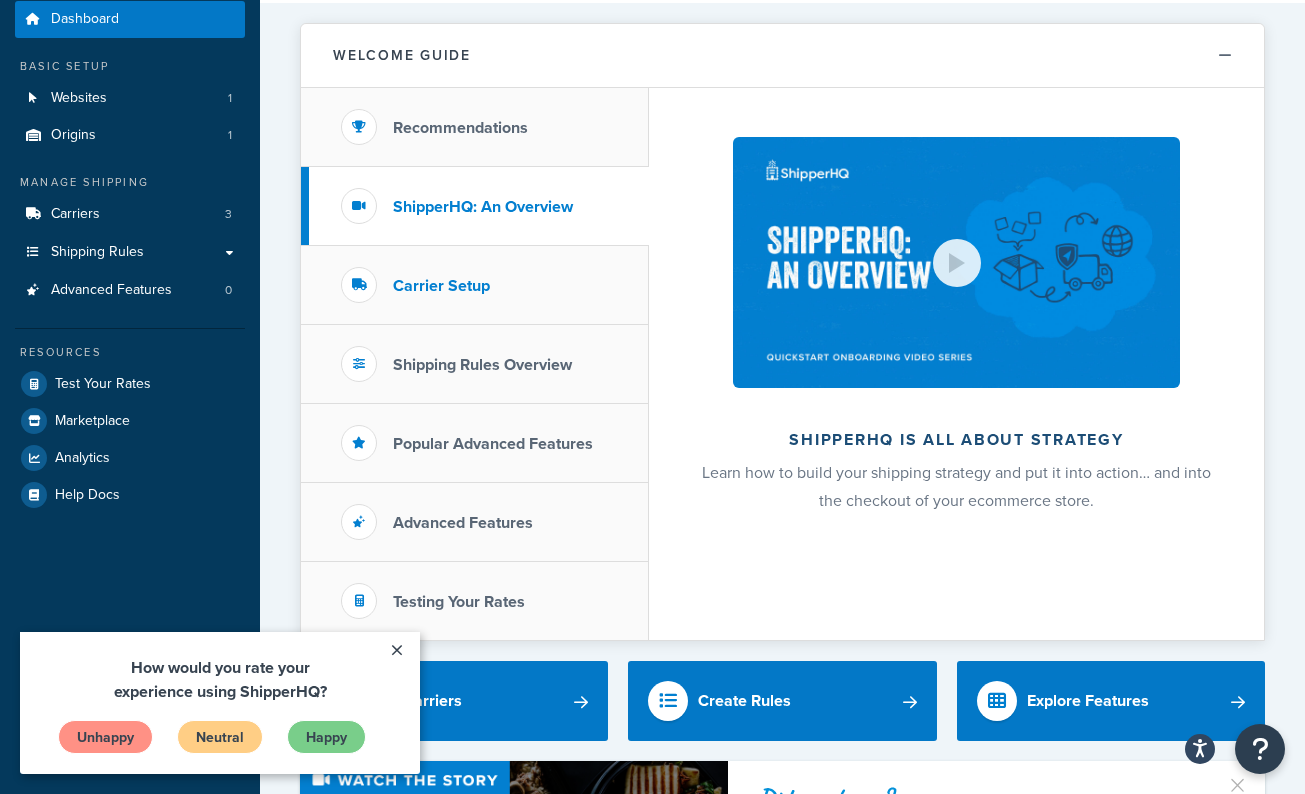 click on "Carrier Setup" at bounding box center [475, 285] 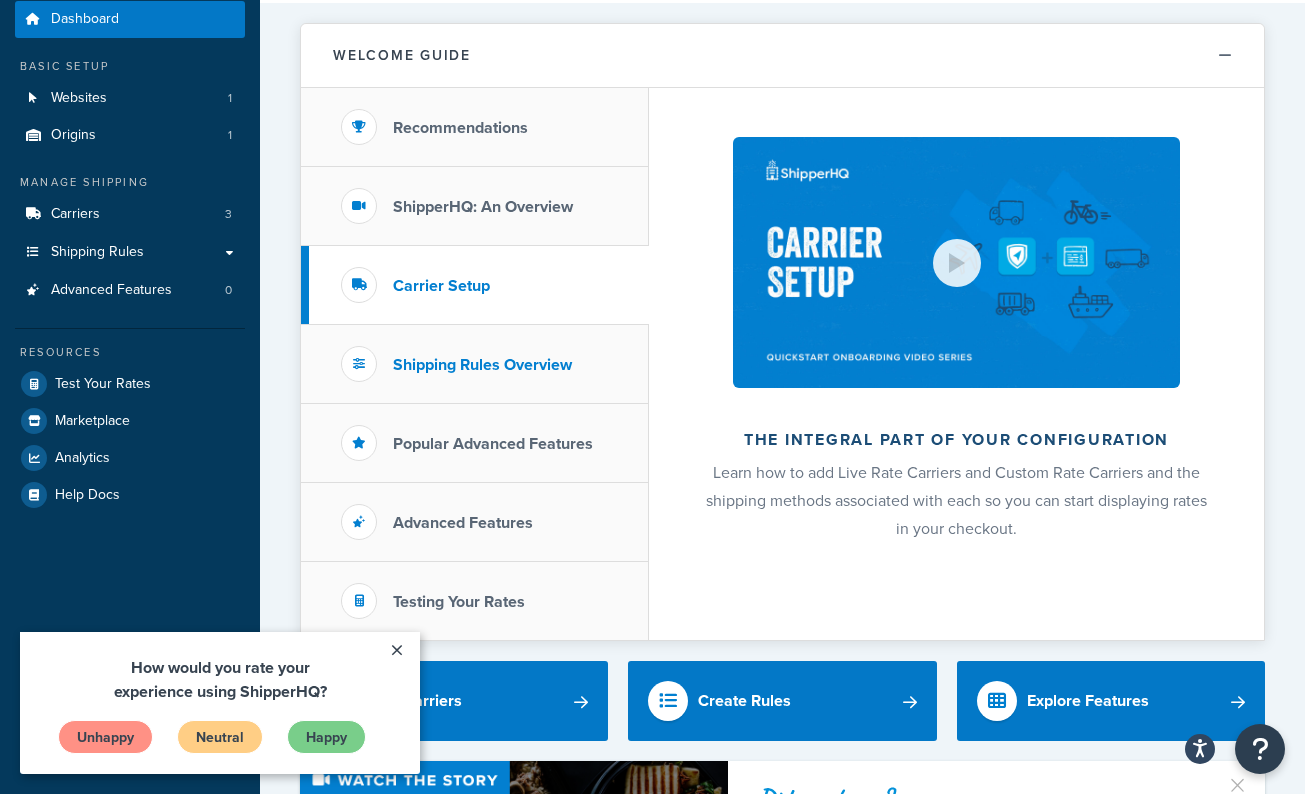 click on "Shipping Rules Overview" at bounding box center [482, 365] 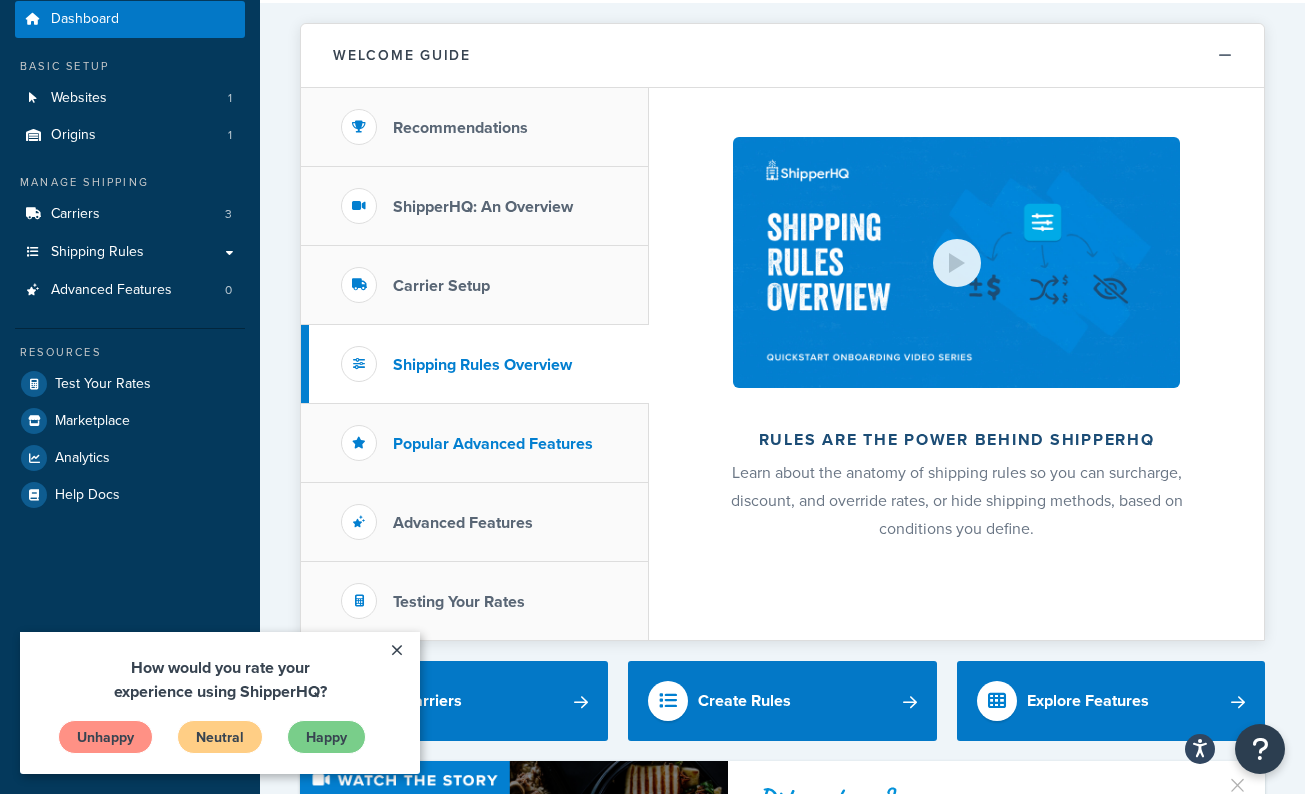 click on "Popular Advanced Features" at bounding box center (493, 444) 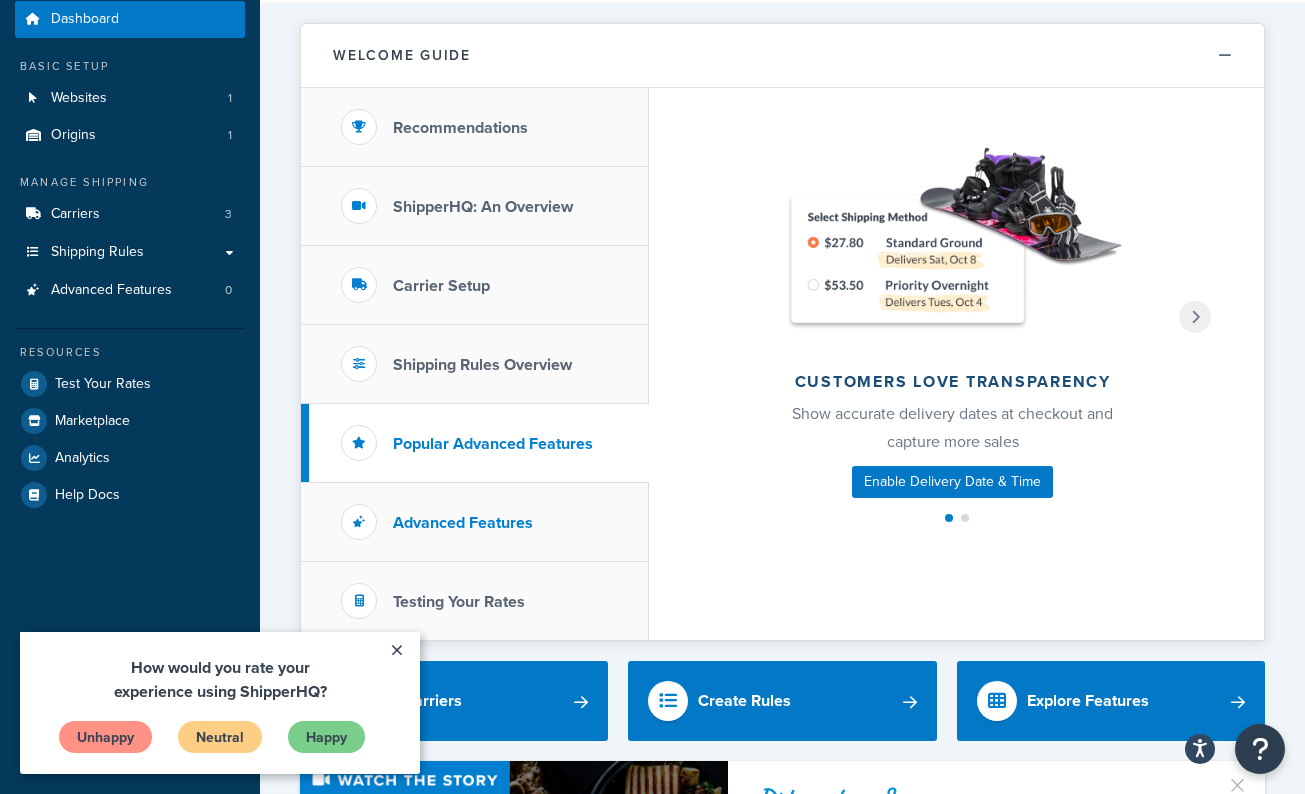 click on "Advanced Features" at bounding box center [475, 522] 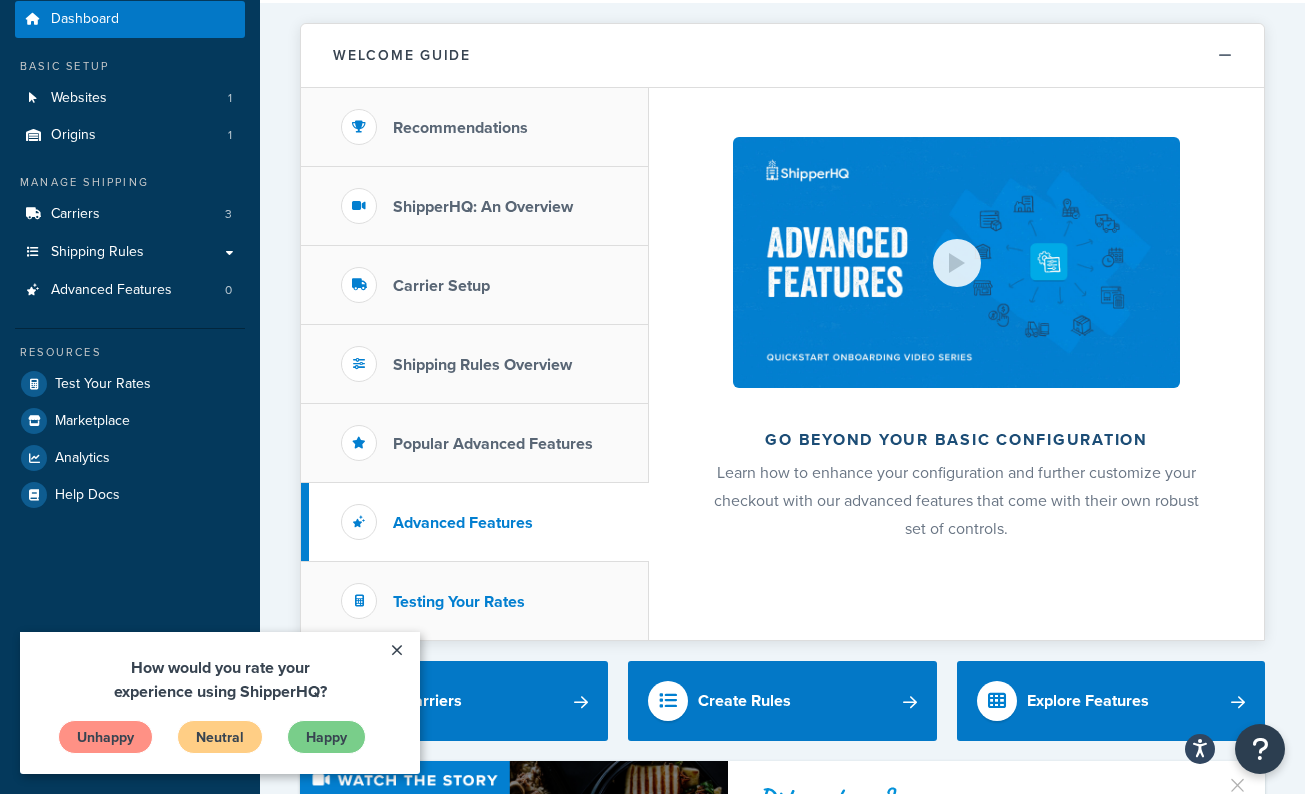 click on "Testing Your Rates" at bounding box center (459, 602) 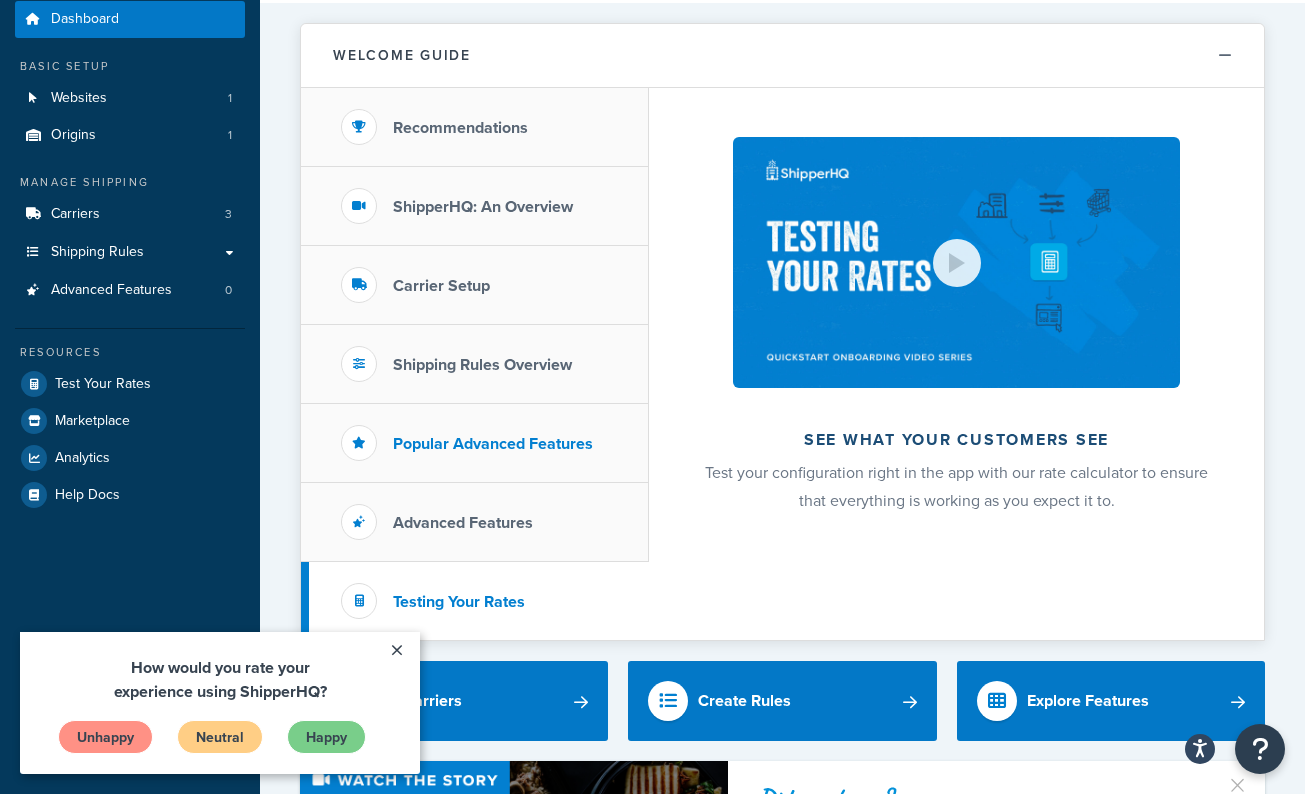 click on "Popular Advanced Features" at bounding box center (493, 444) 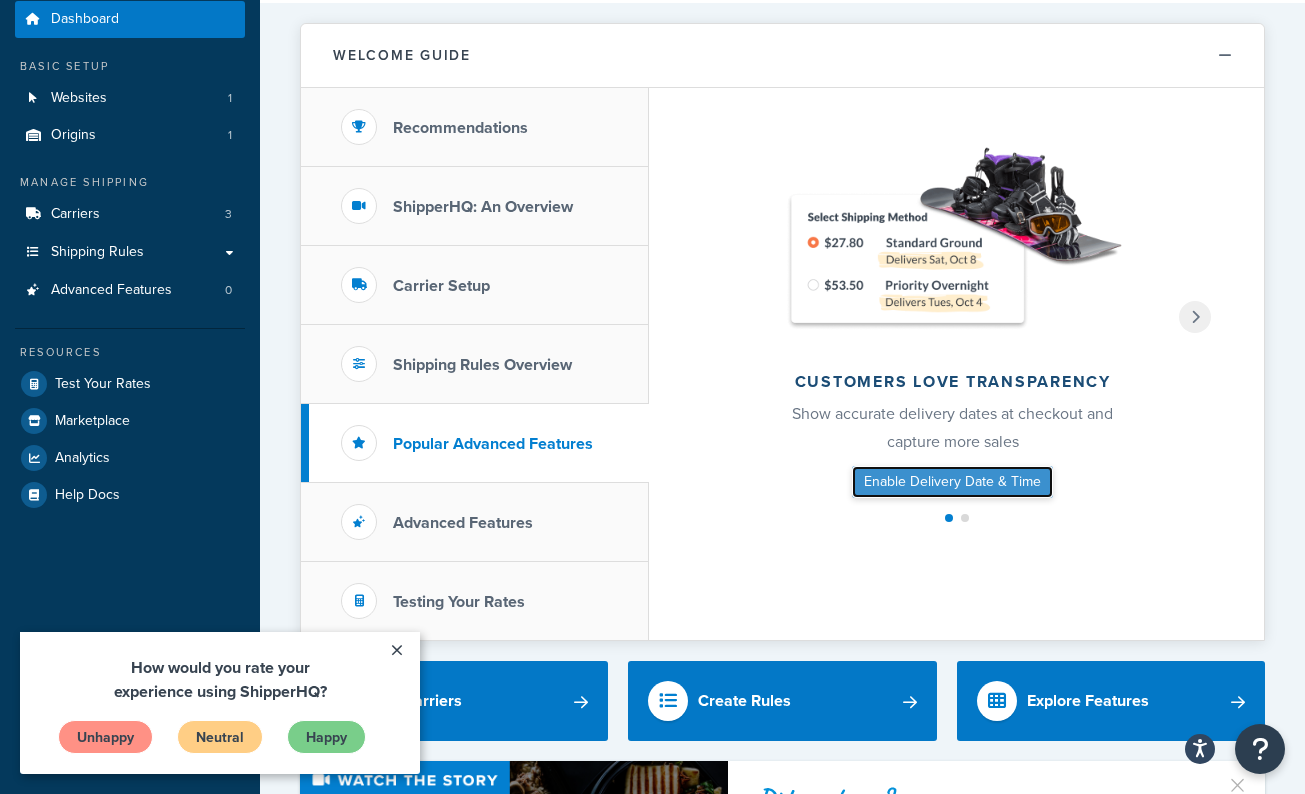 click on "Enable Delivery Date & Time" at bounding box center (952, 482) 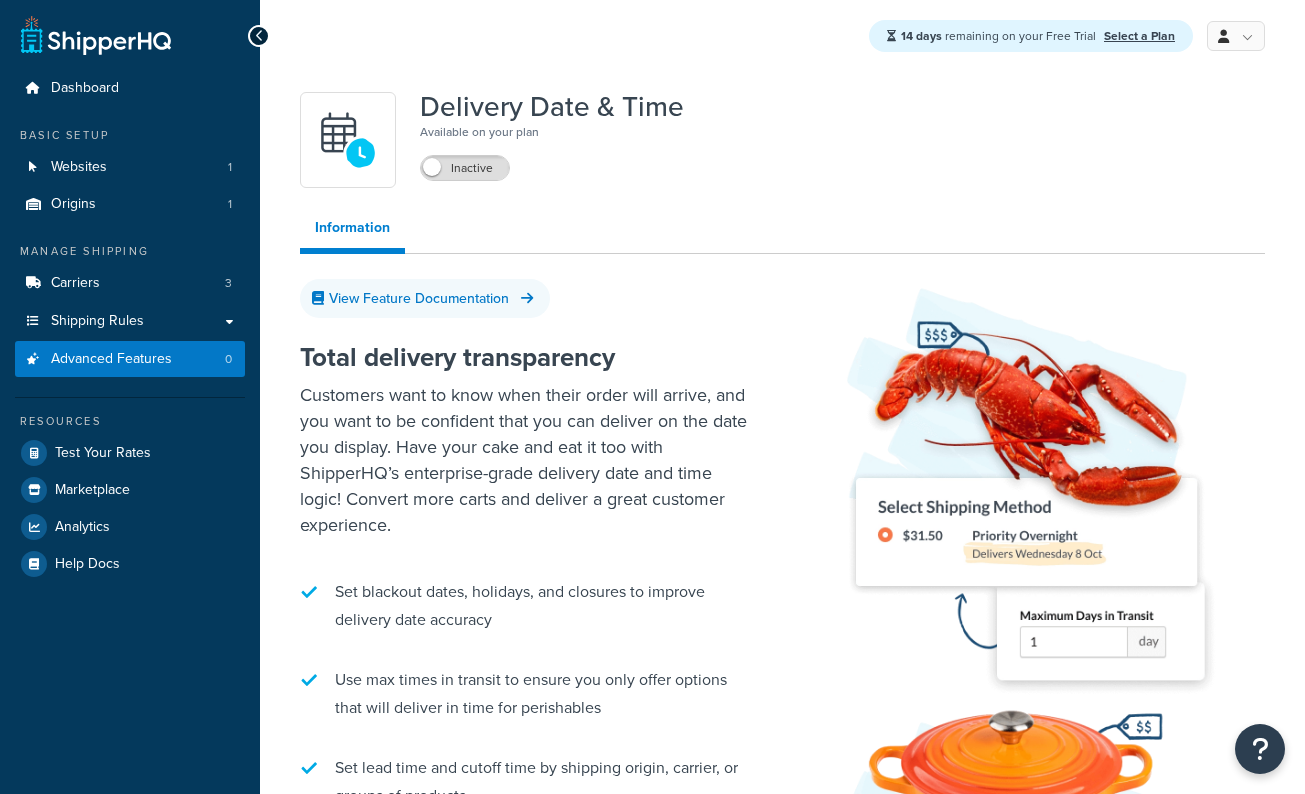 scroll, scrollTop: 0, scrollLeft: 0, axis: both 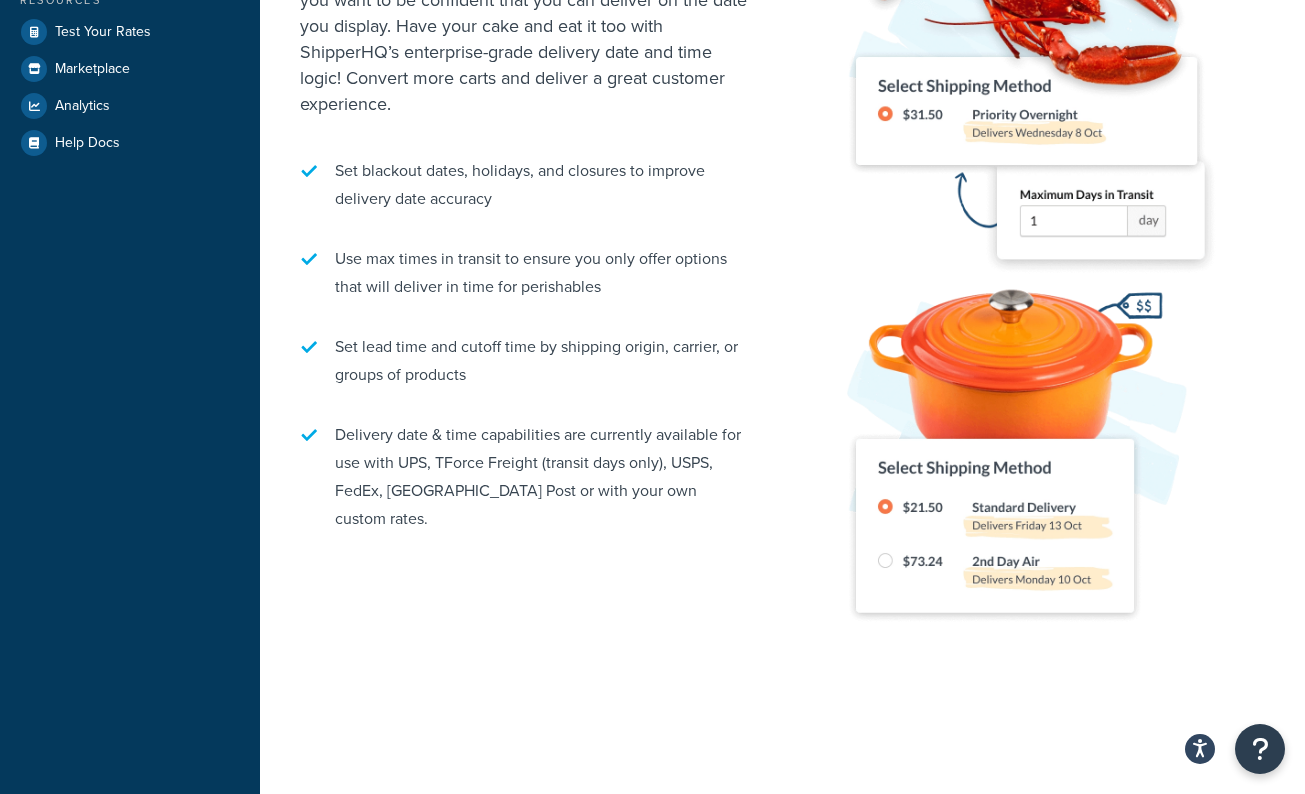 click at bounding box center [1023, 257] 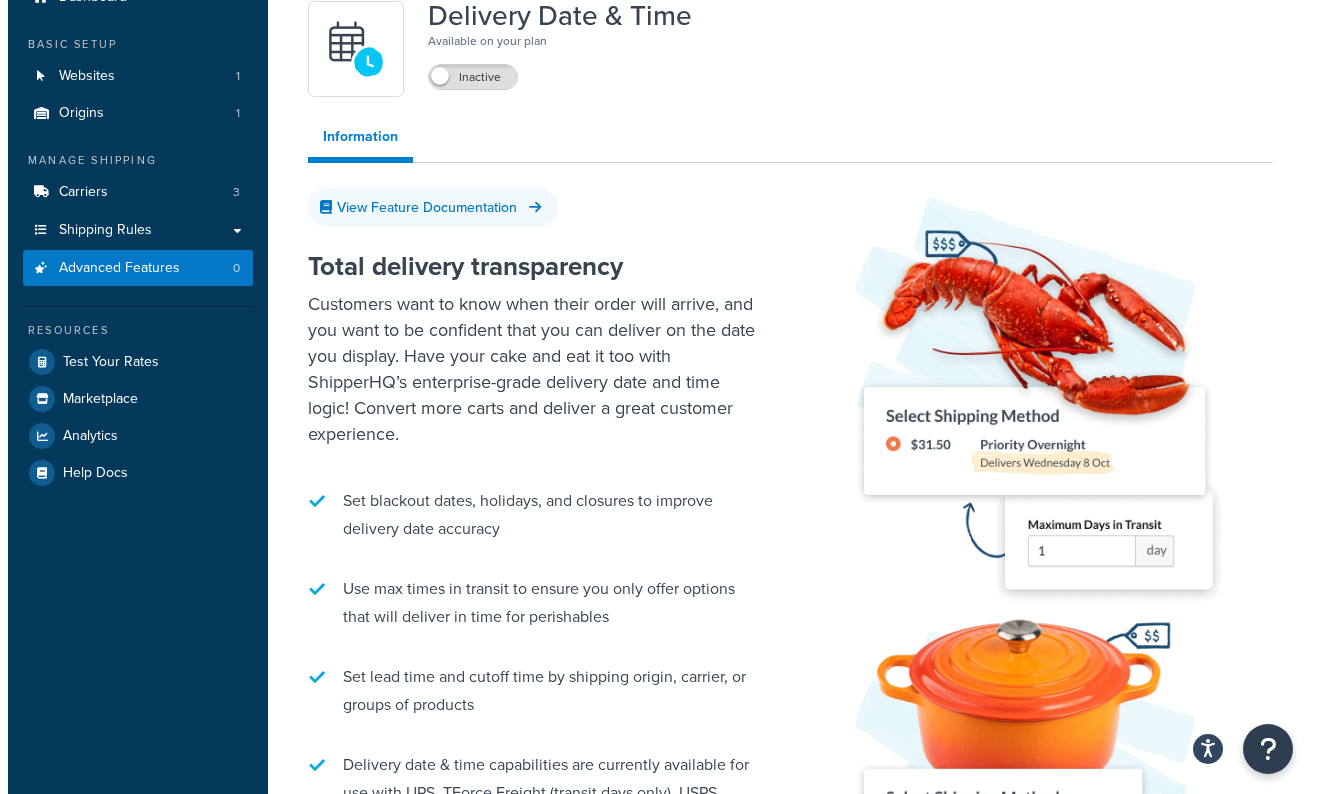 scroll, scrollTop: 0, scrollLeft: 0, axis: both 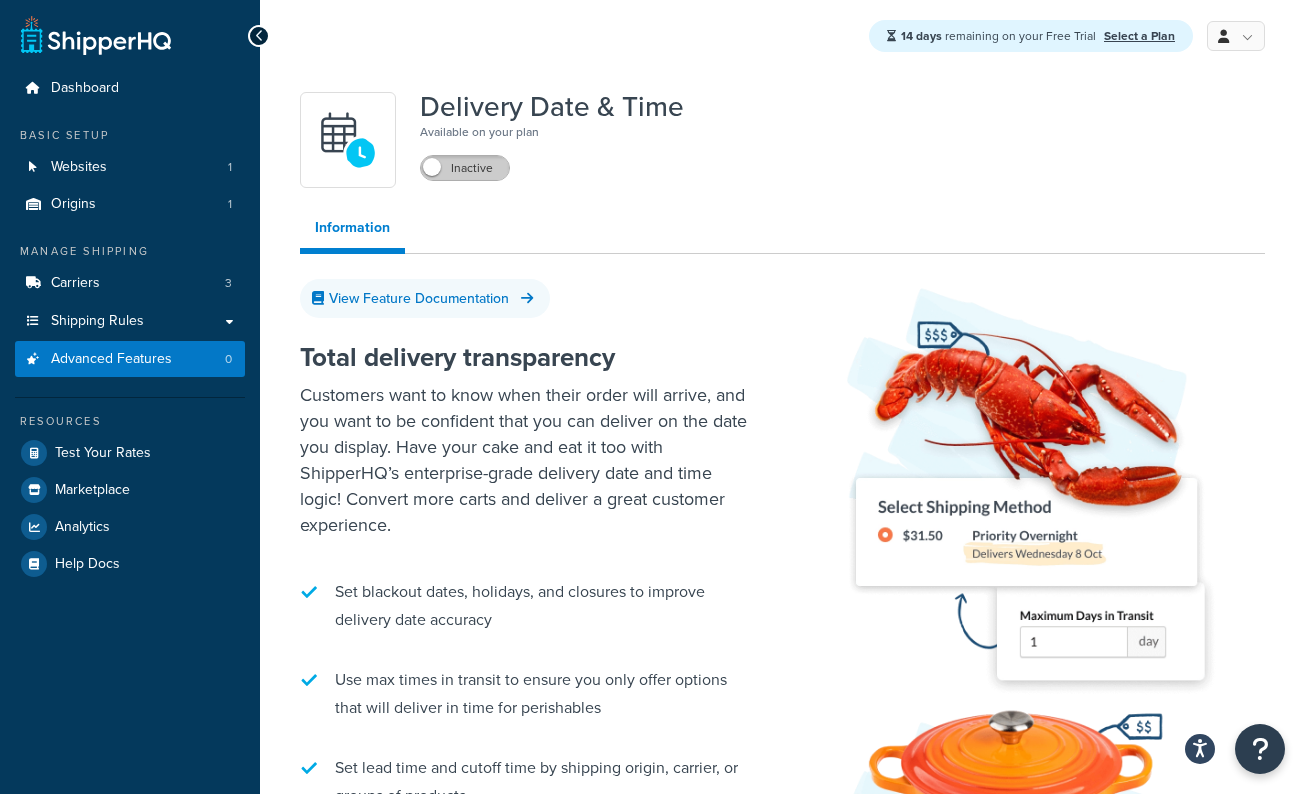 click on "Inactive" at bounding box center [465, 168] 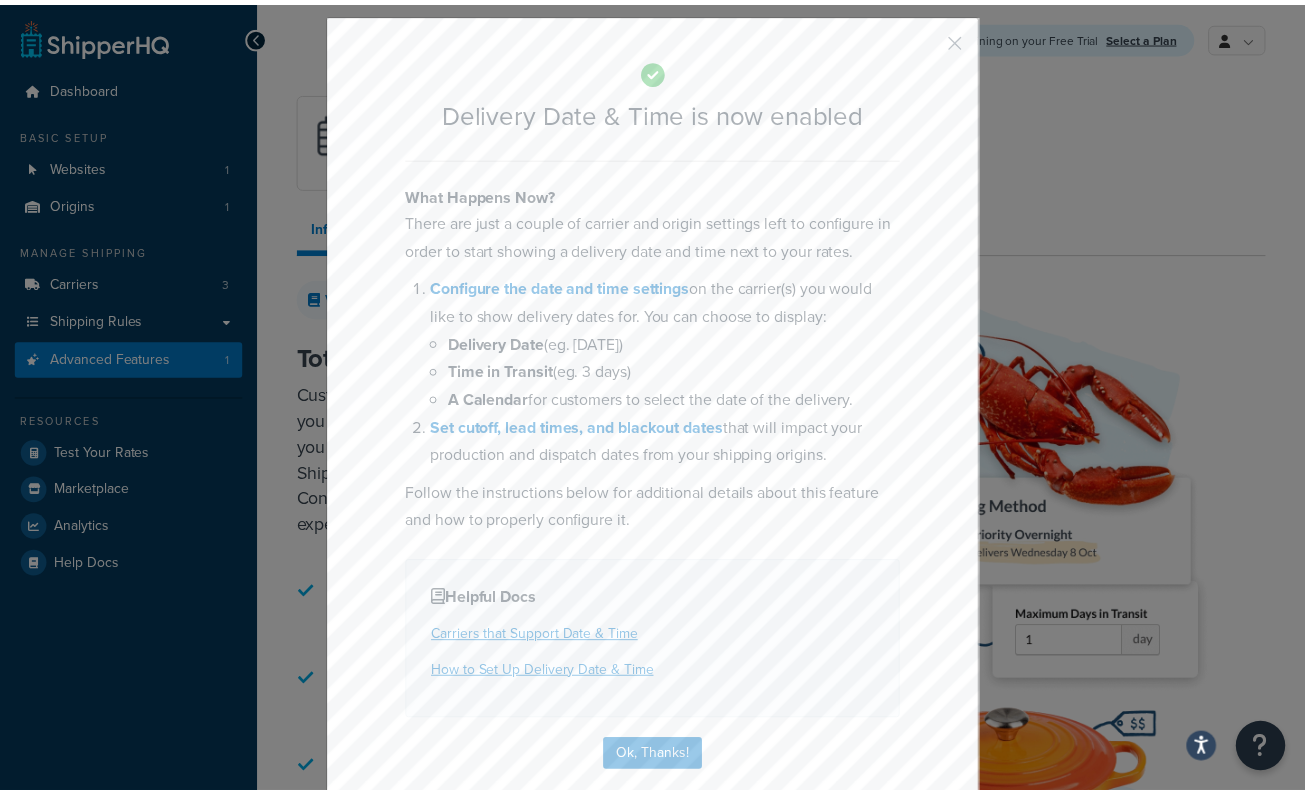 scroll, scrollTop: 51, scrollLeft: 0, axis: vertical 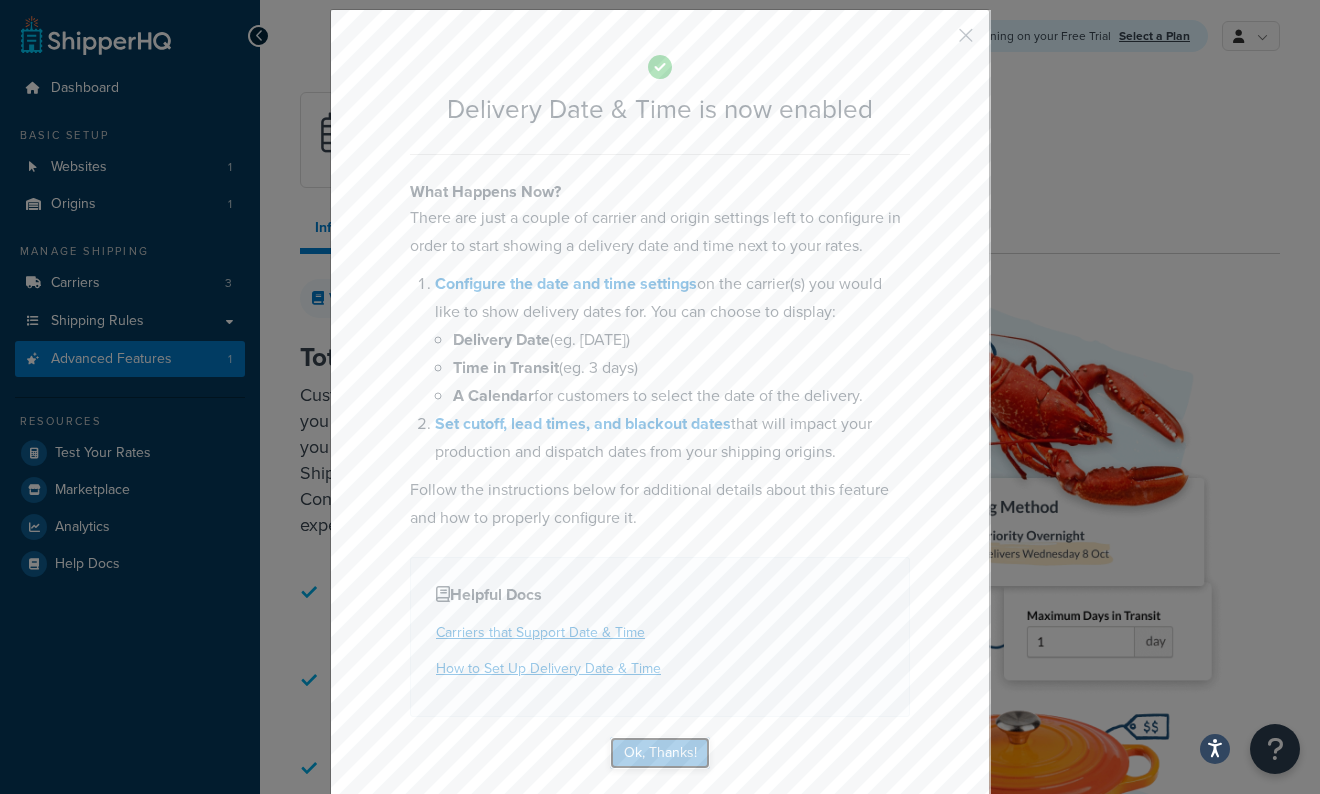 click on "Ok, Thanks!" at bounding box center [660, 753] 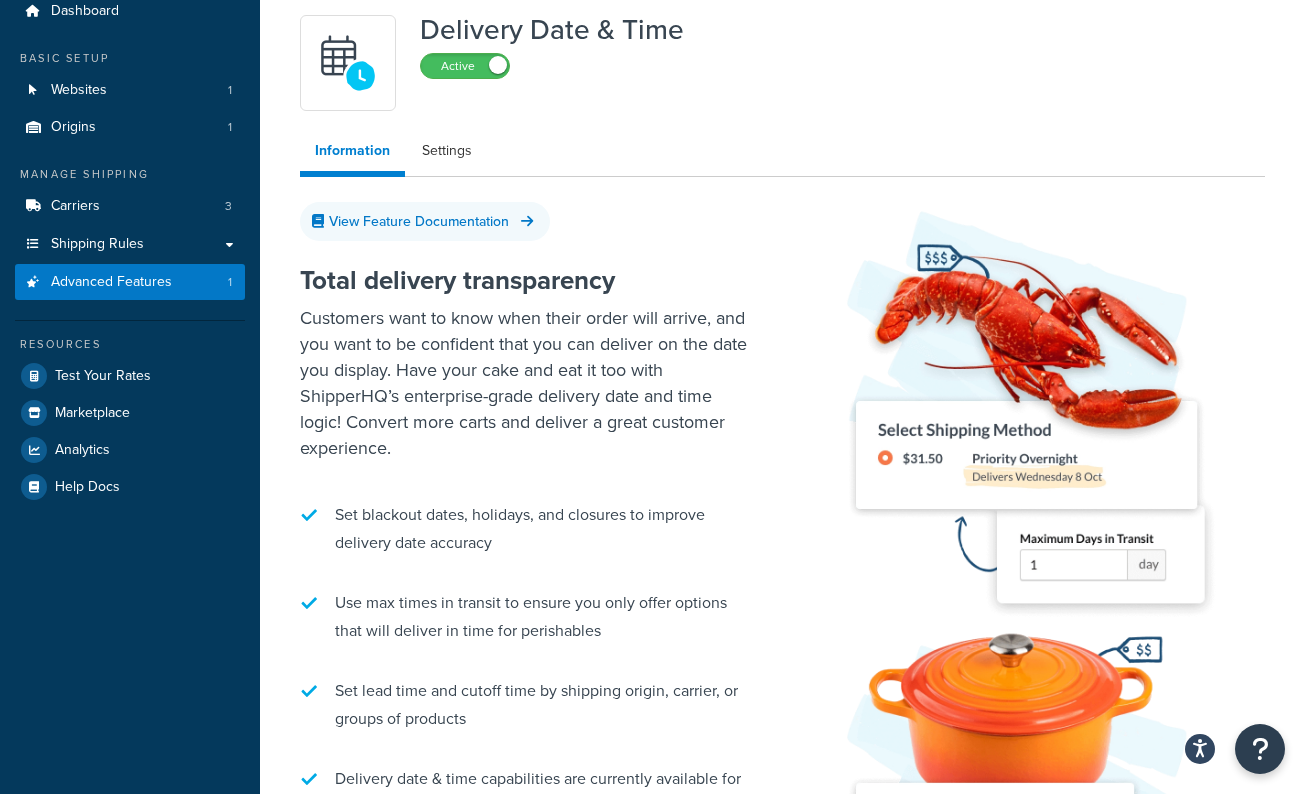 scroll, scrollTop: 52, scrollLeft: 0, axis: vertical 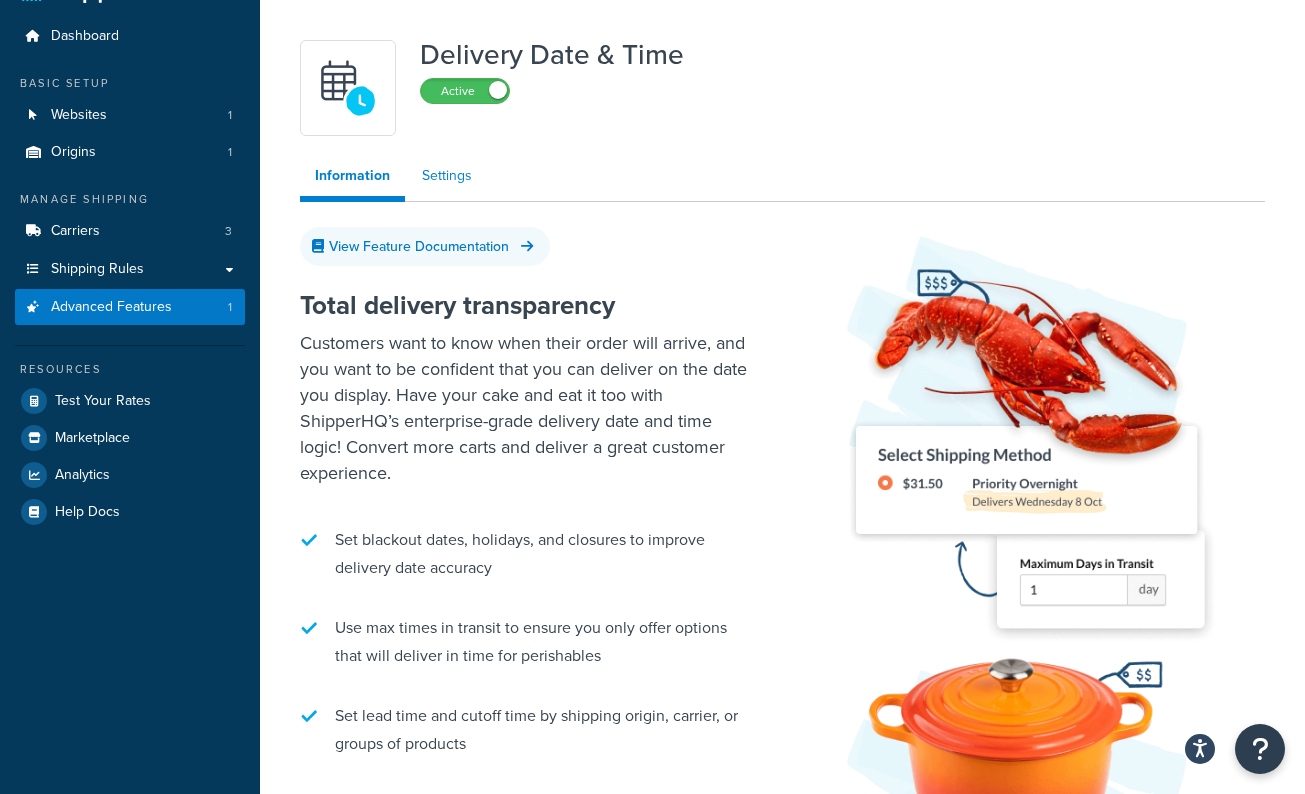 click on "Settings" at bounding box center (447, 176) 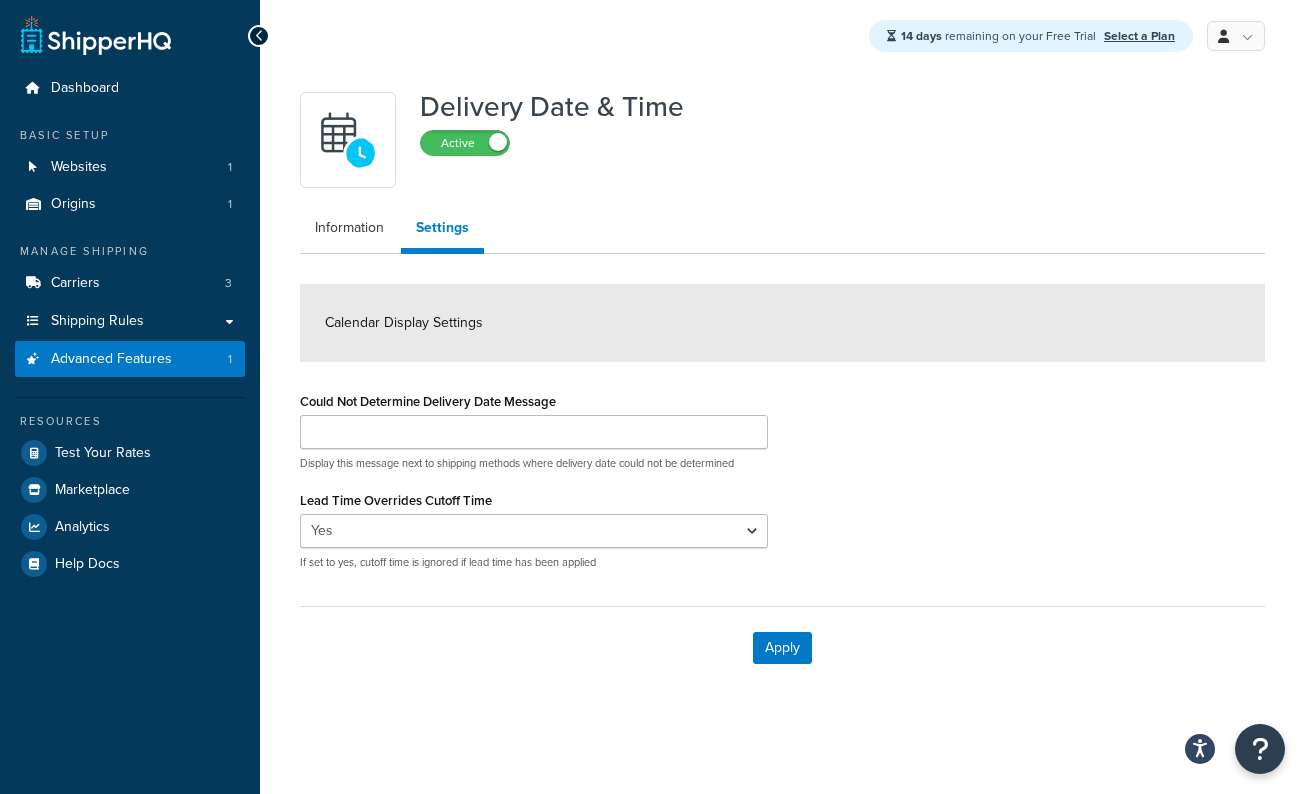 scroll, scrollTop: 0, scrollLeft: 0, axis: both 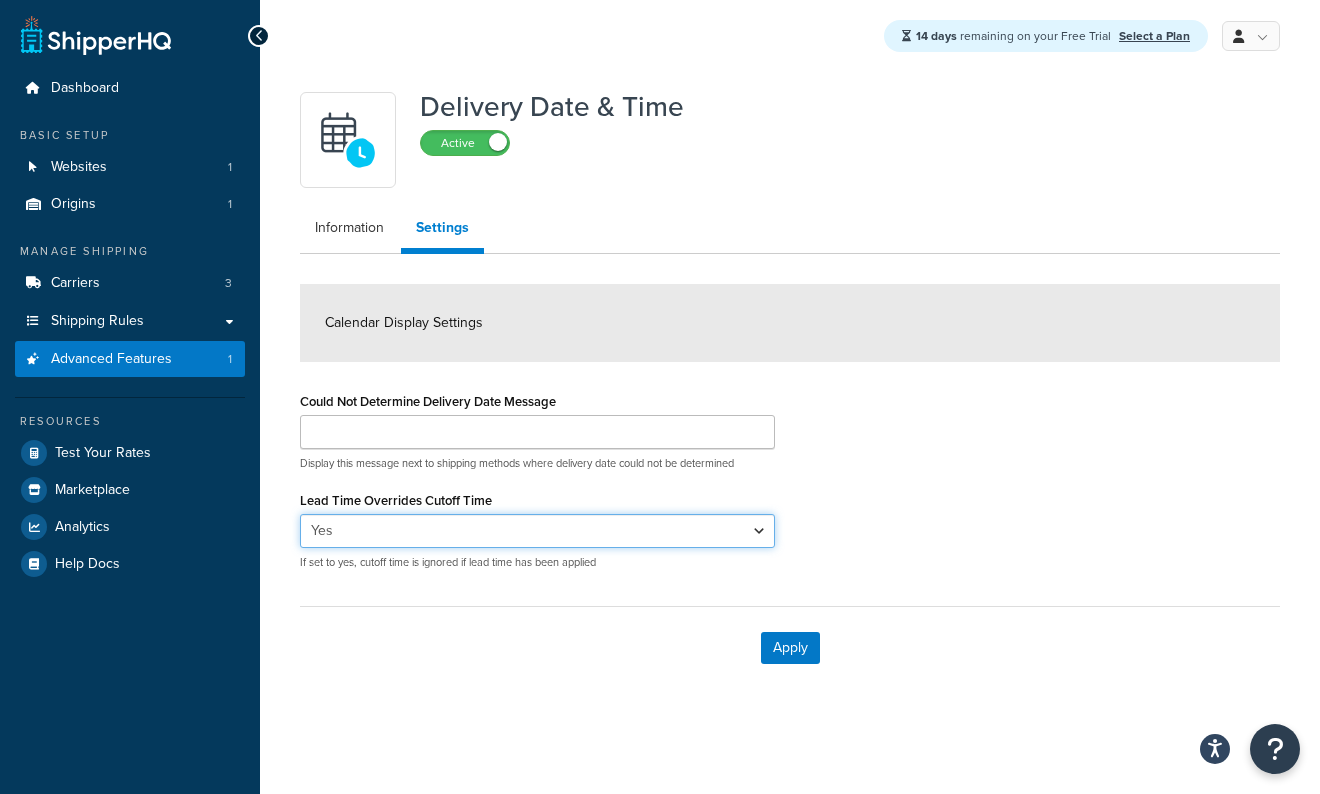 click on "Yes No" at bounding box center (537, 531) 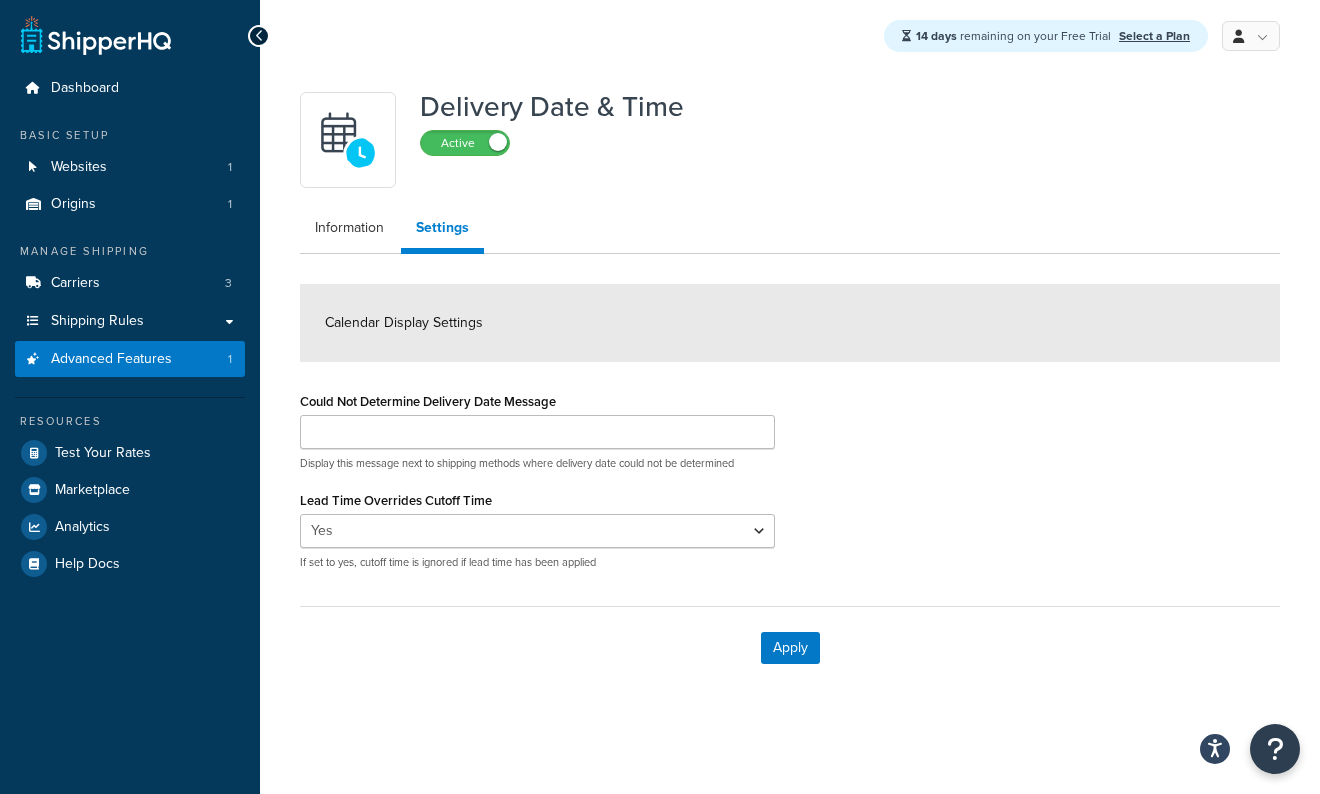 click on "Could Not Determine Delivery Date Message   Display this message next to shipping methods where delivery date could not be determined" at bounding box center [537, 429] 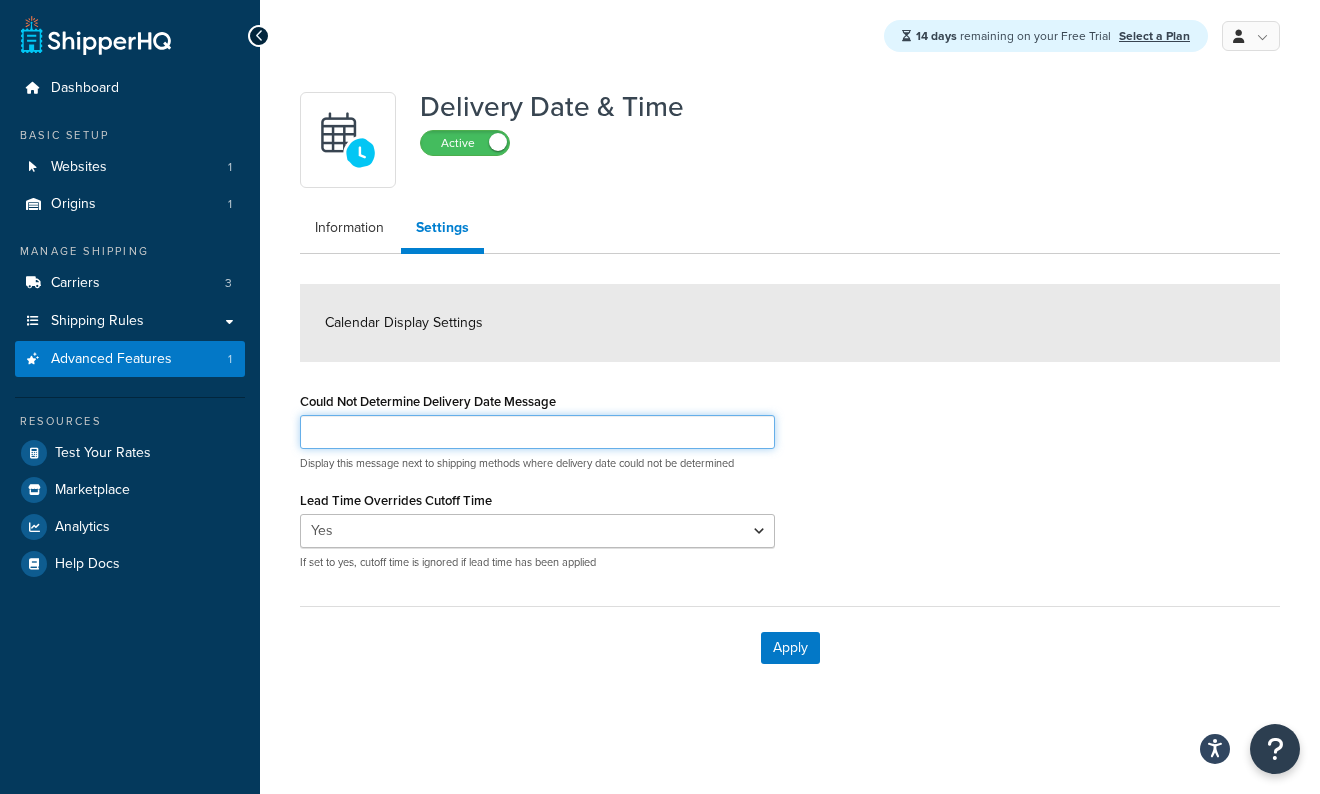 click on "Could Not Determine Delivery Date Message" at bounding box center [537, 432] 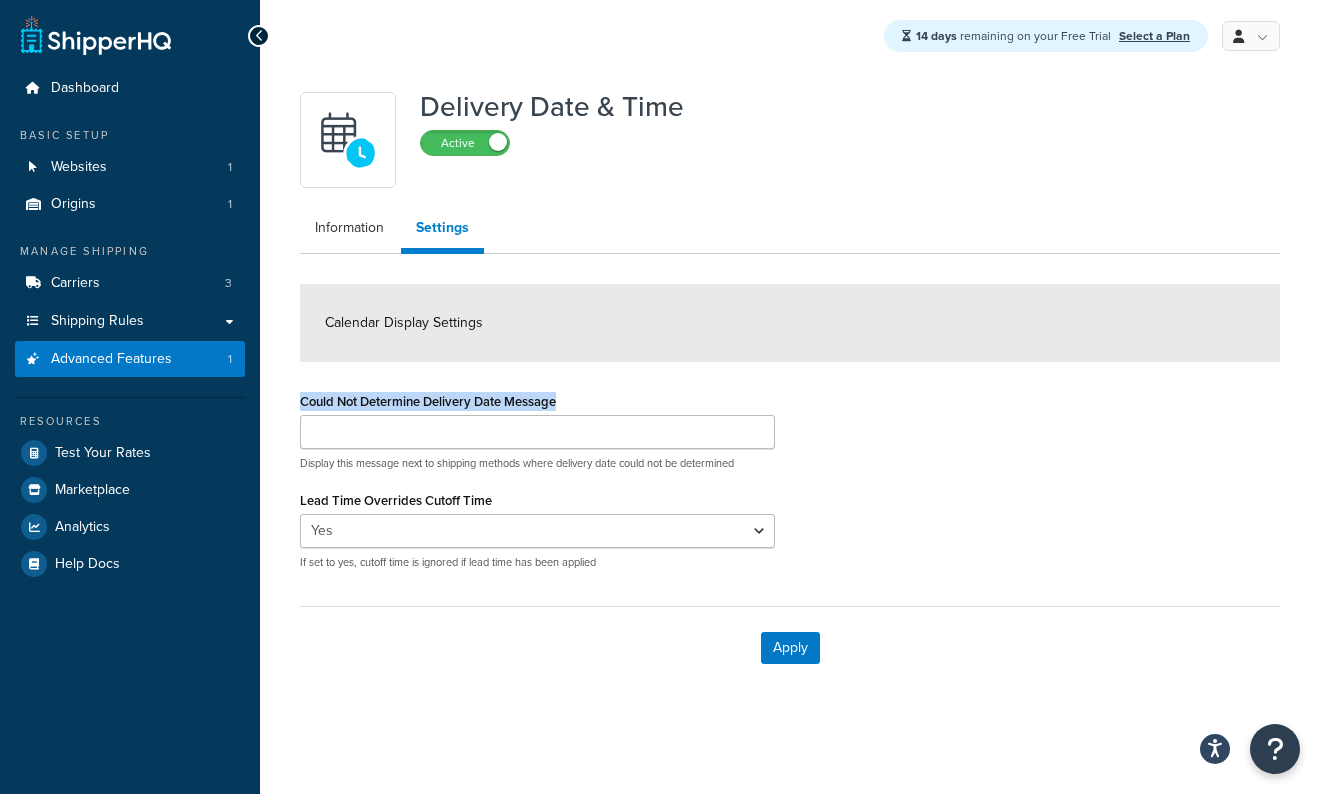 drag, startPoint x: 297, startPoint y: 401, endPoint x: 580, endPoint y: 394, distance: 283.08655 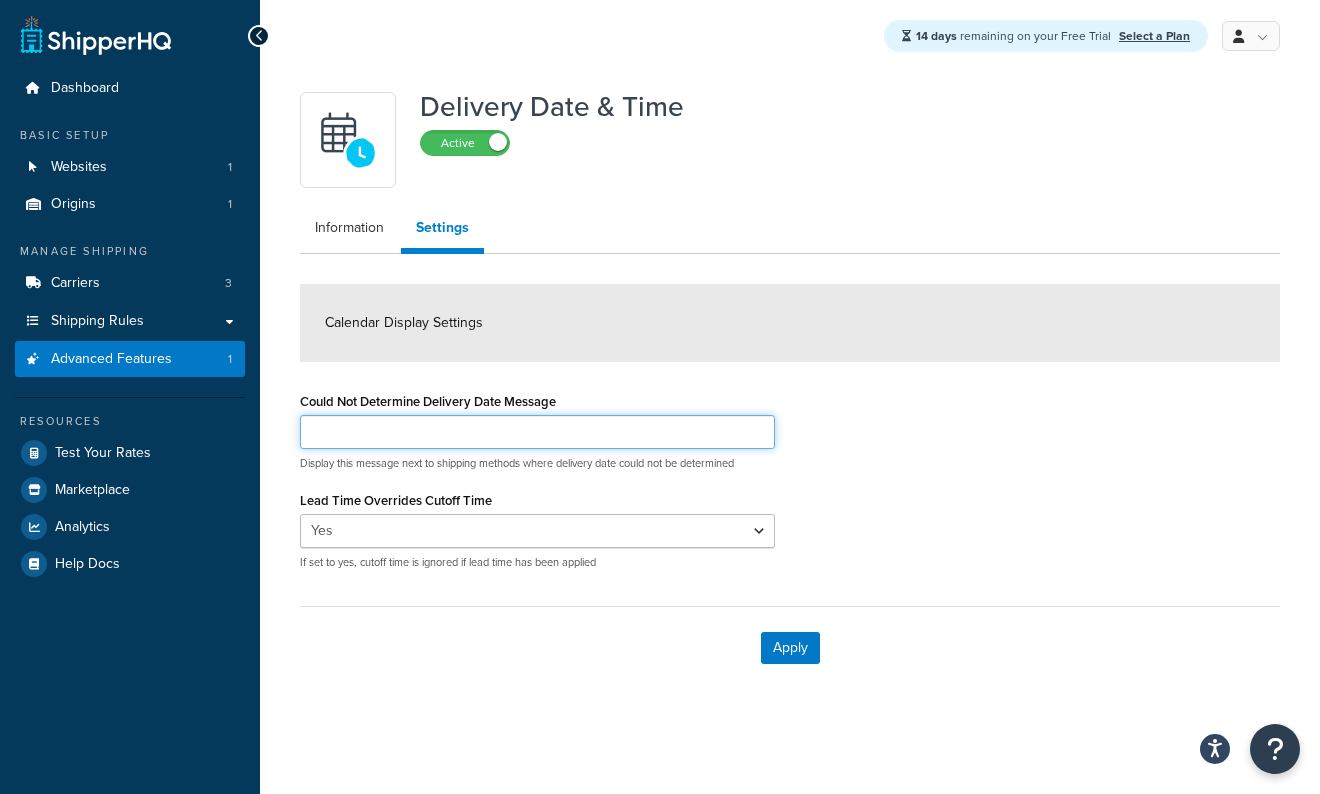 click on "Could Not Determine Delivery Date Message" at bounding box center [537, 432] 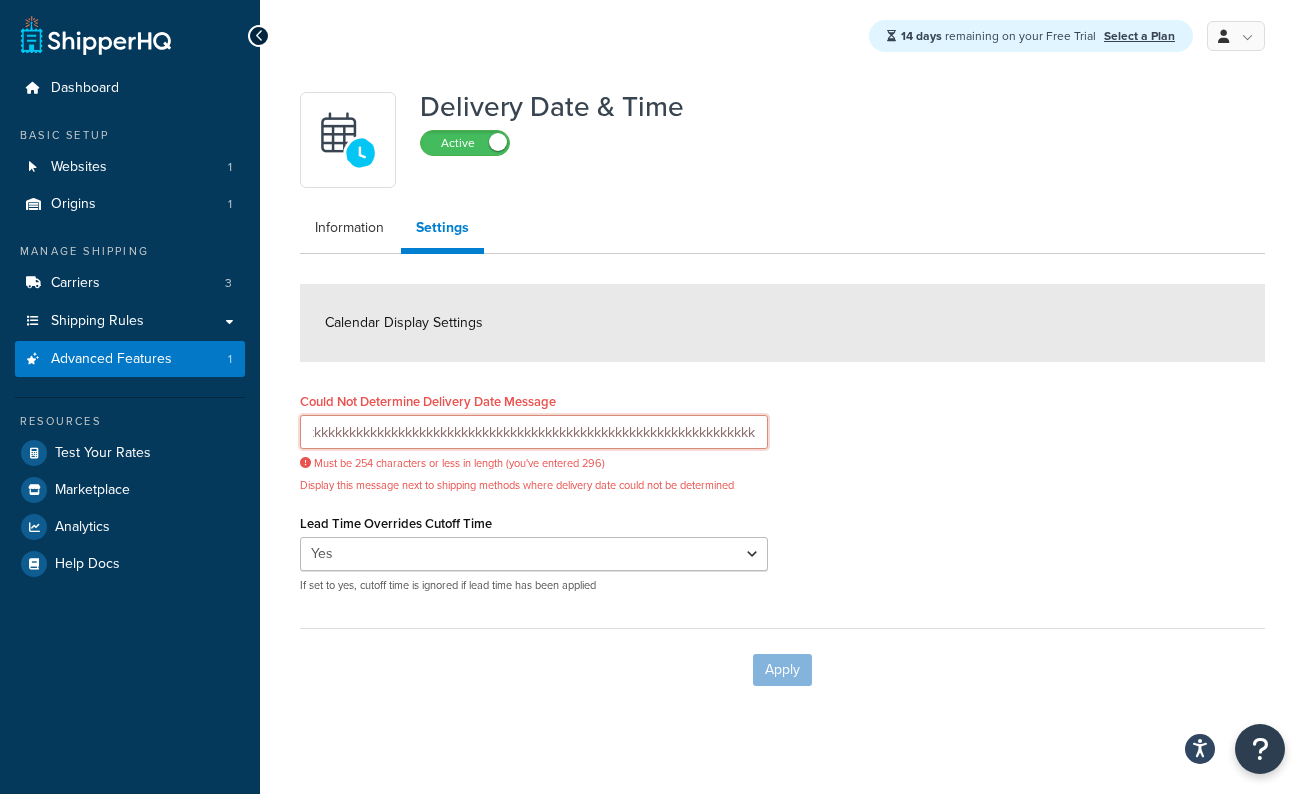 scroll, scrollTop: 0, scrollLeft: 1625, axis: horizontal 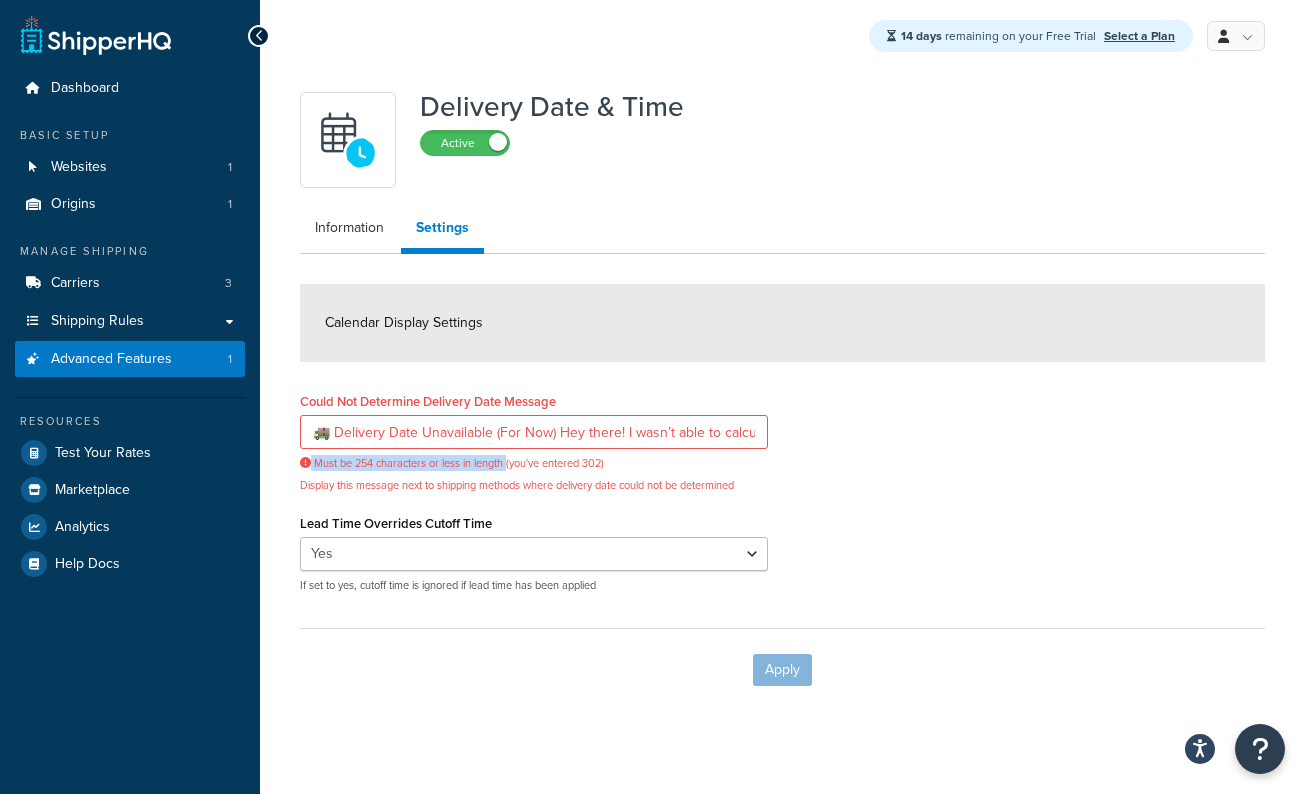 drag, startPoint x: 303, startPoint y: 455, endPoint x: 508, endPoint y: 470, distance: 205.54805 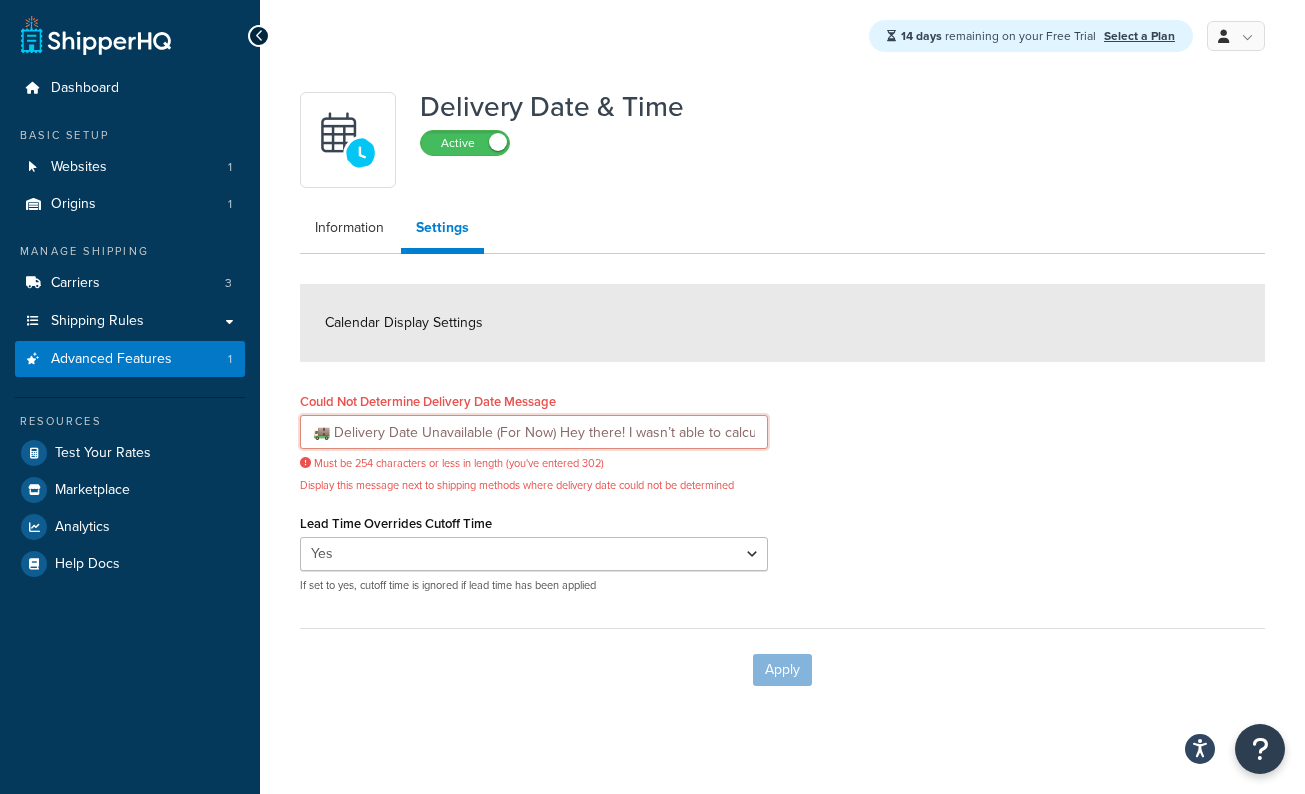 click on "🚚 Delivery Date Unavailable (For Now) Hey there! I wasn’t able to calculate a delivery date kkkkkkkkkkkkkkkkkkkkkkkkkkkkkkkkkkkkkkkkkkkkkkkkkkkkkkkkkkkkkkkkkkkkkkkkkkkkkkkkkkkkkkkkkkkkkkkkkkkkkkkkkkkkkkkkkkkkkkkkkkkkkkkkkkkkkkkkkkkkkkkkkkkkkkkkkkkkkkkkkkkkkkkkkkkkkkkkkkkkkkkkkkkkkkkkkkkkkkkkkkkkkkkkk" at bounding box center (534, 432) 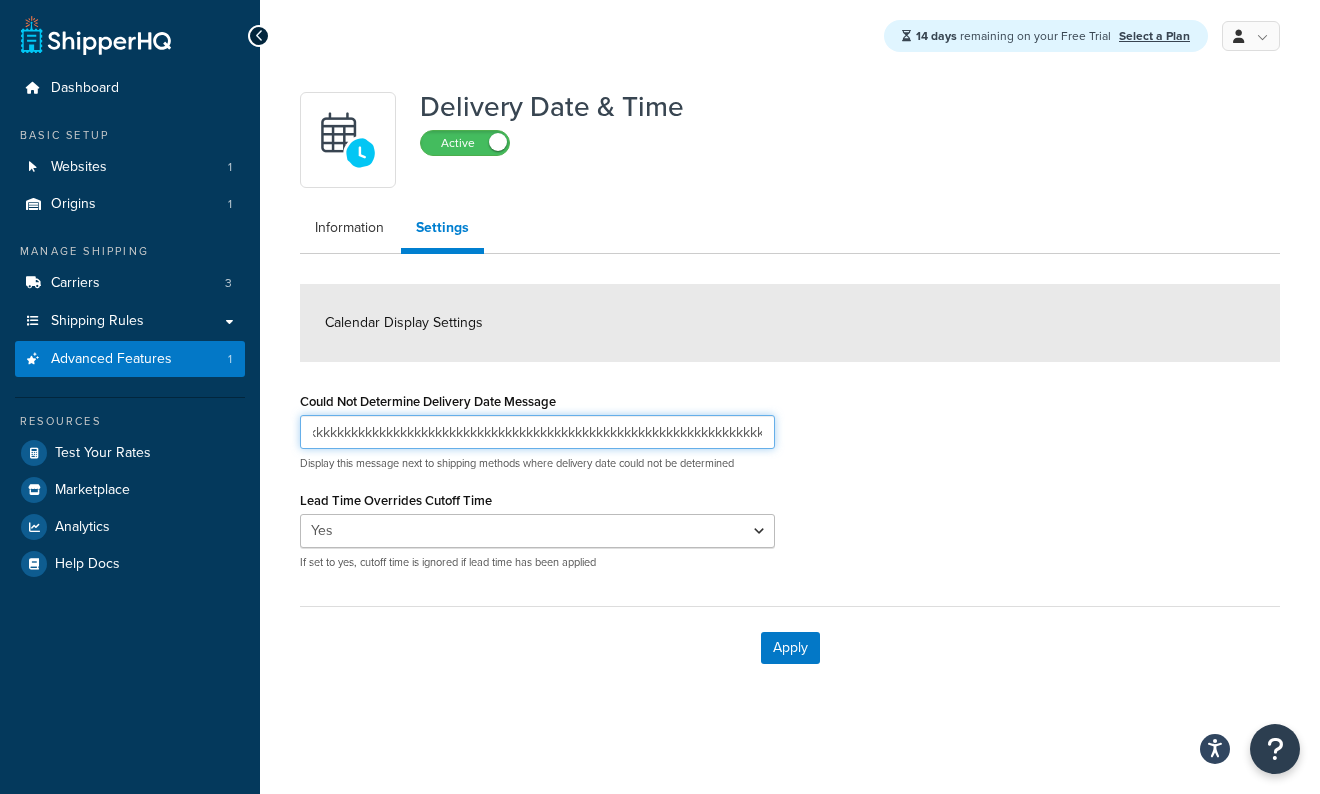 scroll, scrollTop: 0, scrollLeft: 170, axis: horizontal 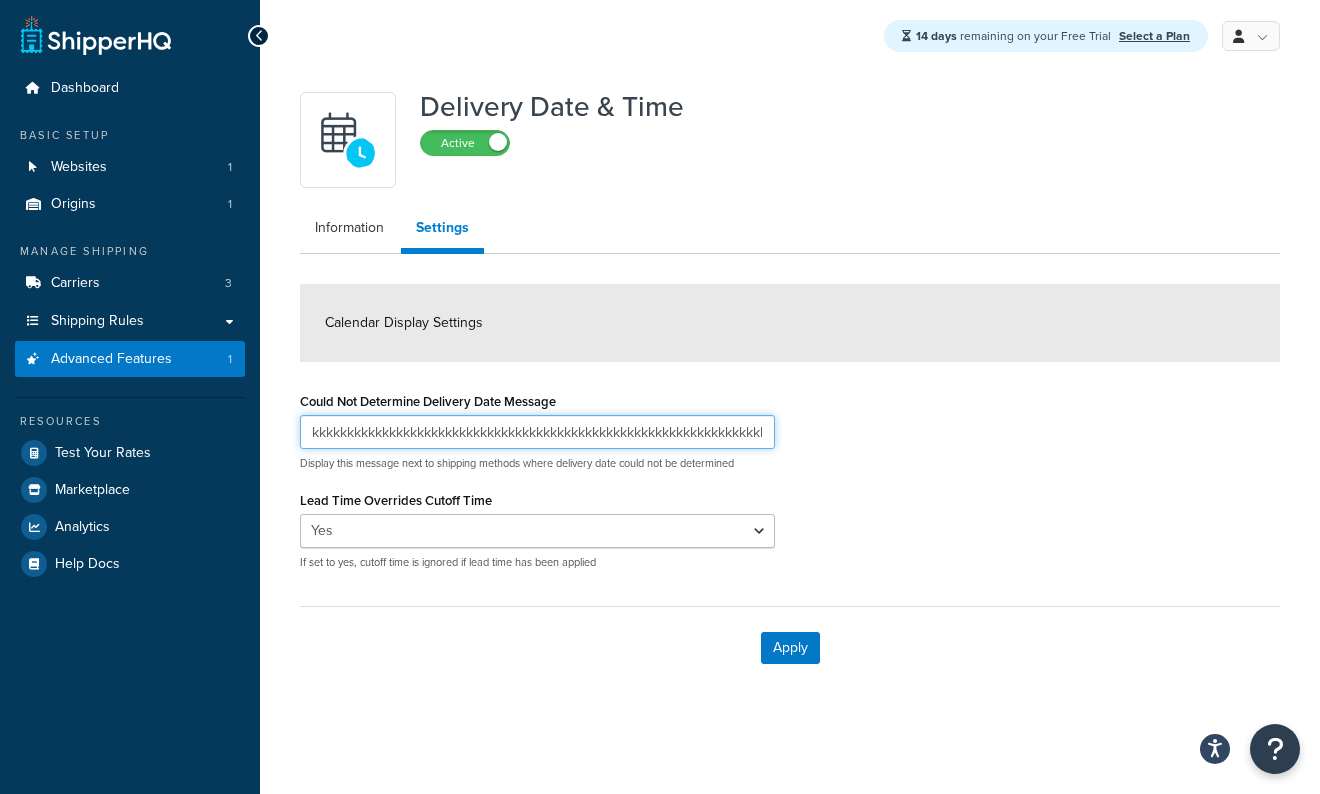 click on "🚚 Delivery Date Unavailabkkkkkkkkkkkkkkkkkkkkkkkkkkkkkkkkkkkkkkkkkkkkkkkkkkkkkkkkkkkkkkkkkkkkkkkkkkkkkkkkkkkkkkkkkkkkkkkkkkkkkkkkkkkkkkkkkkkkkkkkkkkkkkk" at bounding box center [537, 432] 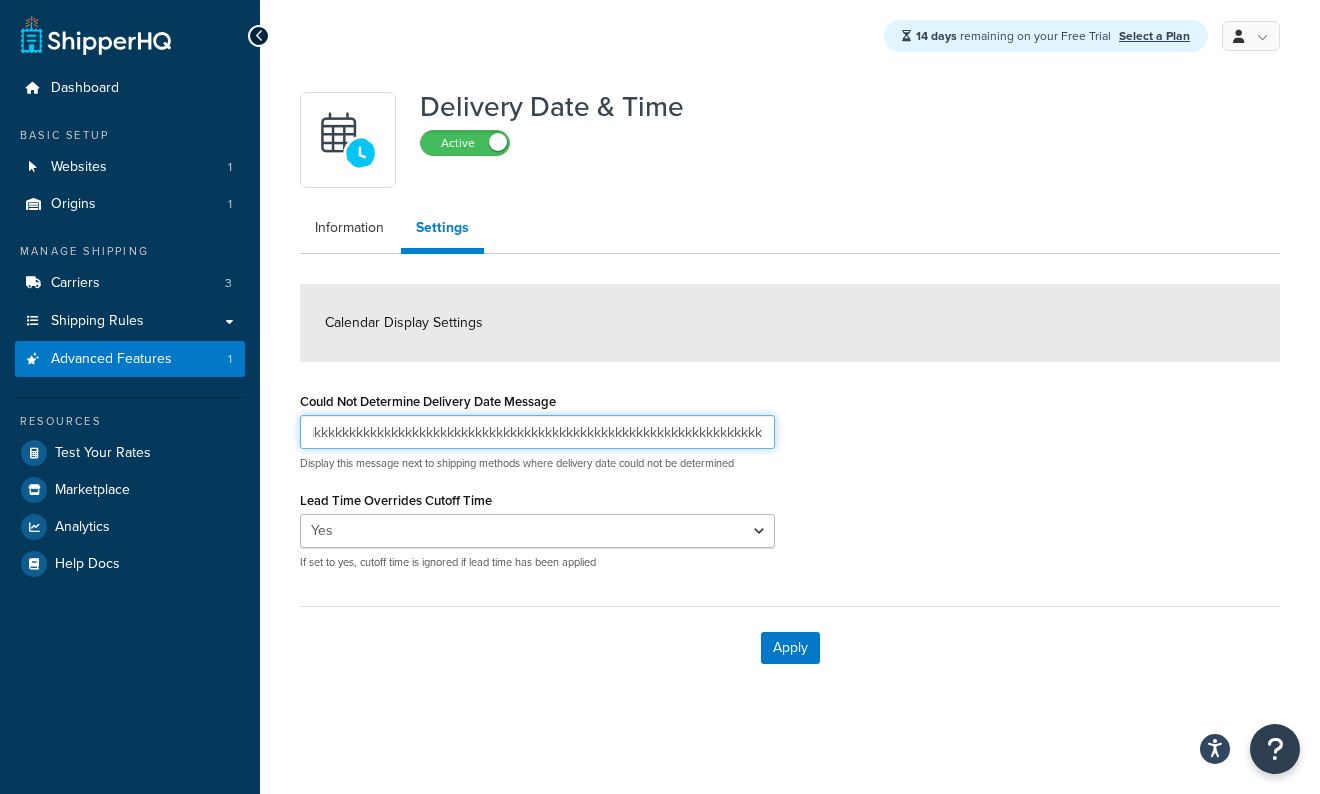 scroll, scrollTop: 0, scrollLeft: 0, axis: both 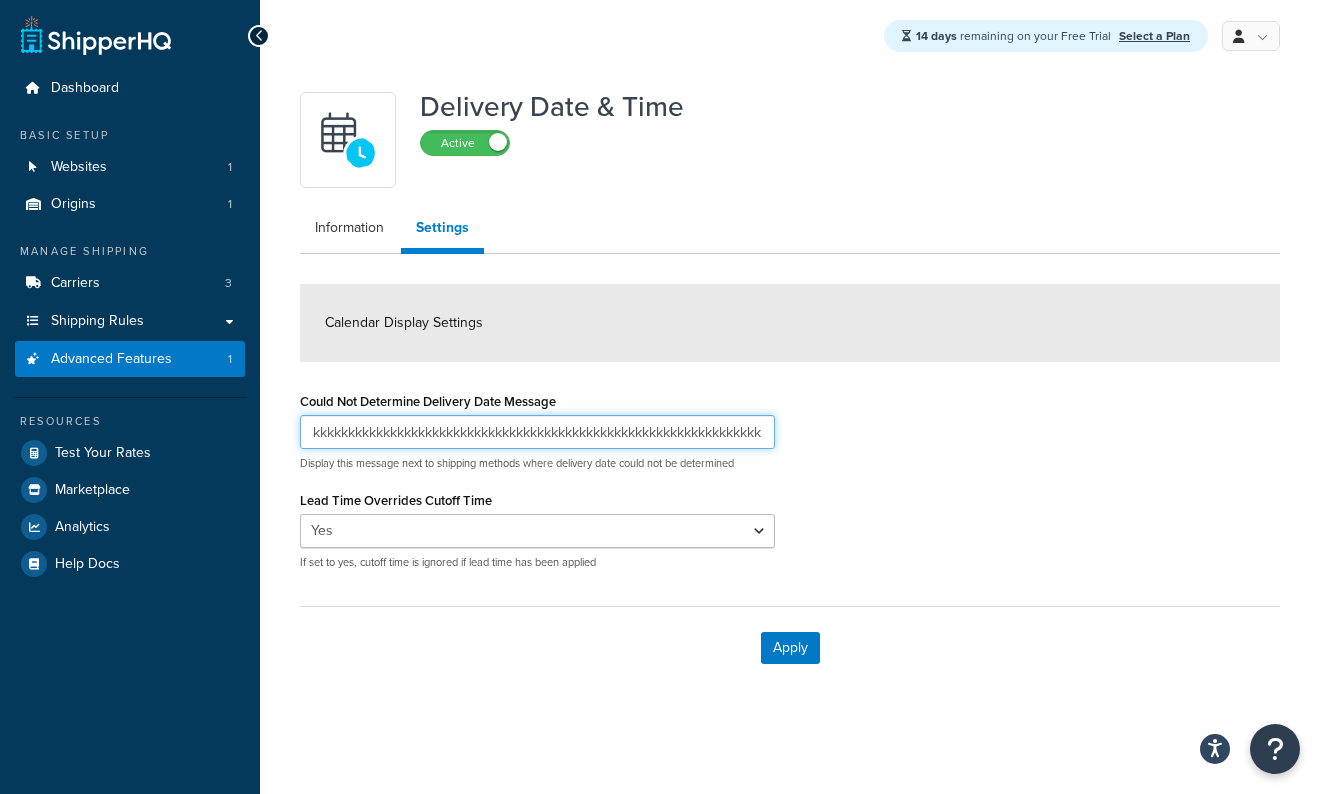 click on "kkkkkkkkkkkkkkkkkkkkkkkkkkkkkkkkkkkkkkkkkkkkkkkkkkkkkkkkkkkkkkkk" at bounding box center (537, 432) 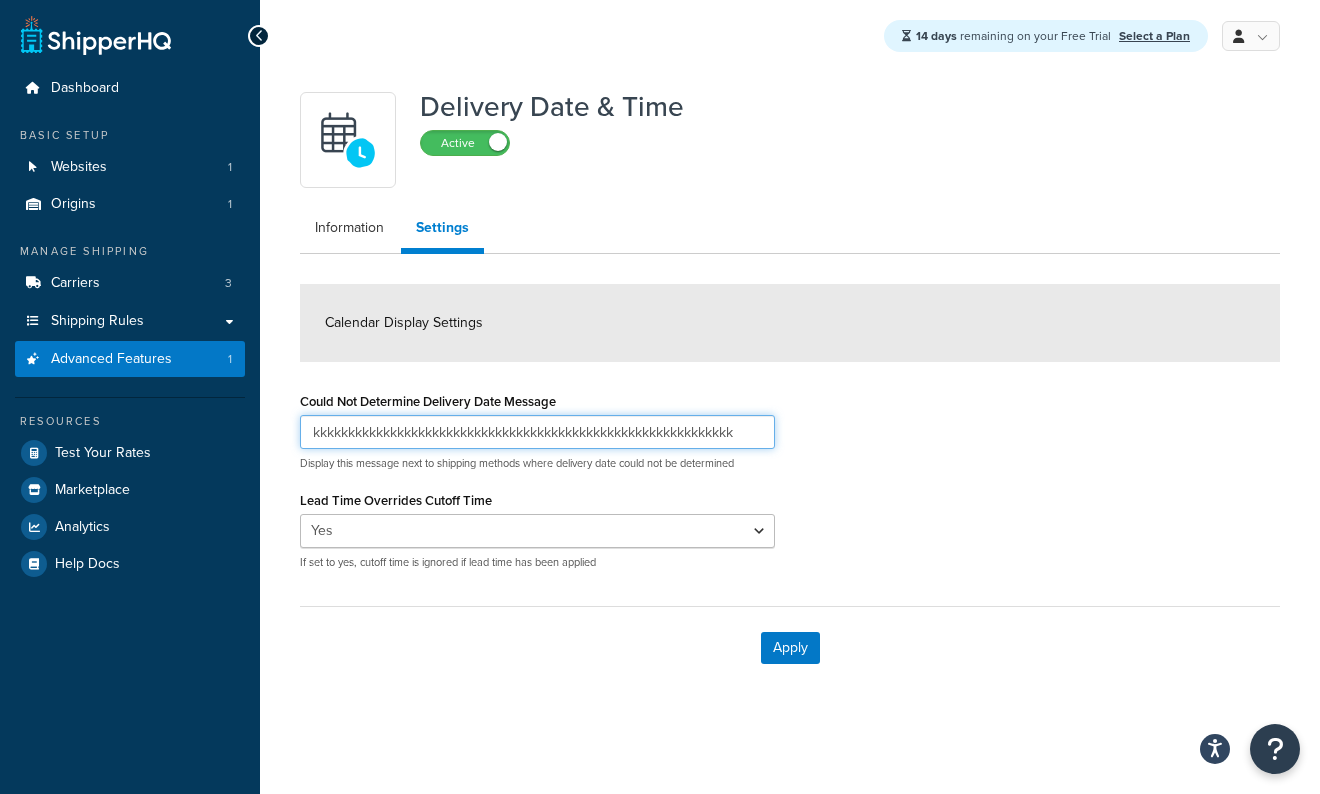 scroll, scrollTop: 0, scrollLeft: 0, axis: both 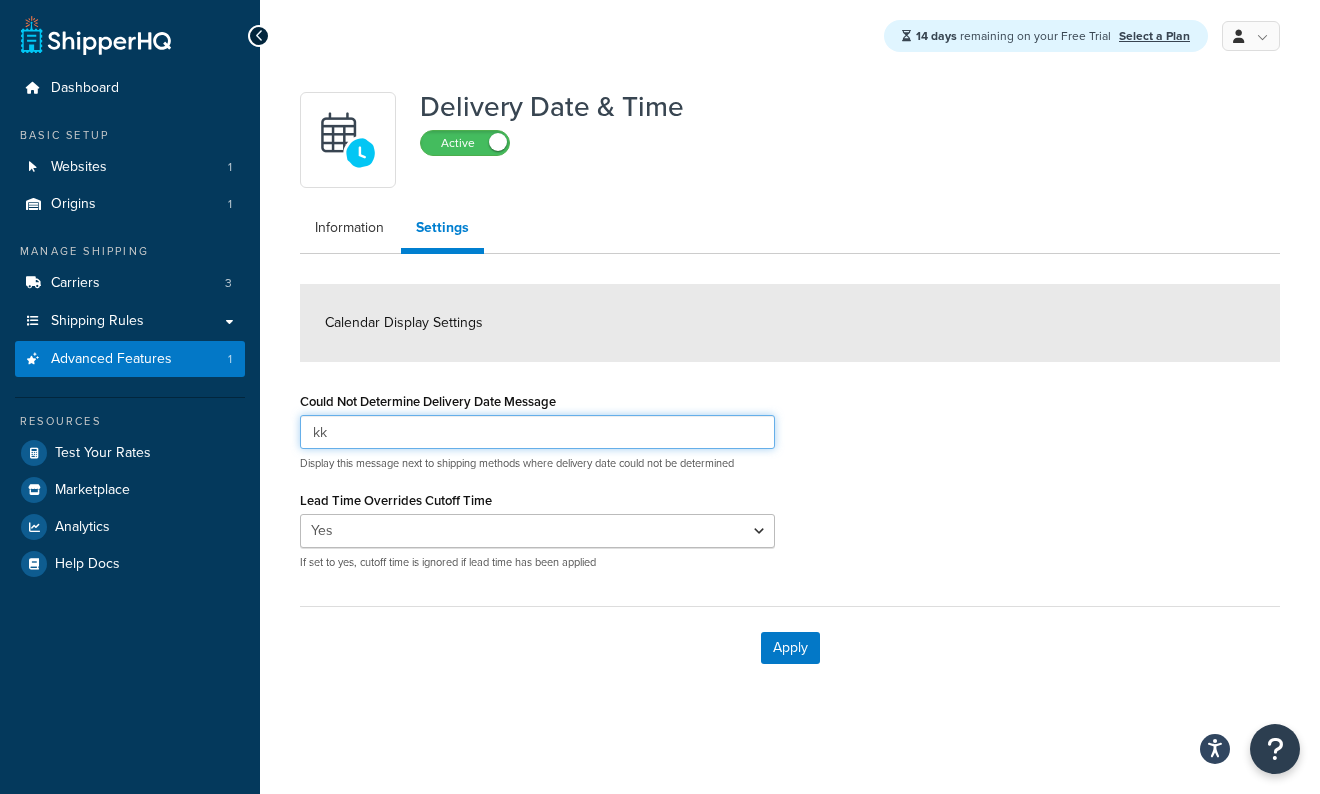 type on "k" 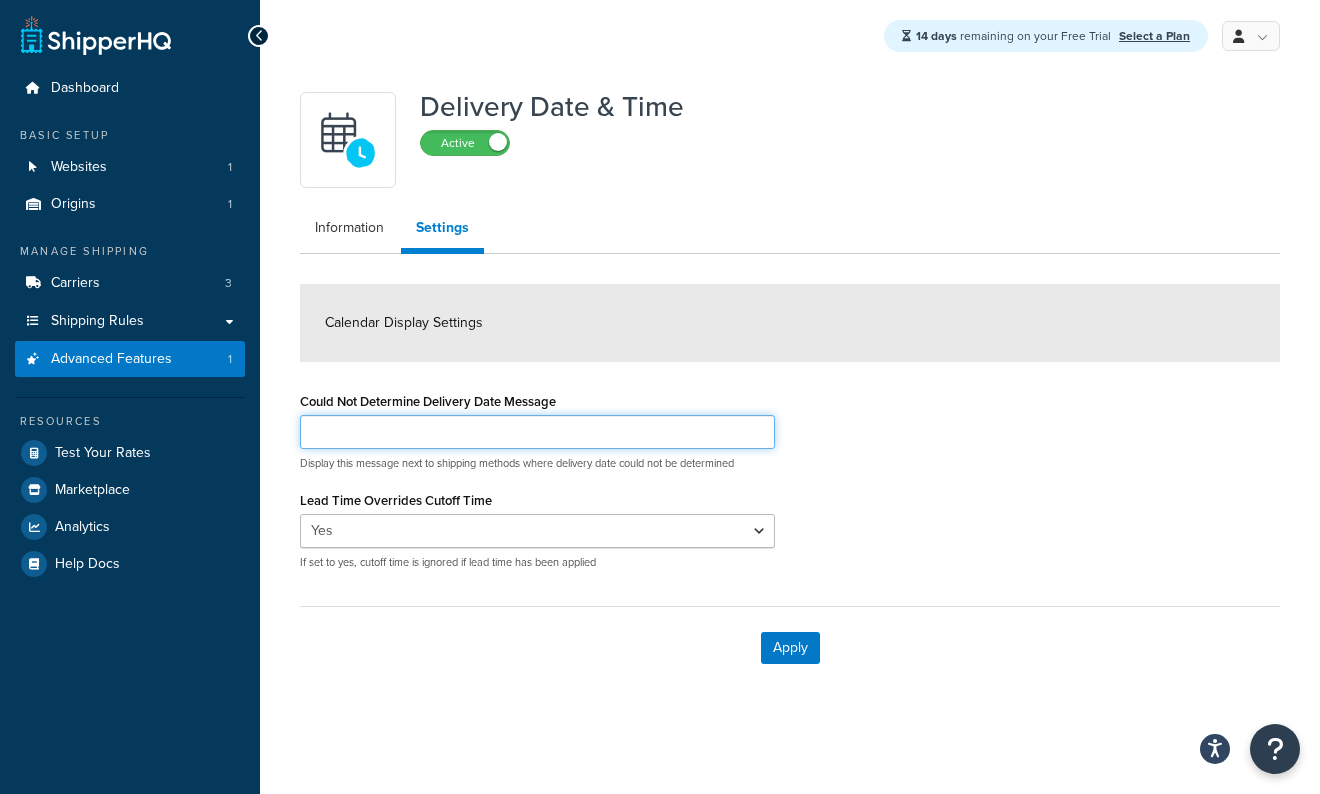 type on "v" 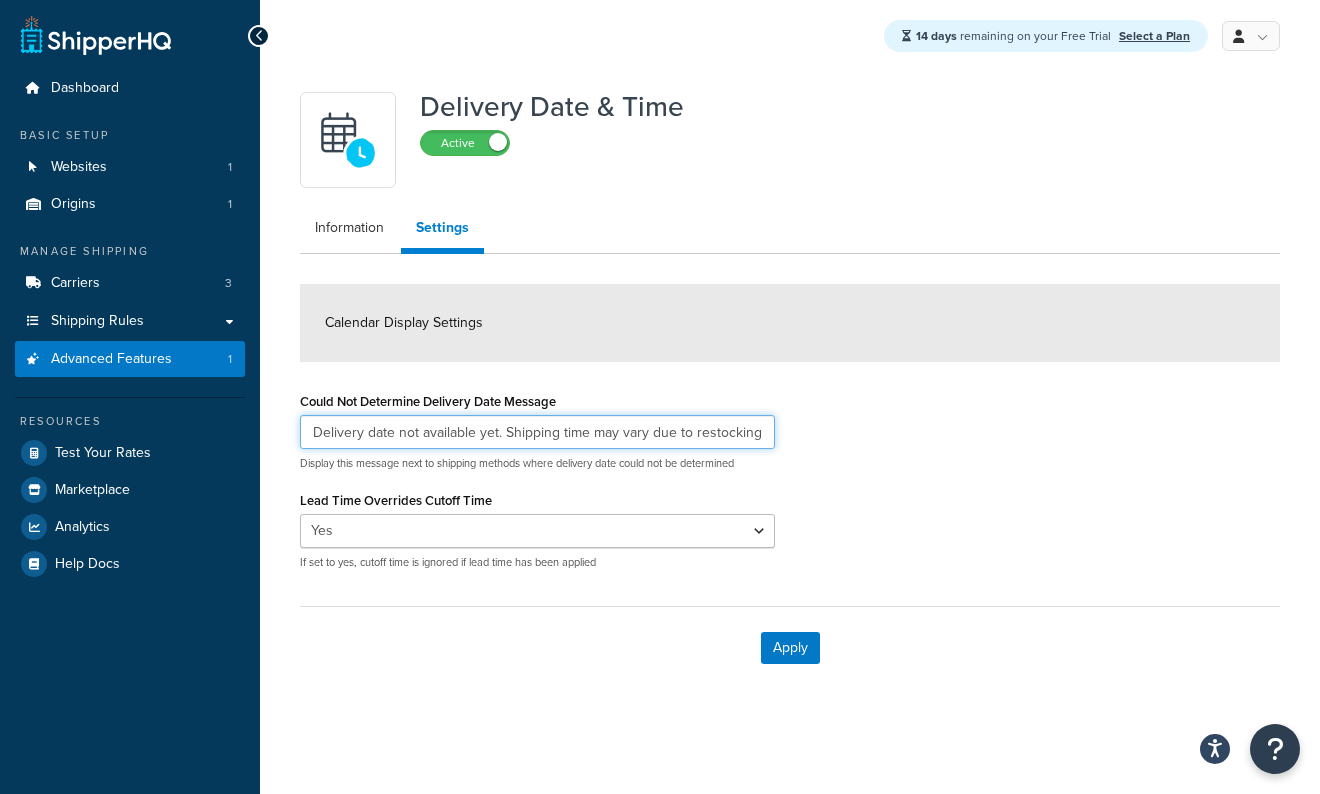 scroll, scrollTop: 0, scrollLeft: 764, axis: horizontal 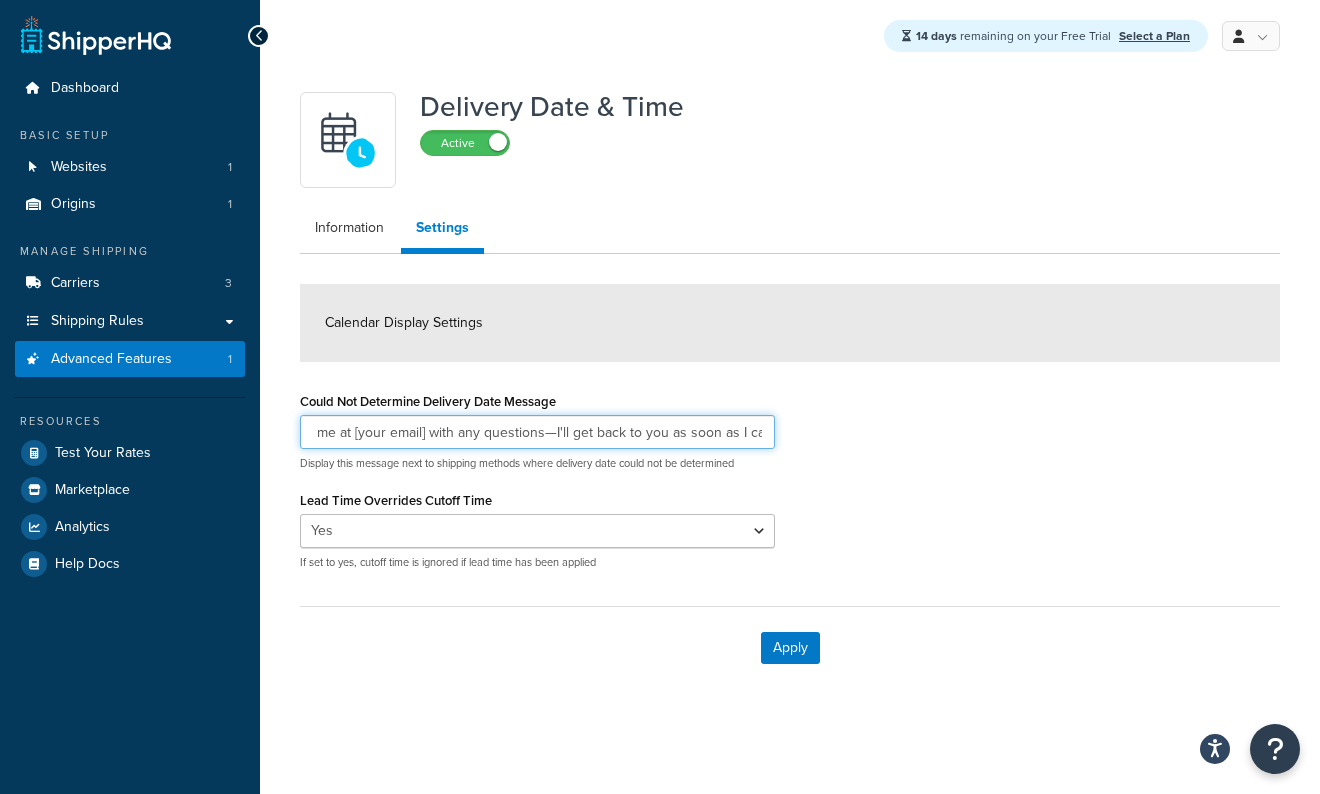 drag, startPoint x: 757, startPoint y: 432, endPoint x: 851, endPoint y: 511, distance: 122.78844 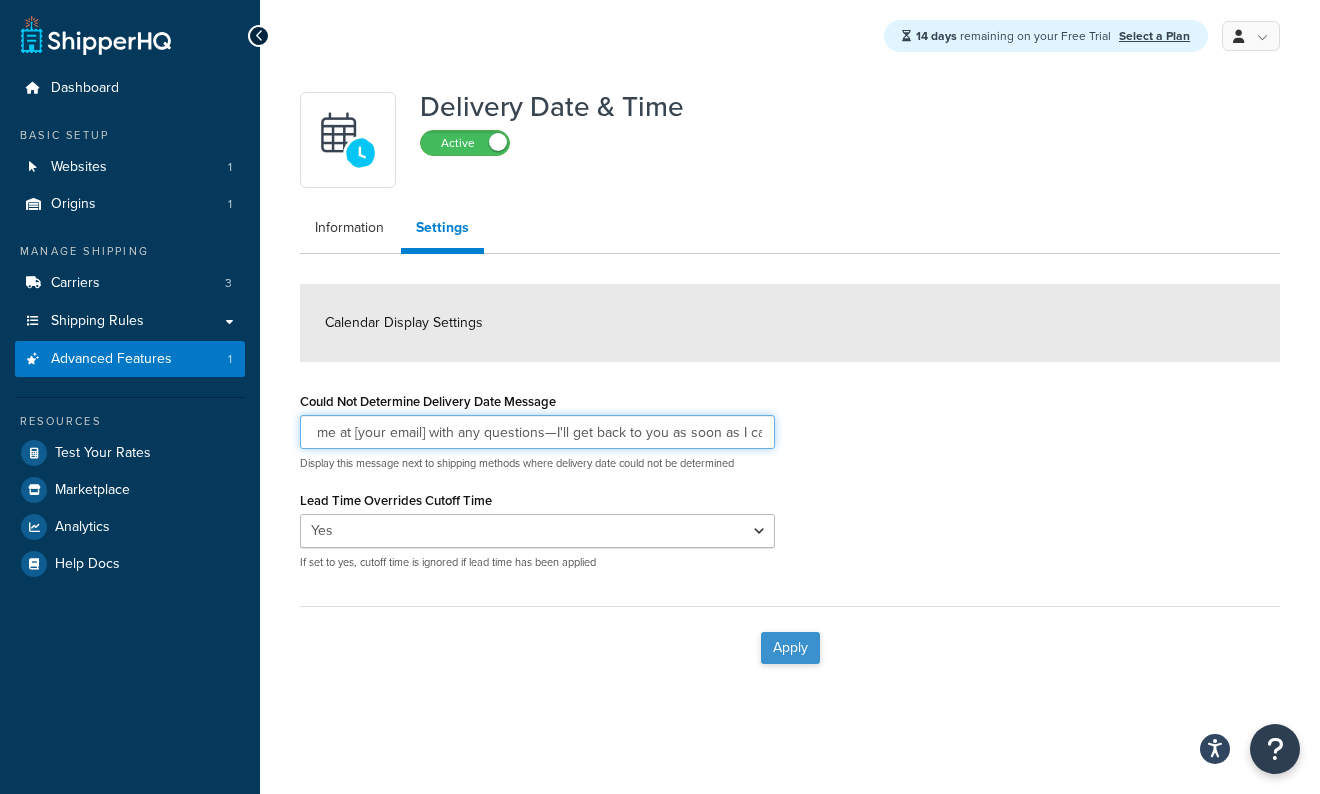 type on "Delivery date not available yet. Shipping time may vary due to restocking, item location, or order details. Feel free to contact me at [your email] with any questions—I'll get back to you as soon as I can!" 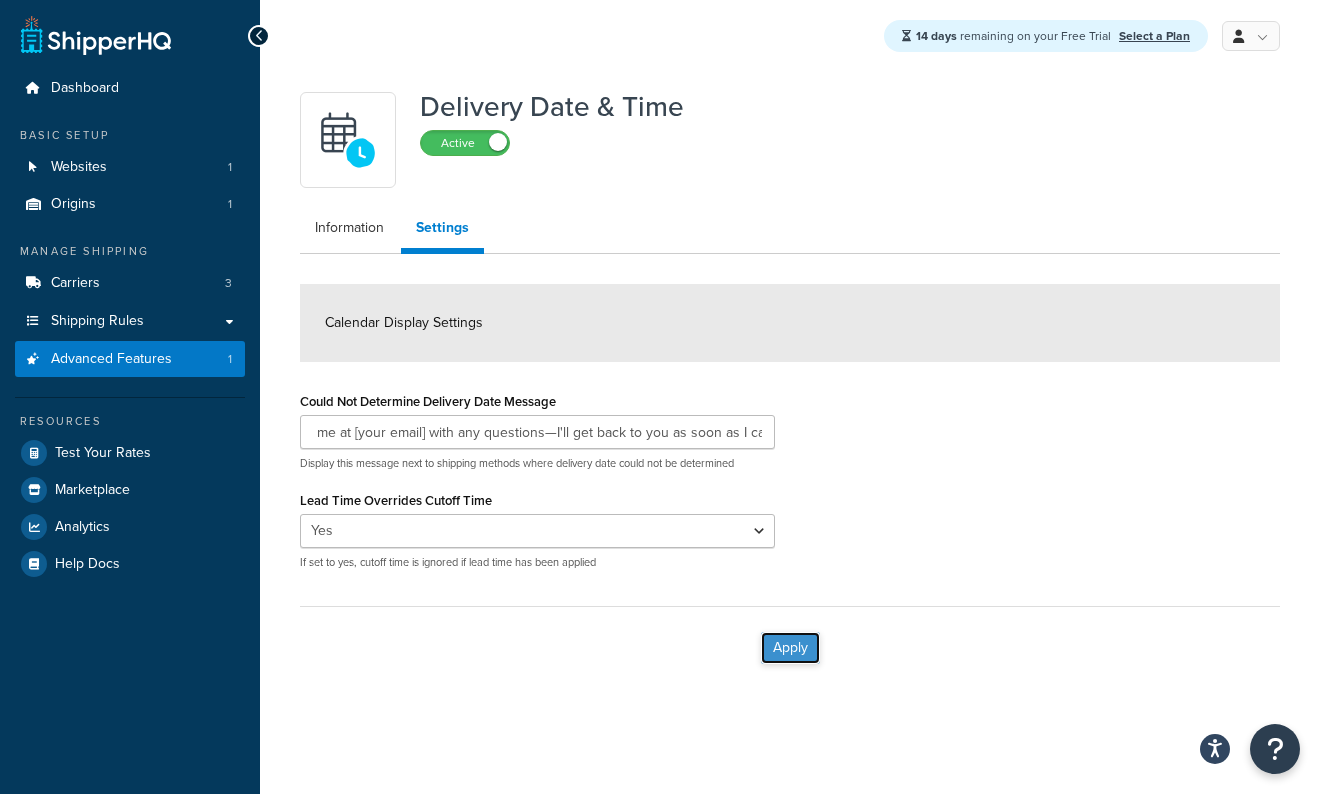 click on "Apply" at bounding box center [790, 648] 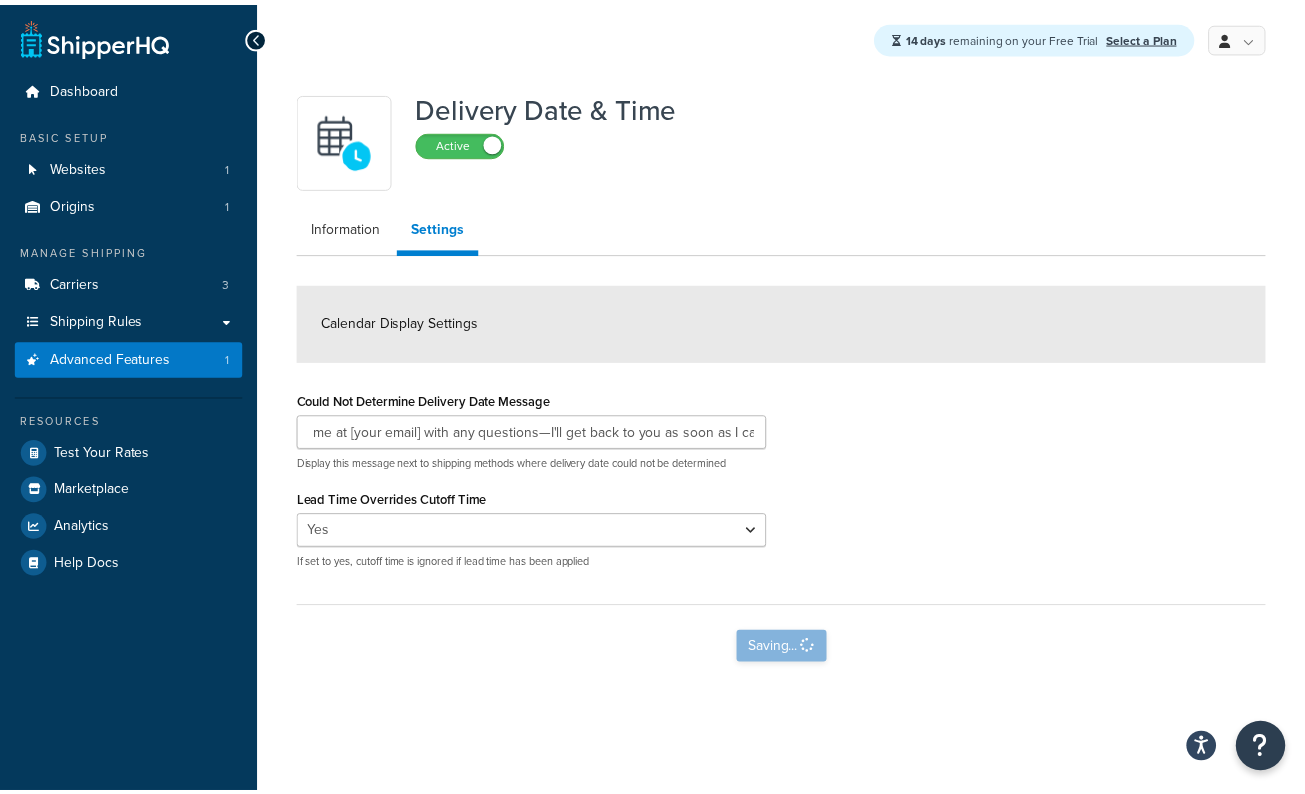 scroll, scrollTop: 0, scrollLeft: 0, axis: both 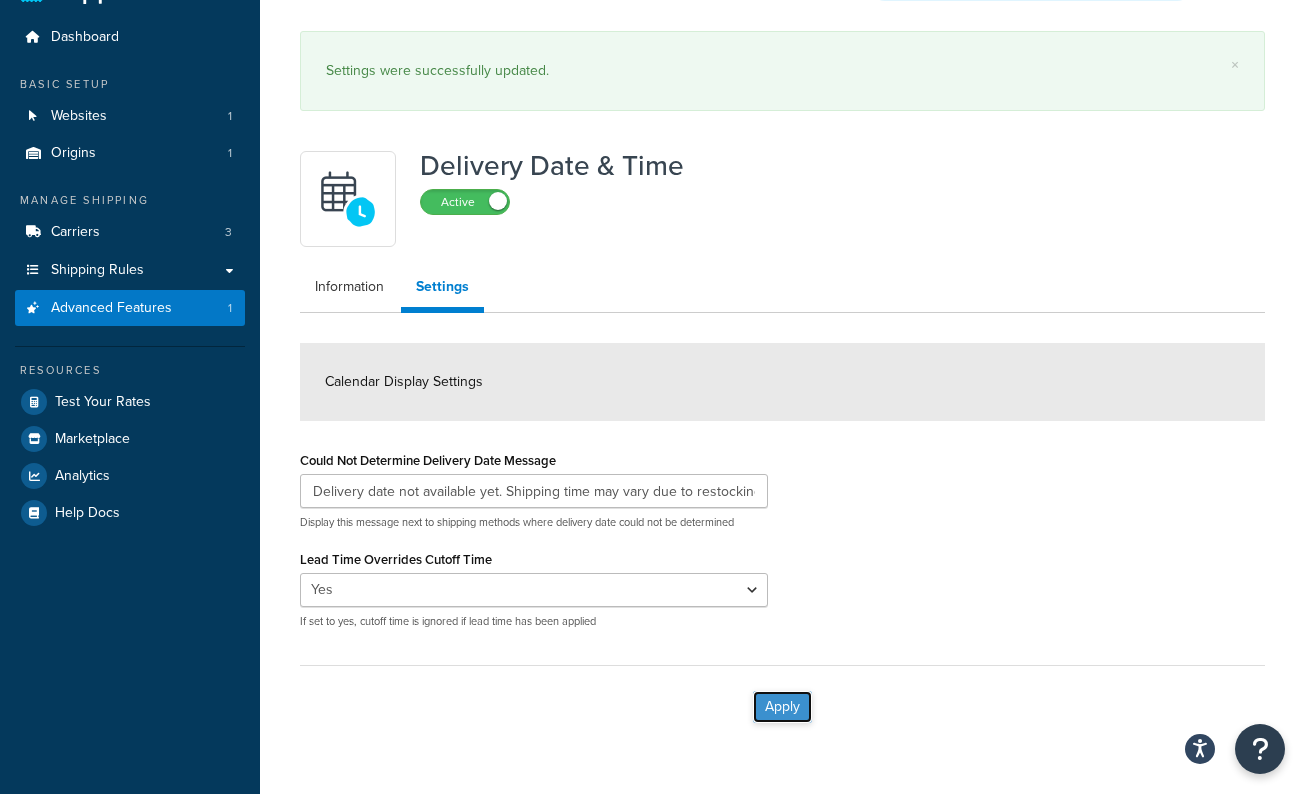 click on "Apply" at bounding box center [782, 707] 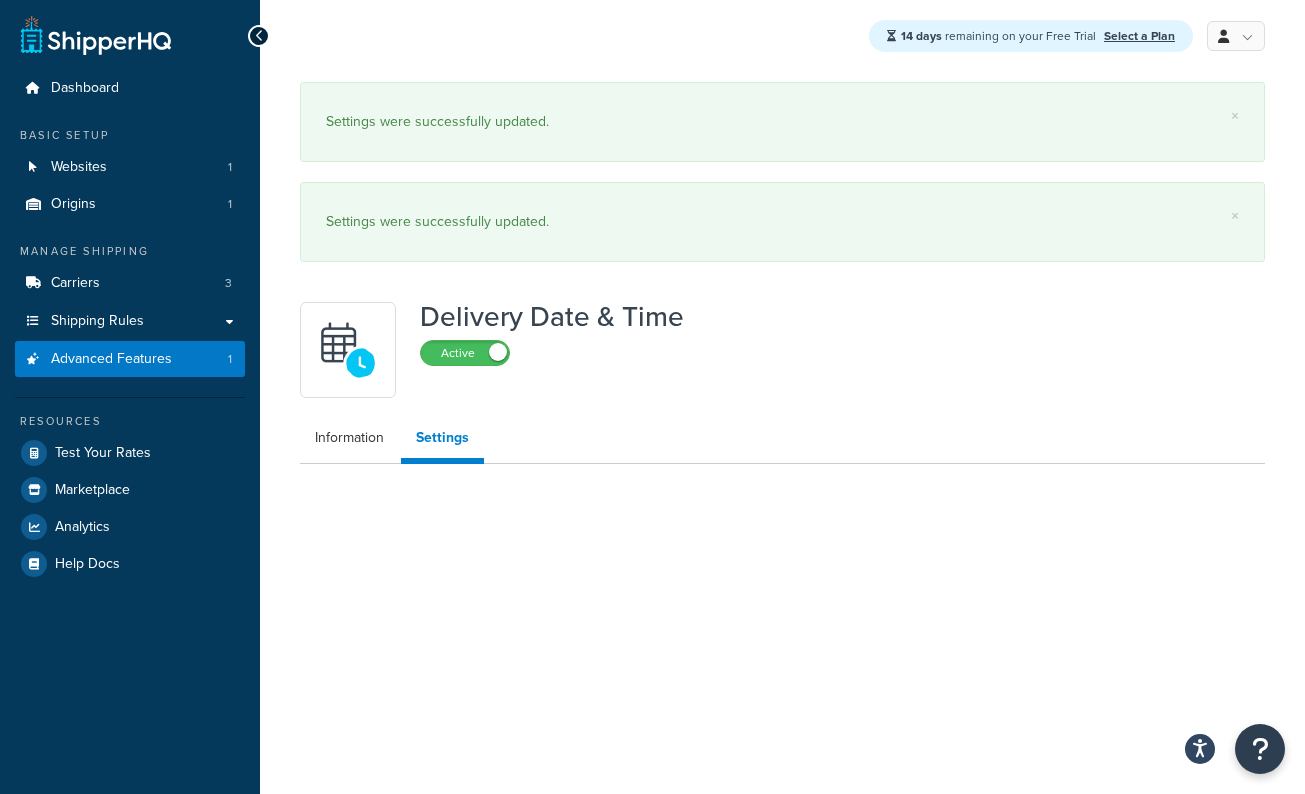 scroll, scrollTop: 0, scrollLeft: 0, axis: both 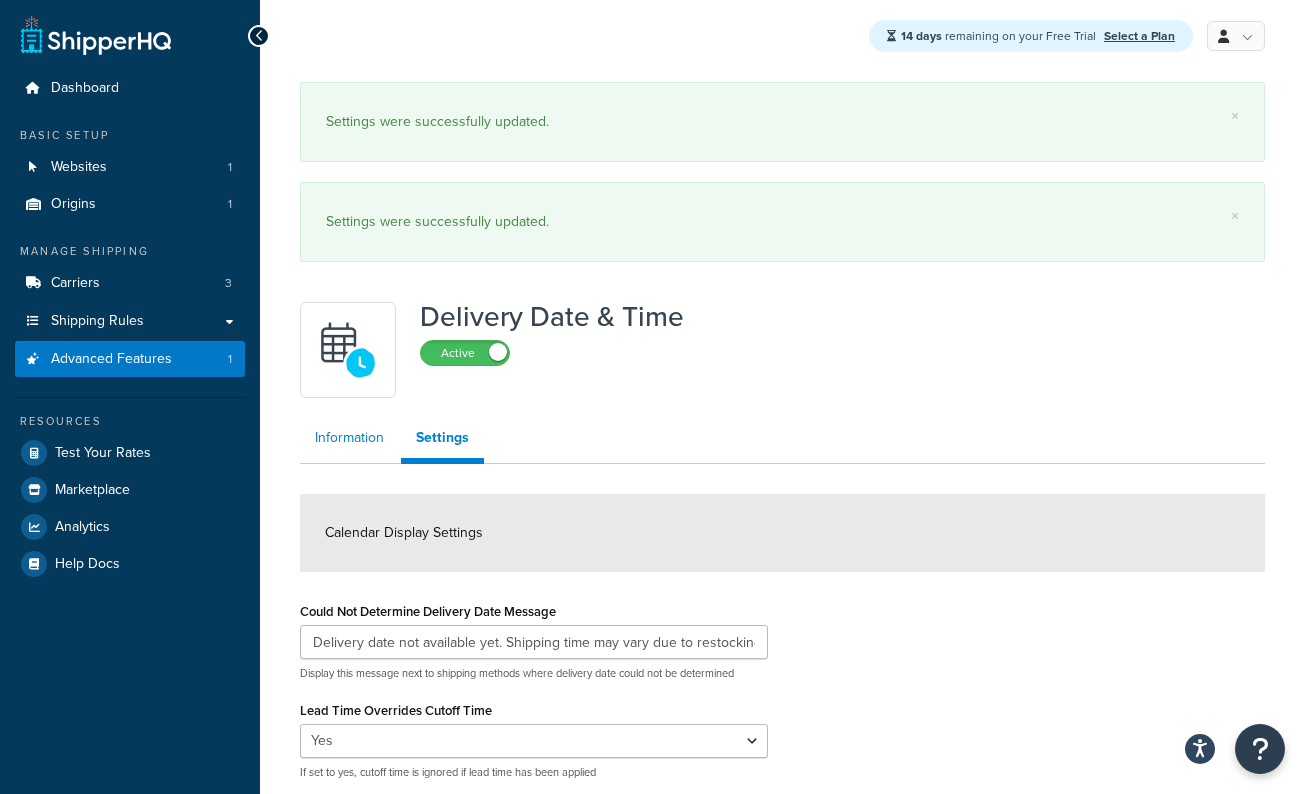 click on "Information" at bounding box center [349, 438] 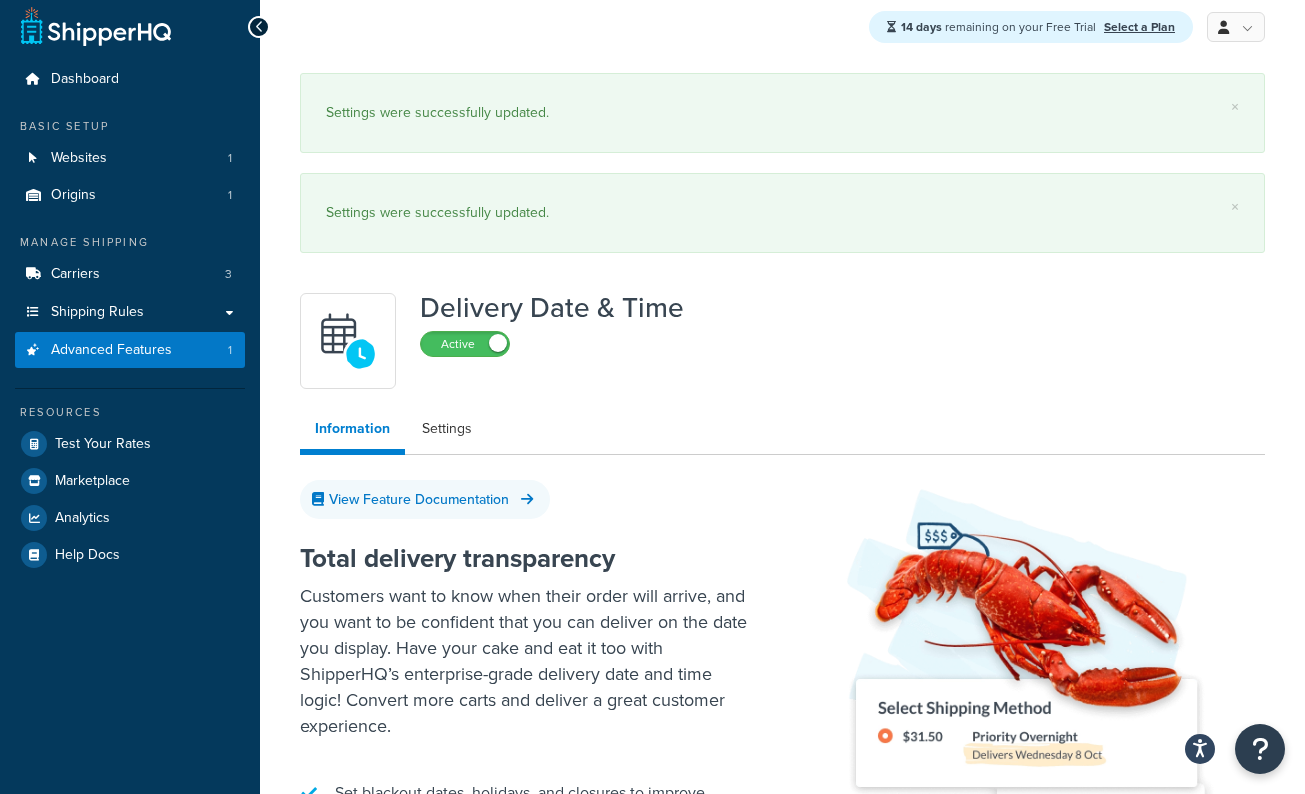 scroll, scrollTop: 0, scrollLeft: 0, axis: both 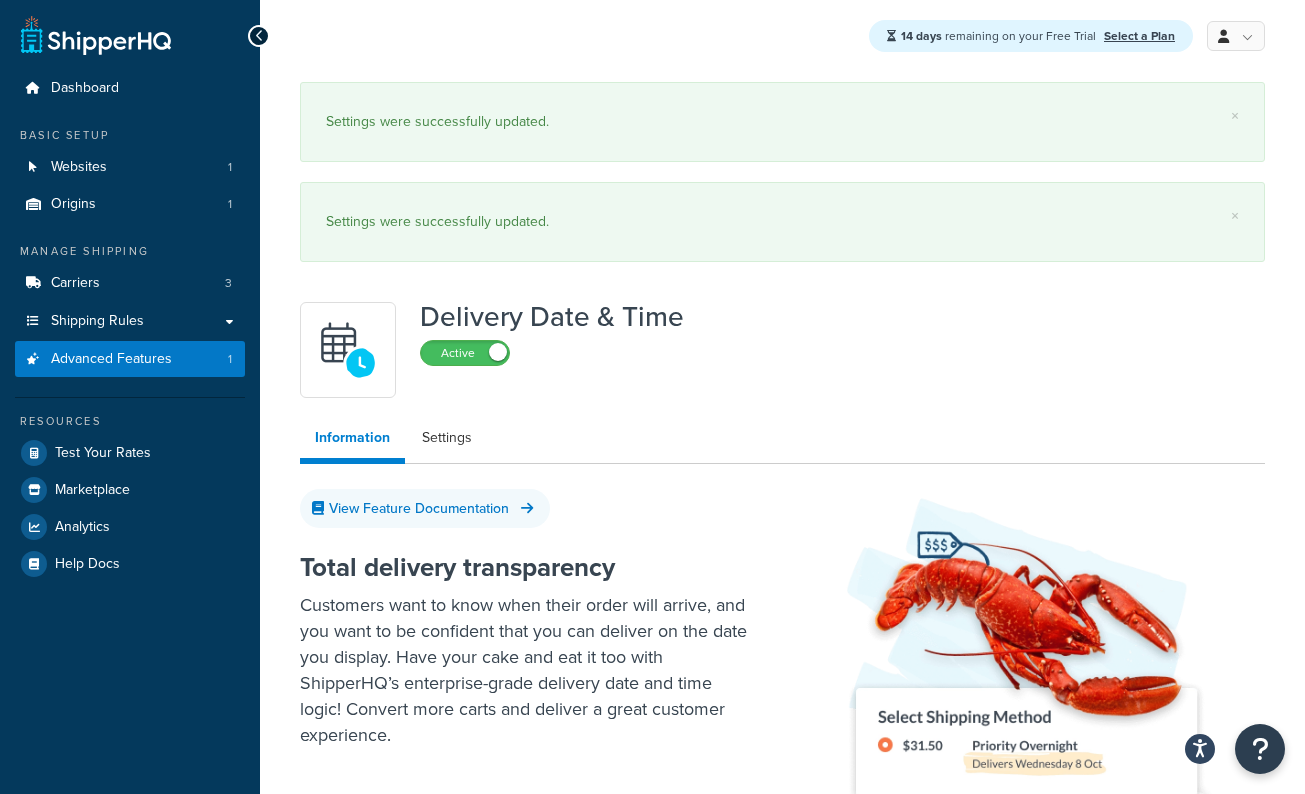 click at bounding box center [96, 35] 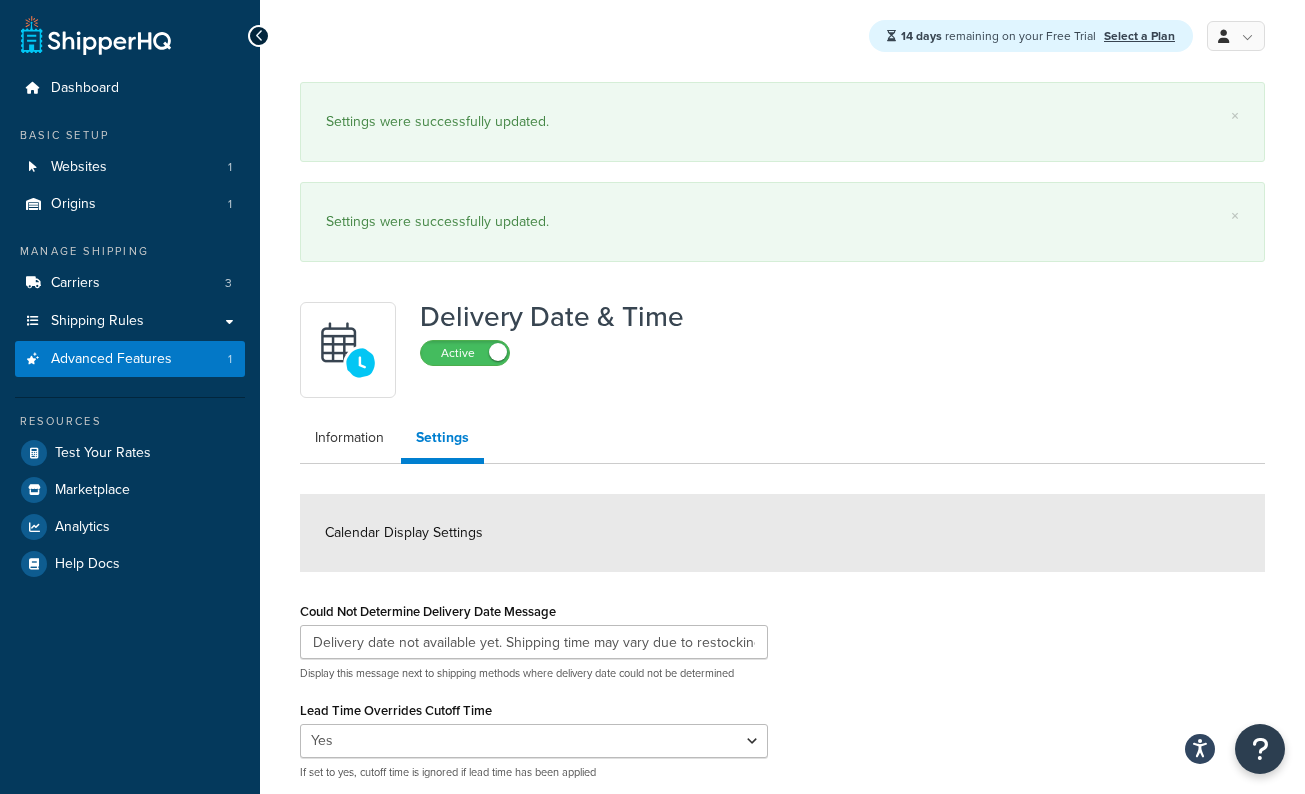 click at bounding box center [96, 35] 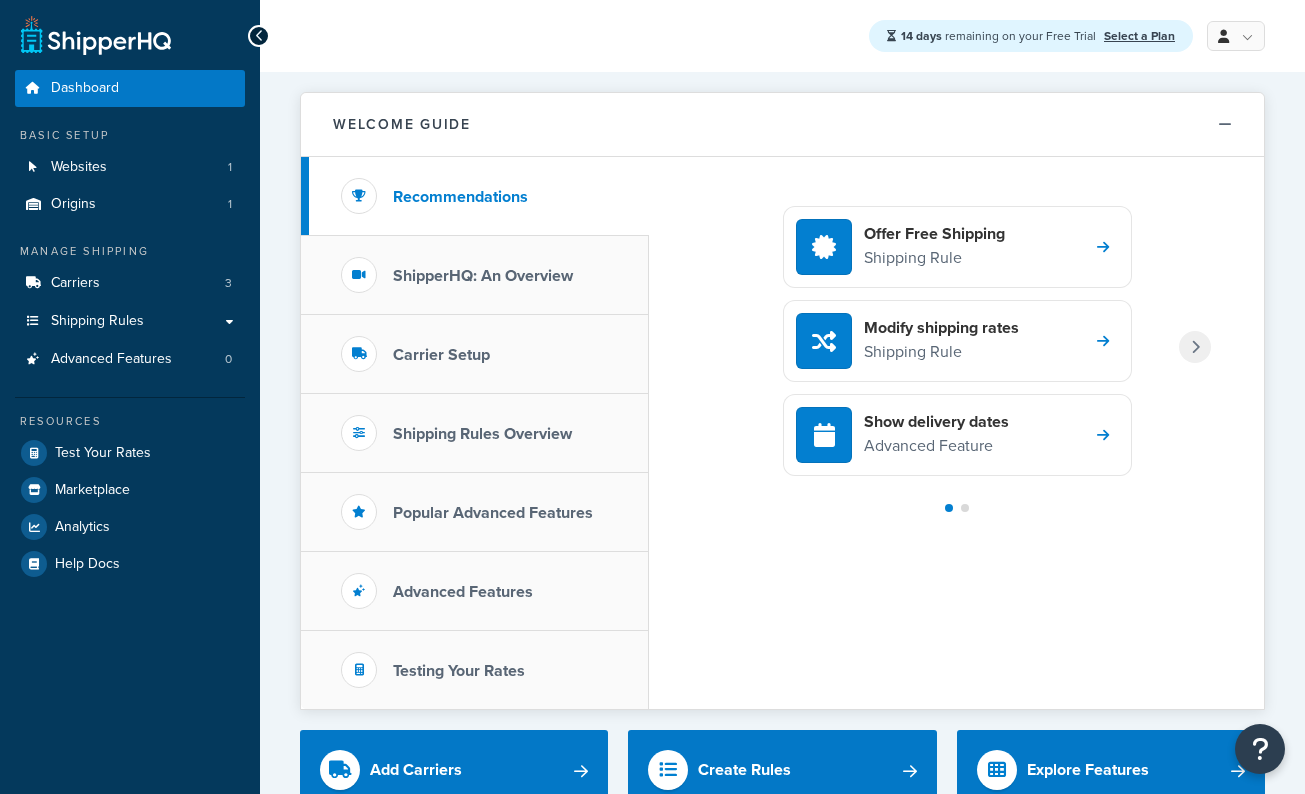 scroll, scrollTop: 69, scrollLeft: 0, axis: vertical 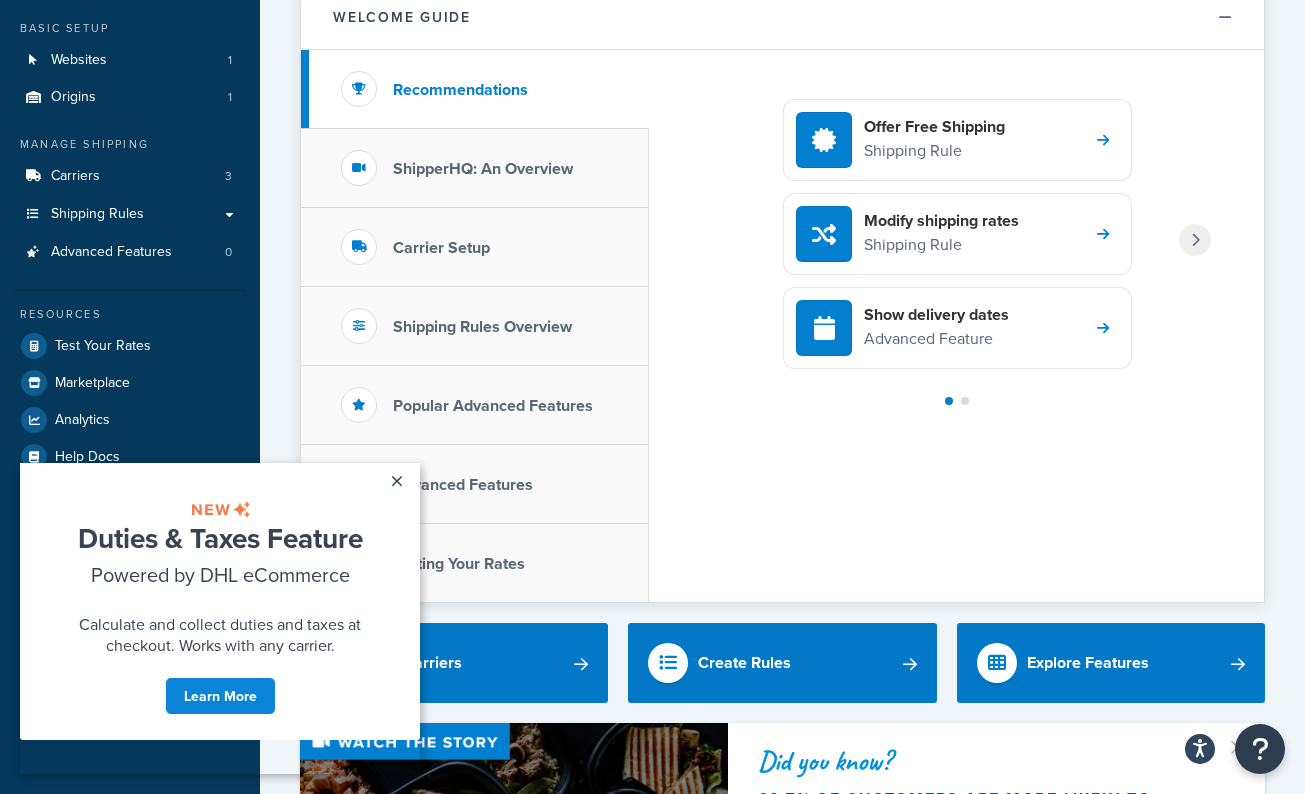 click on "Offer Free Shipping Shipping Rule Modify shipping rates Shipping Rule Show delivery dates Advanced Feature" at bounding box center (956, 239) 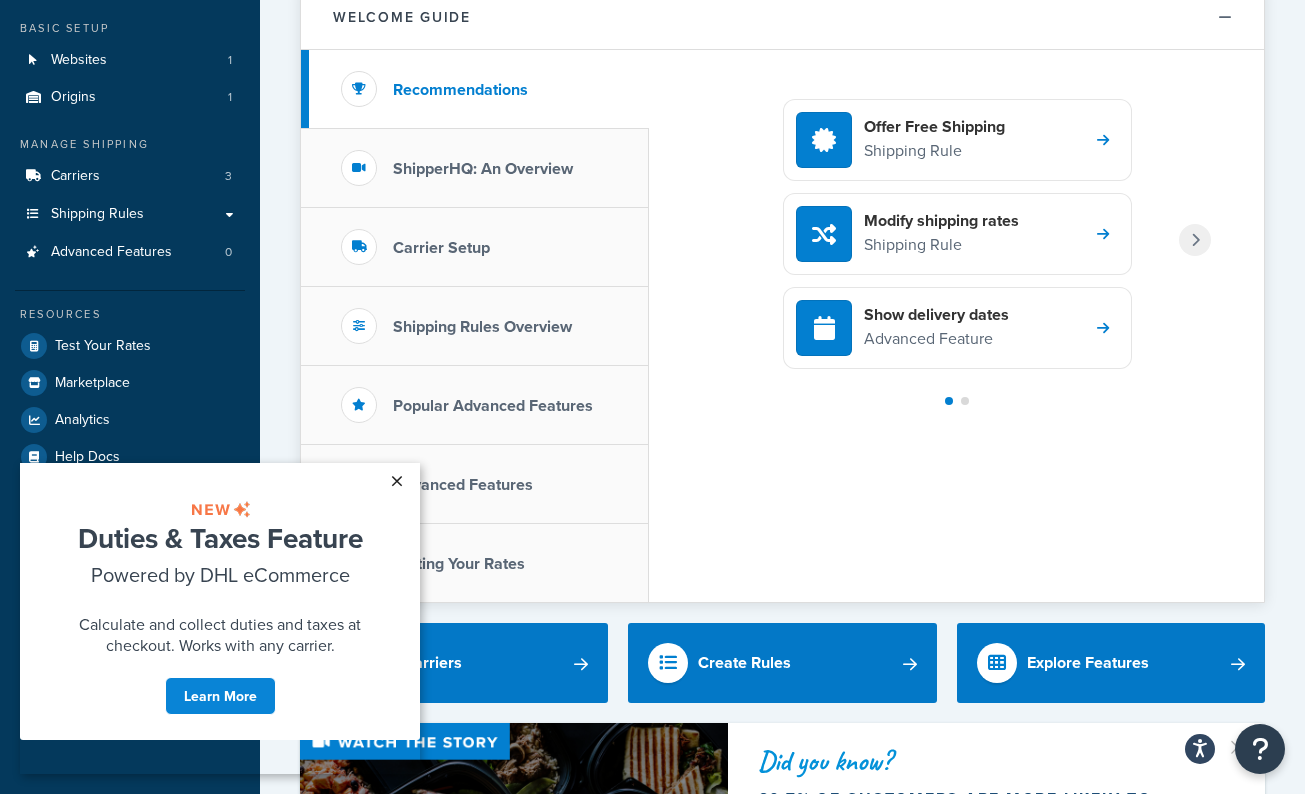 click on "×" at bounding box center [396, 481] 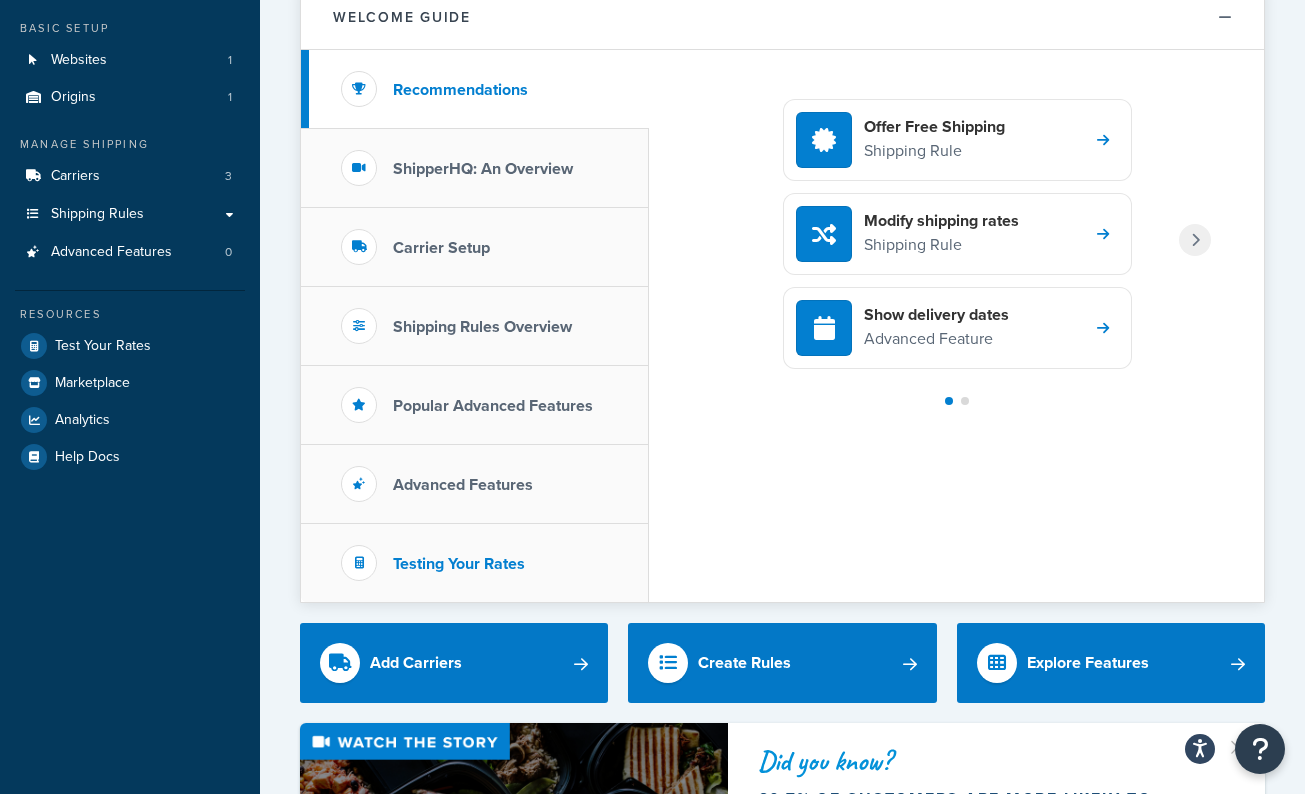 click on "Testing Your Rates" at bounding box center [475, 563] 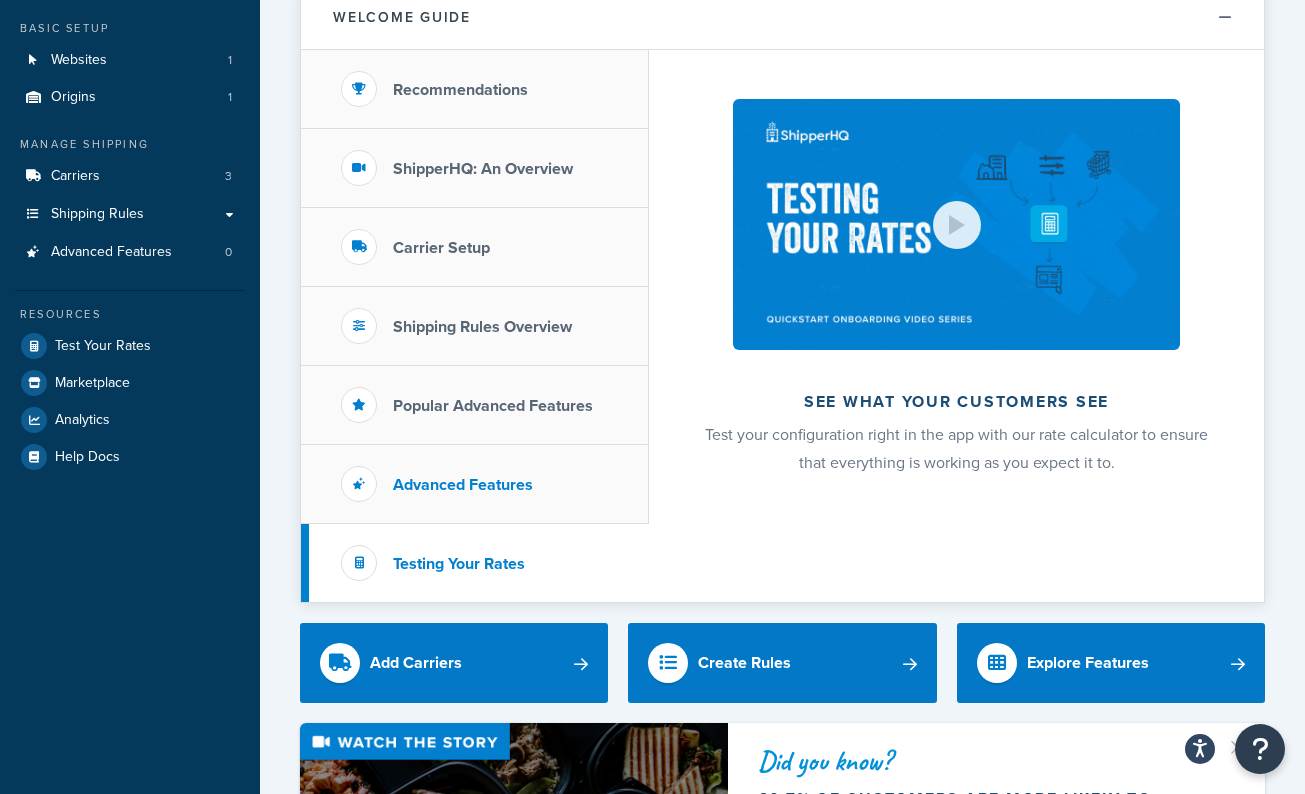 click on "Advanced Features" at bounding box center [475, 484] 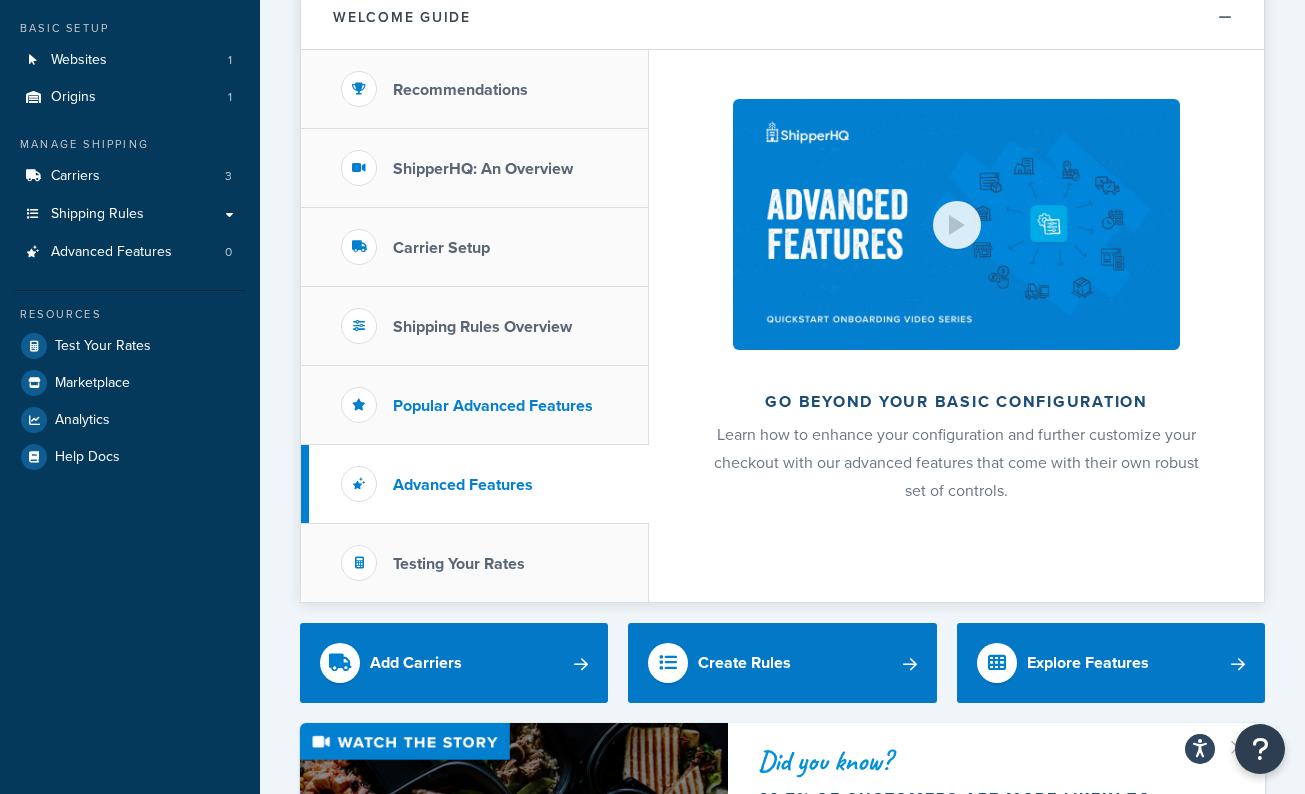 click on "Popular Advanced Features" at bounding box center [475, 405] 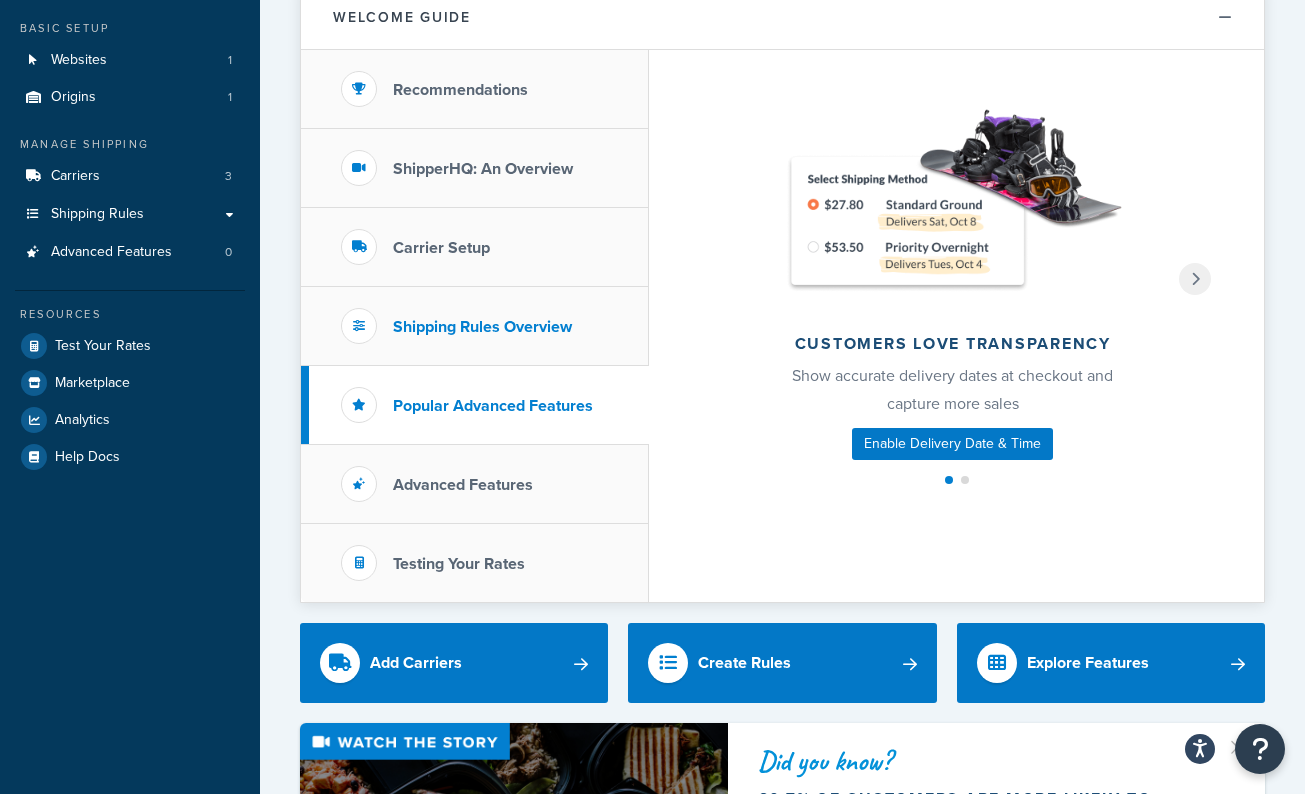 click on "Shipping Rules Overview" at bounding box center (482, 327) 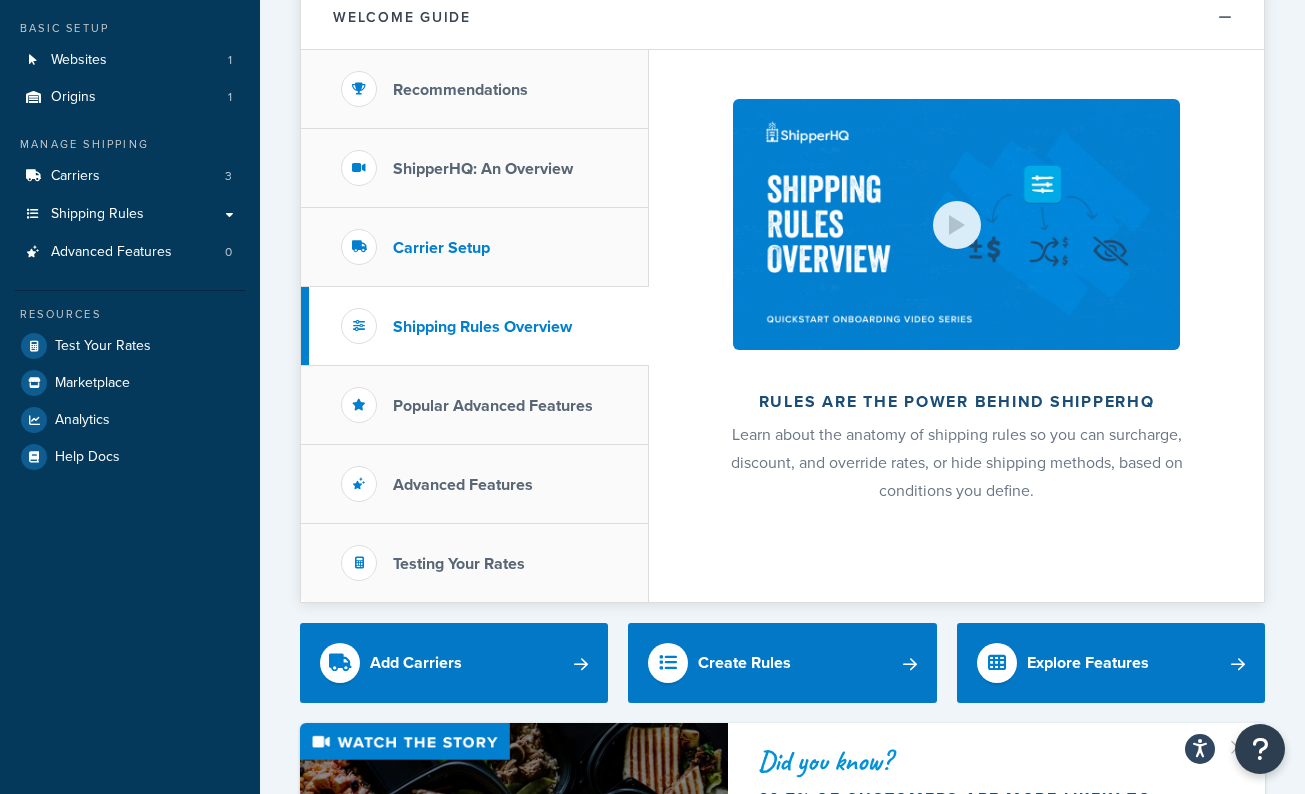 click on "Carrier Setup" at bounding box center (475, 247) 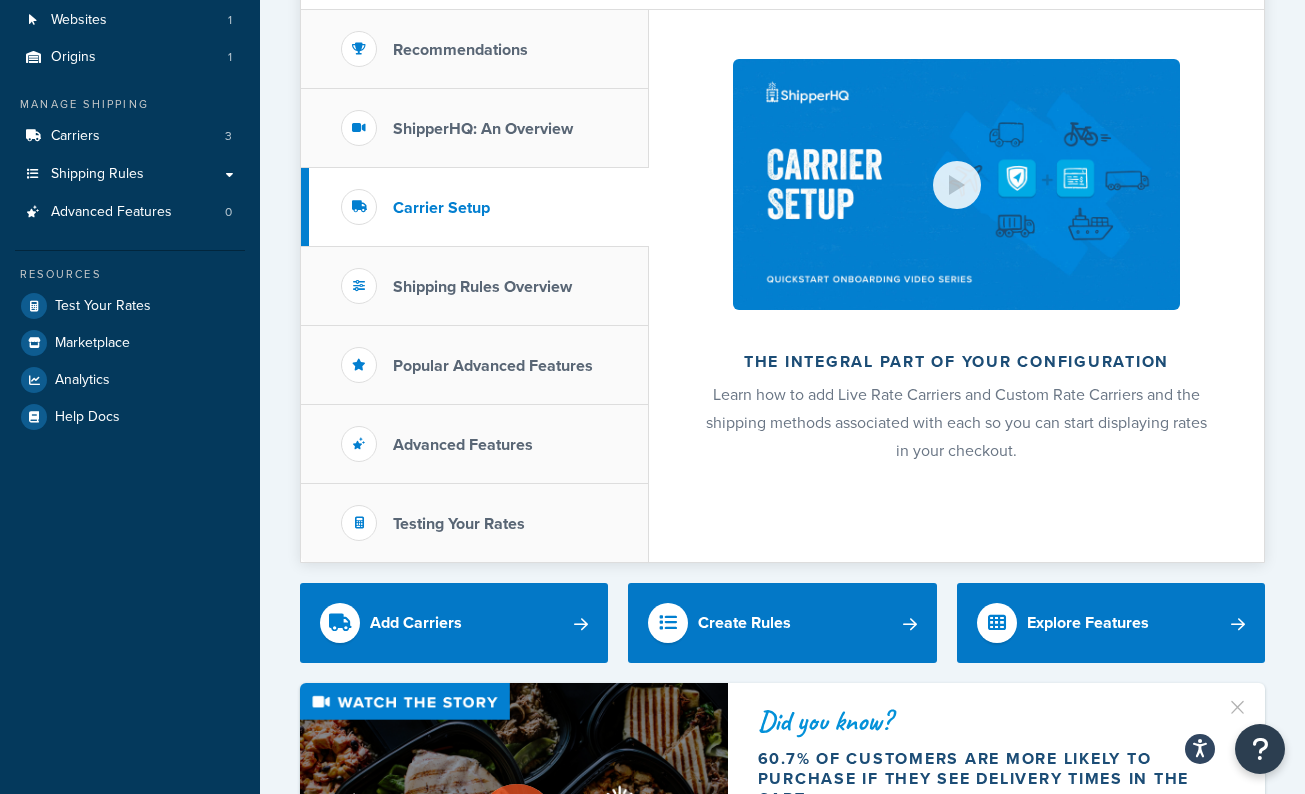 scroll, scrollTop: 0, scrollLeft: 0, axis: both 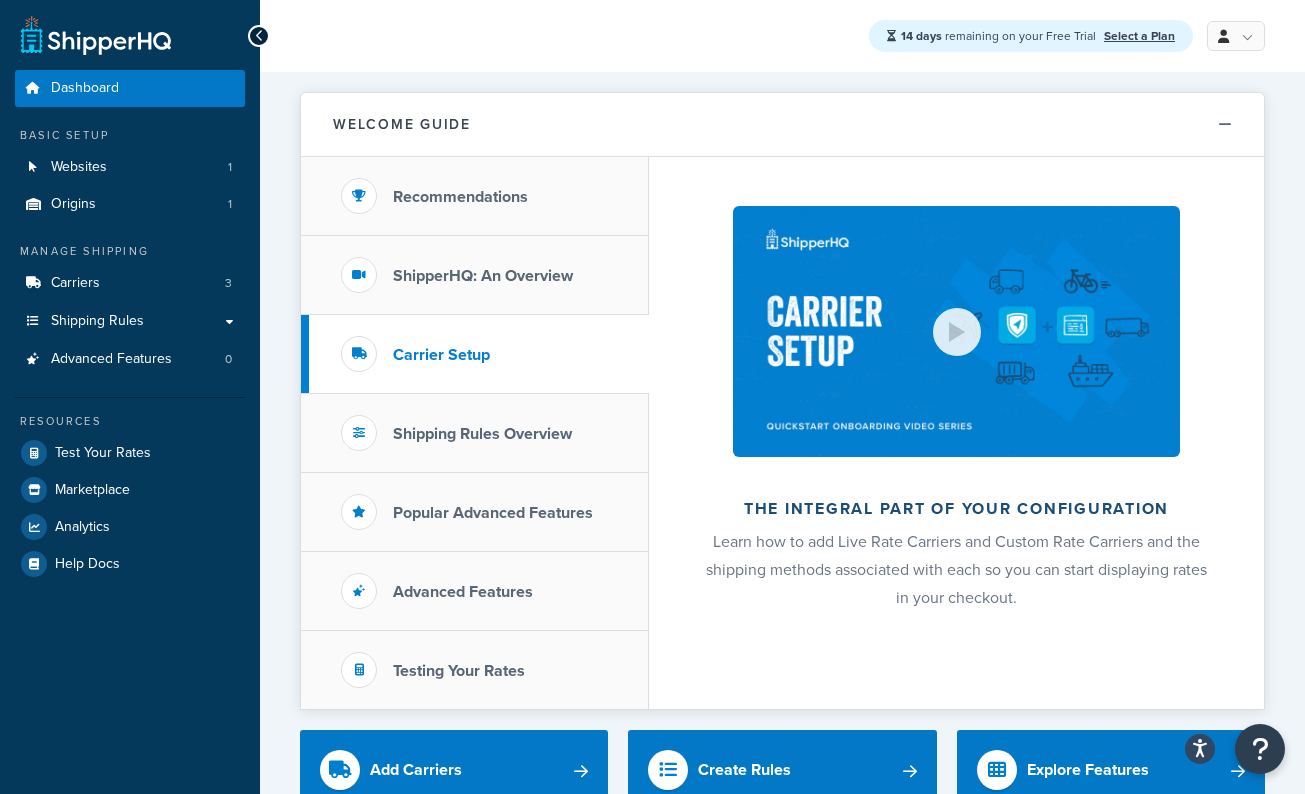 click at bounding box center [2, 18] 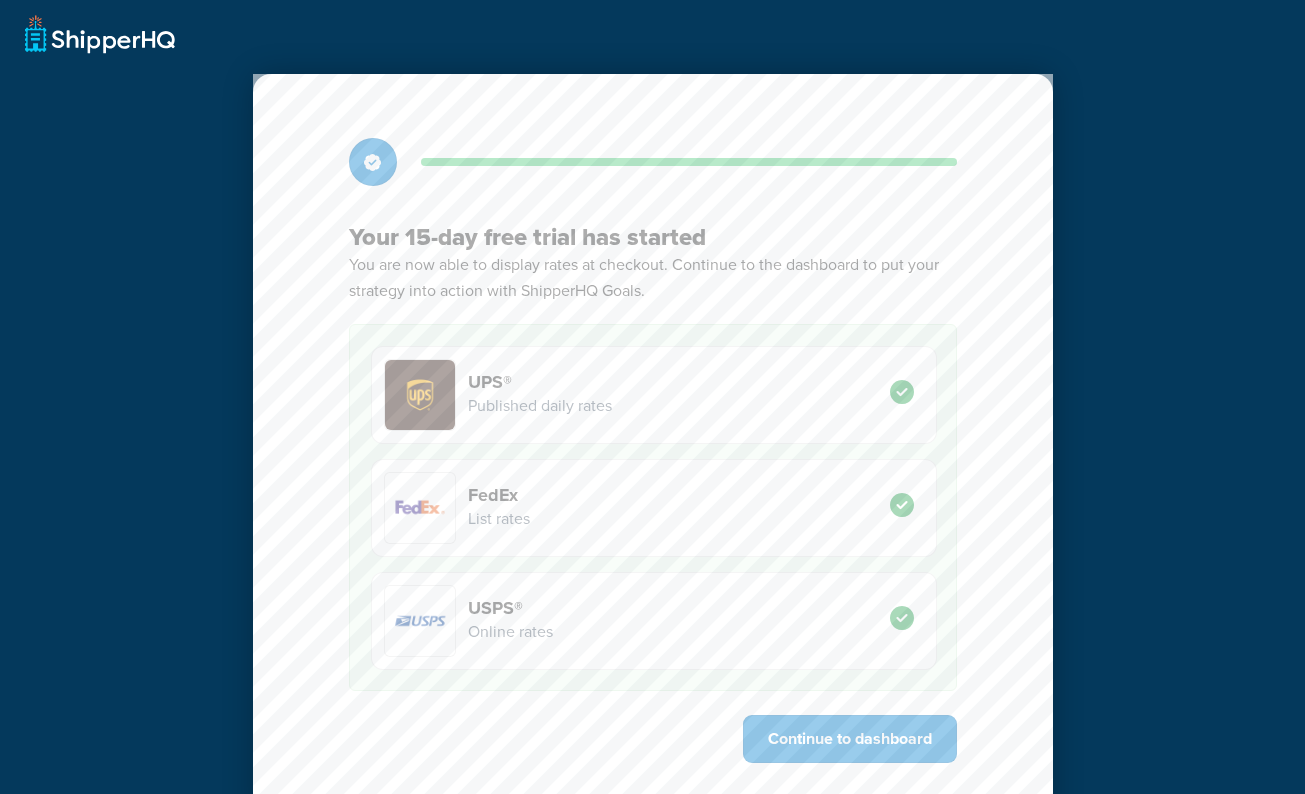 scroll, scrollTop: 53, scrollLeft: 0, axis: vertical 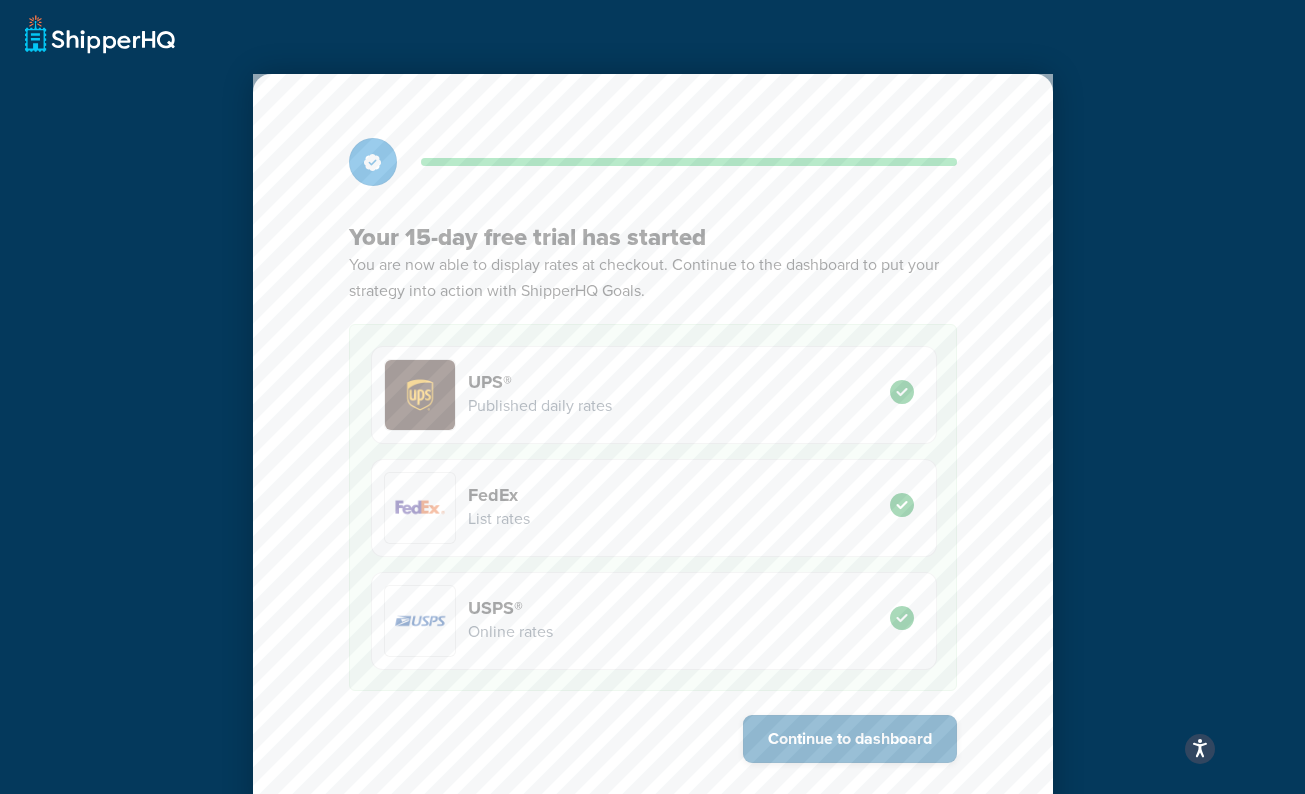 click on "Continue to dashboard" at bounding box center [850, 739] 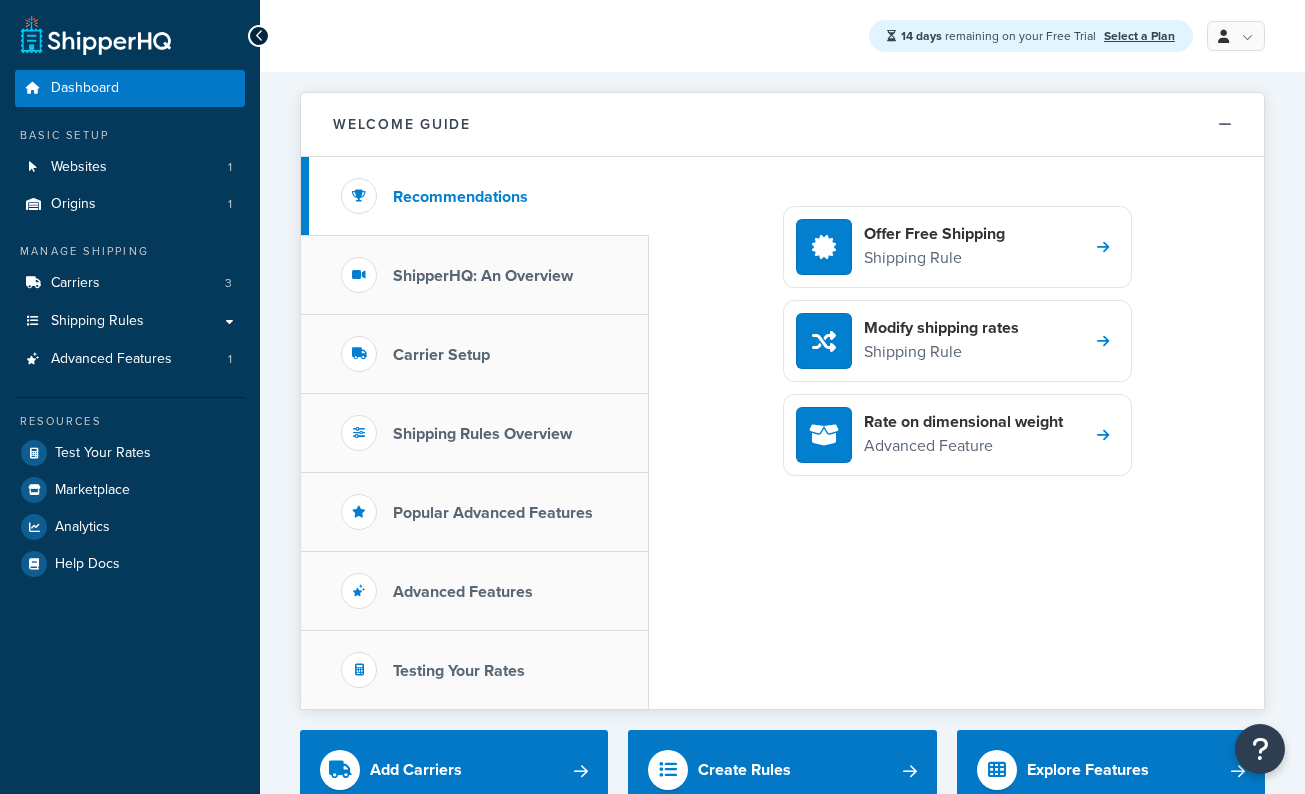 scroll, scrollTop: 0, scrollLeft: 0, axis: both 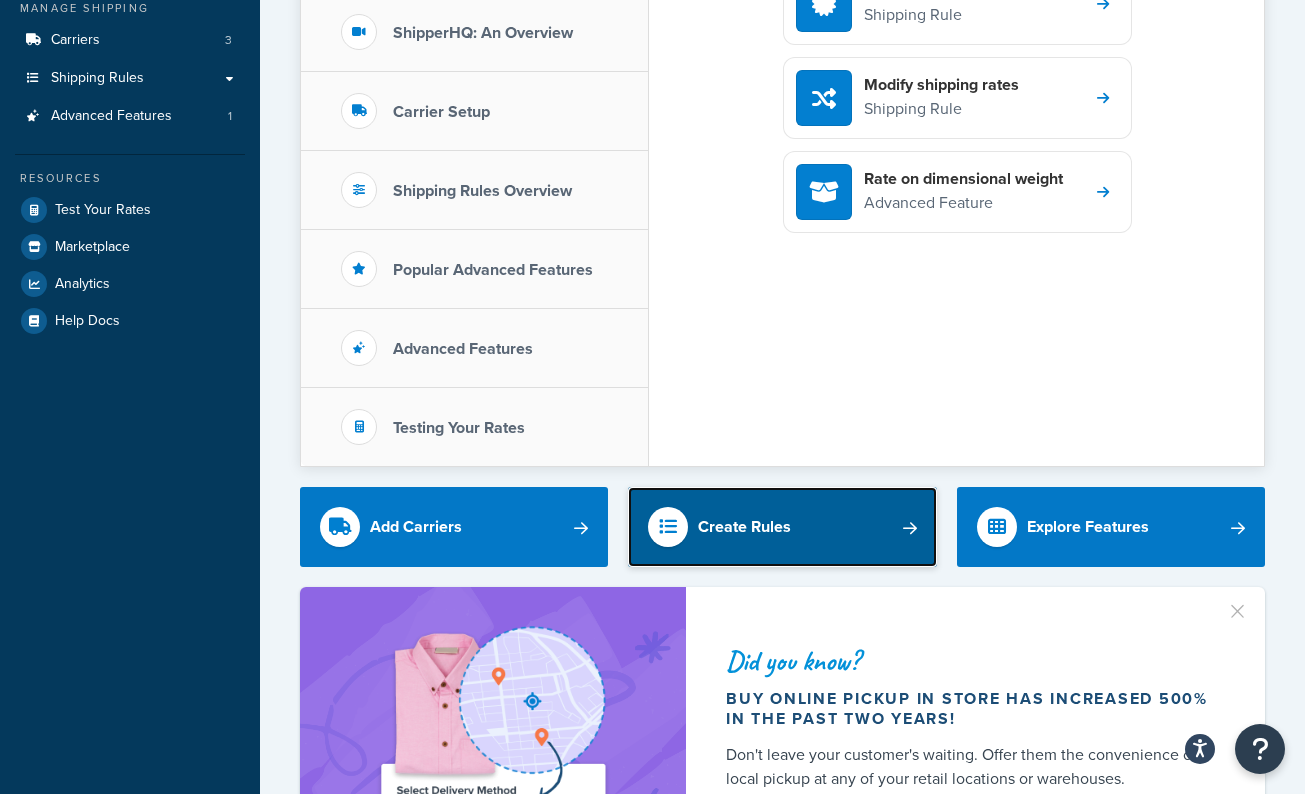 click on "Create Rules" at bounding box center (744, 527) 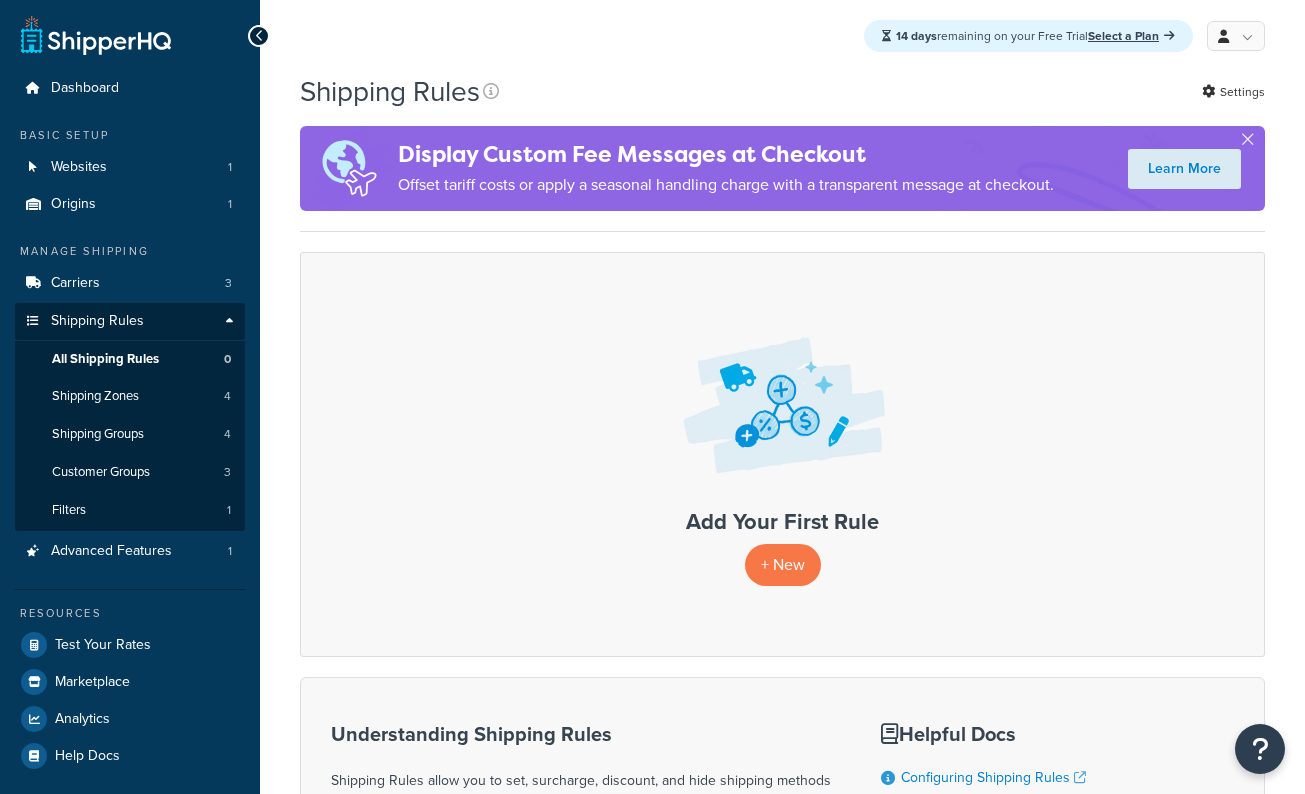 scroll, scrollTop: 0, scrollLeft: 0, axis: both 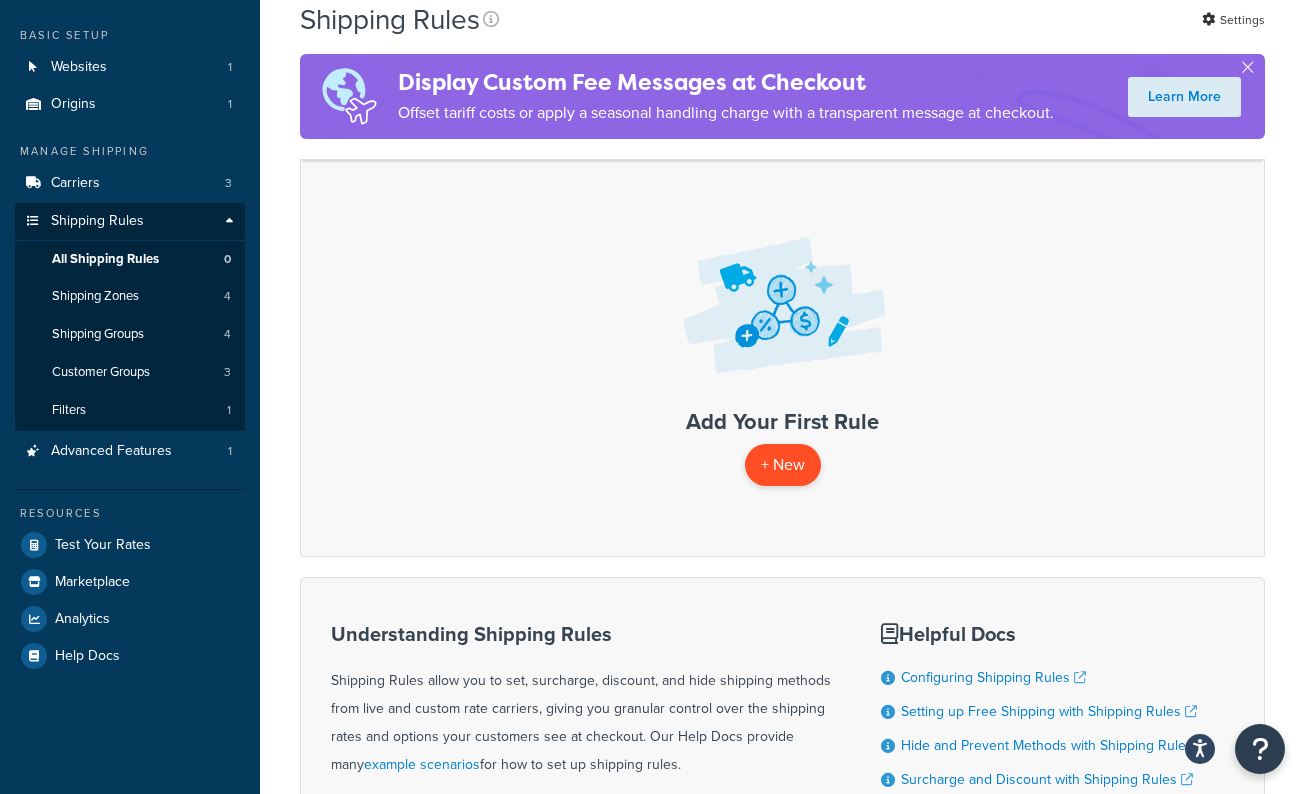 click on "+ New" at bounding box center [783, 464] 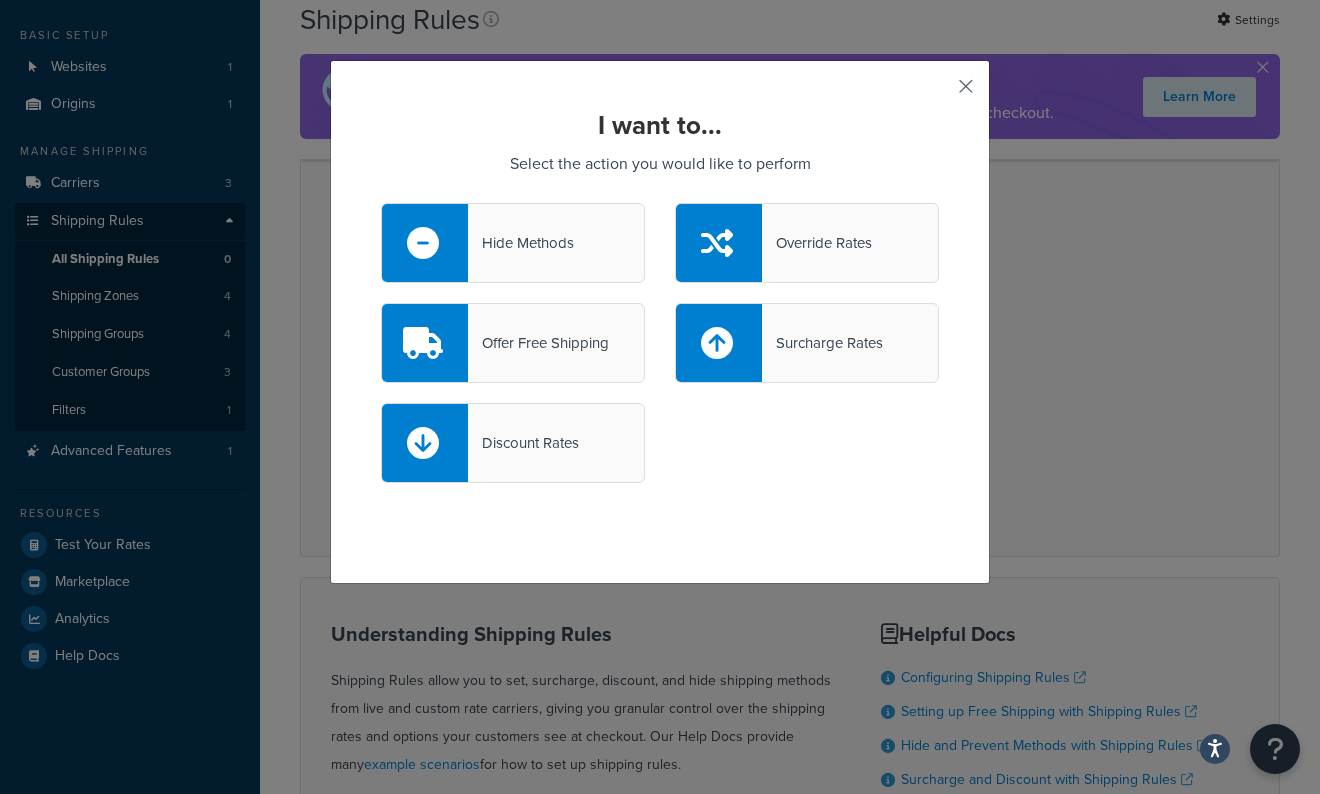 click at bounding box center [936, 93] 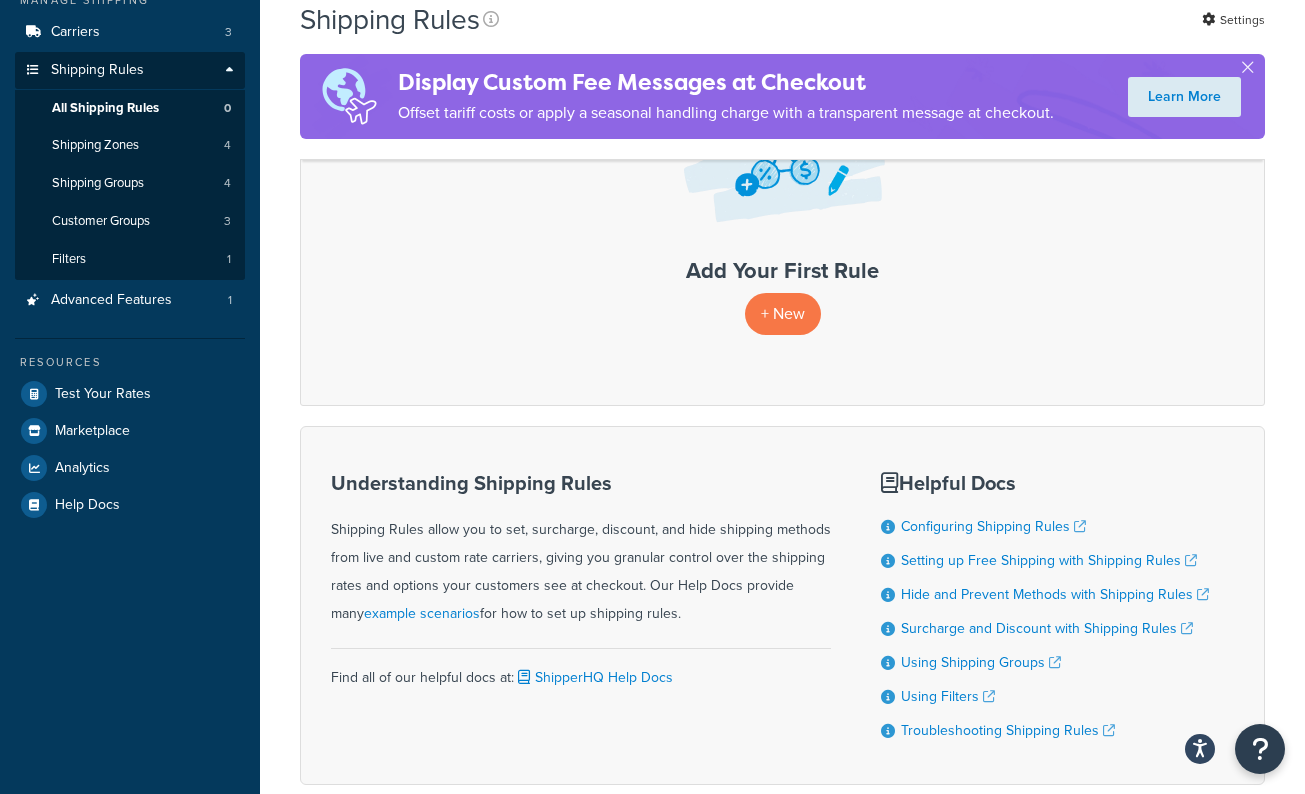 scroll, scrollTop: 261, scrollLeft: 0, axis: vertical 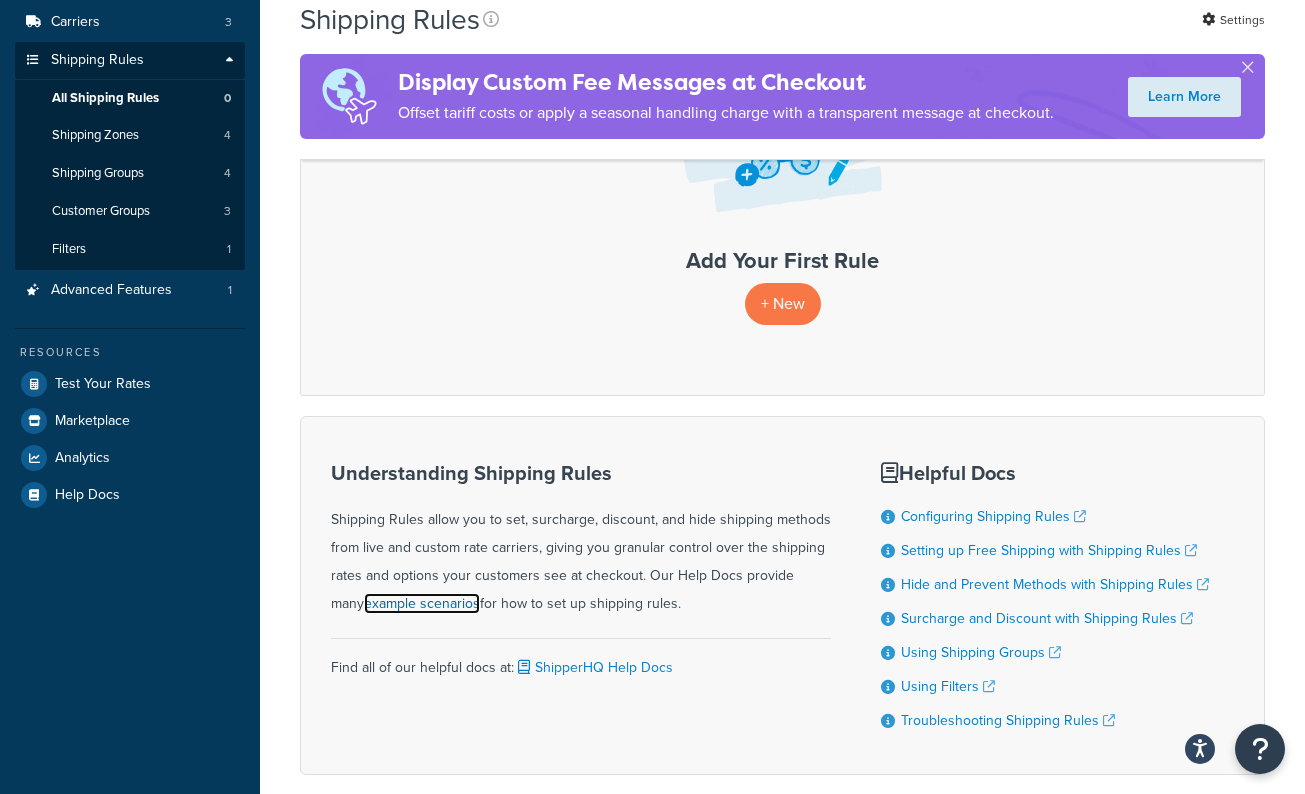 click on "example scenarios" at bounding box center (422, 603) 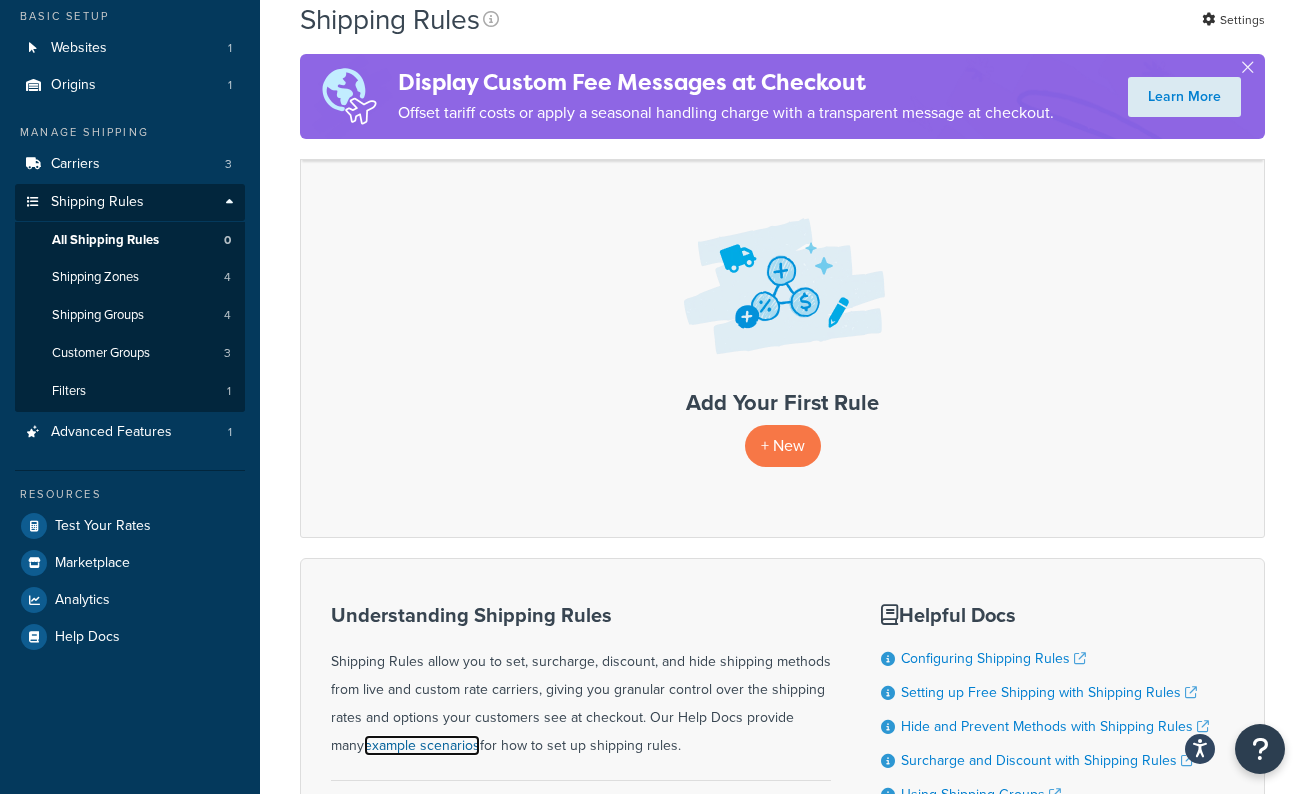 scroll, scrollTop: 118, scrollLeft: 0, axis: vertical 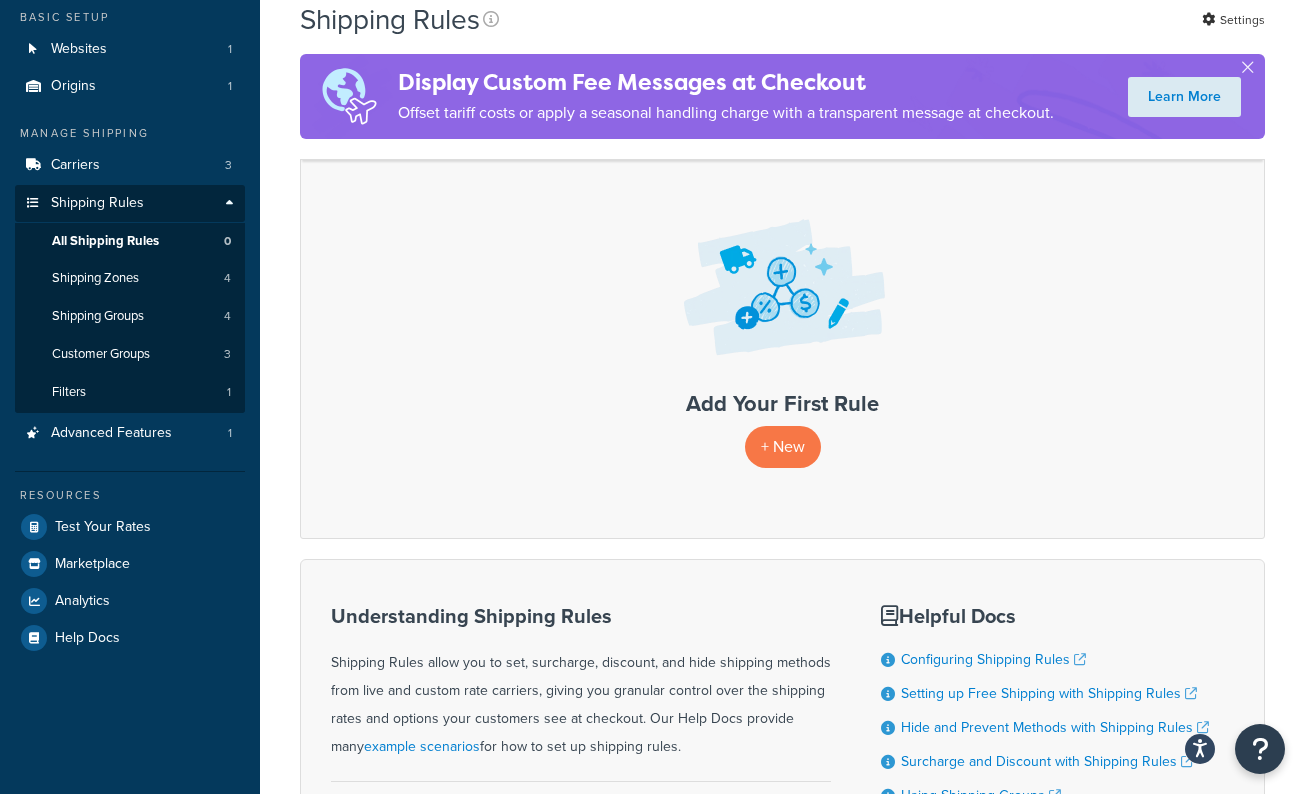 click on "Add Your First Rule
+ New" at bounding box center (782, 336) 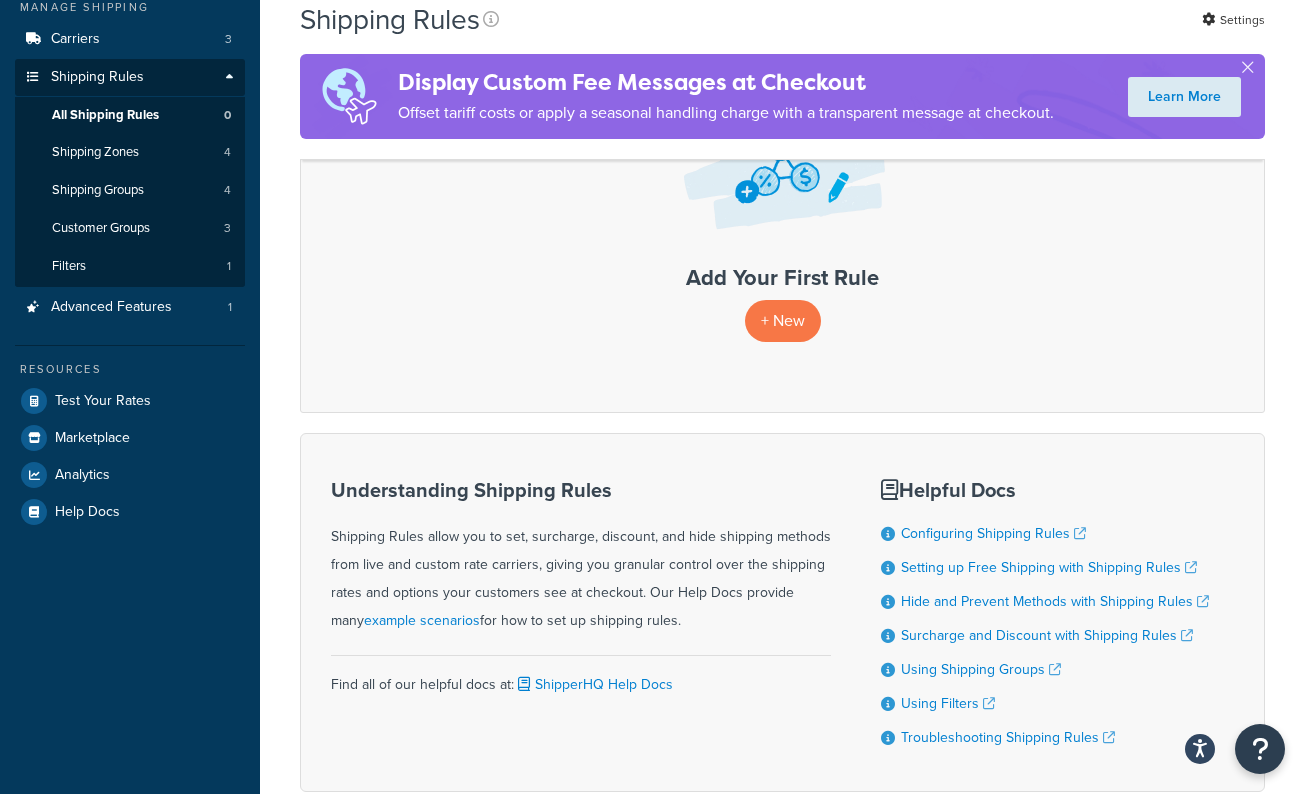 scroll, scrollTop: 246, scrollLeft: 0, axis: vertical 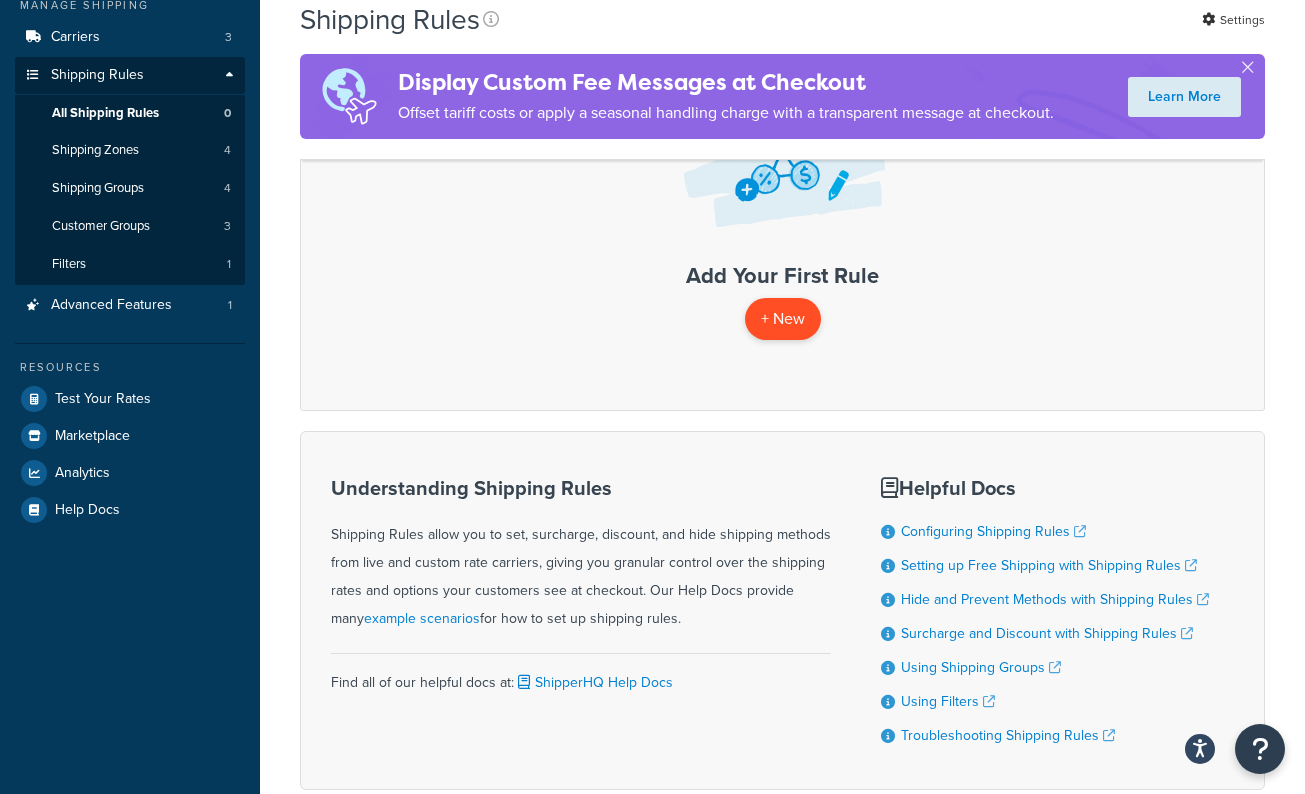 click on "+ New" at bounding box center (783, 318) 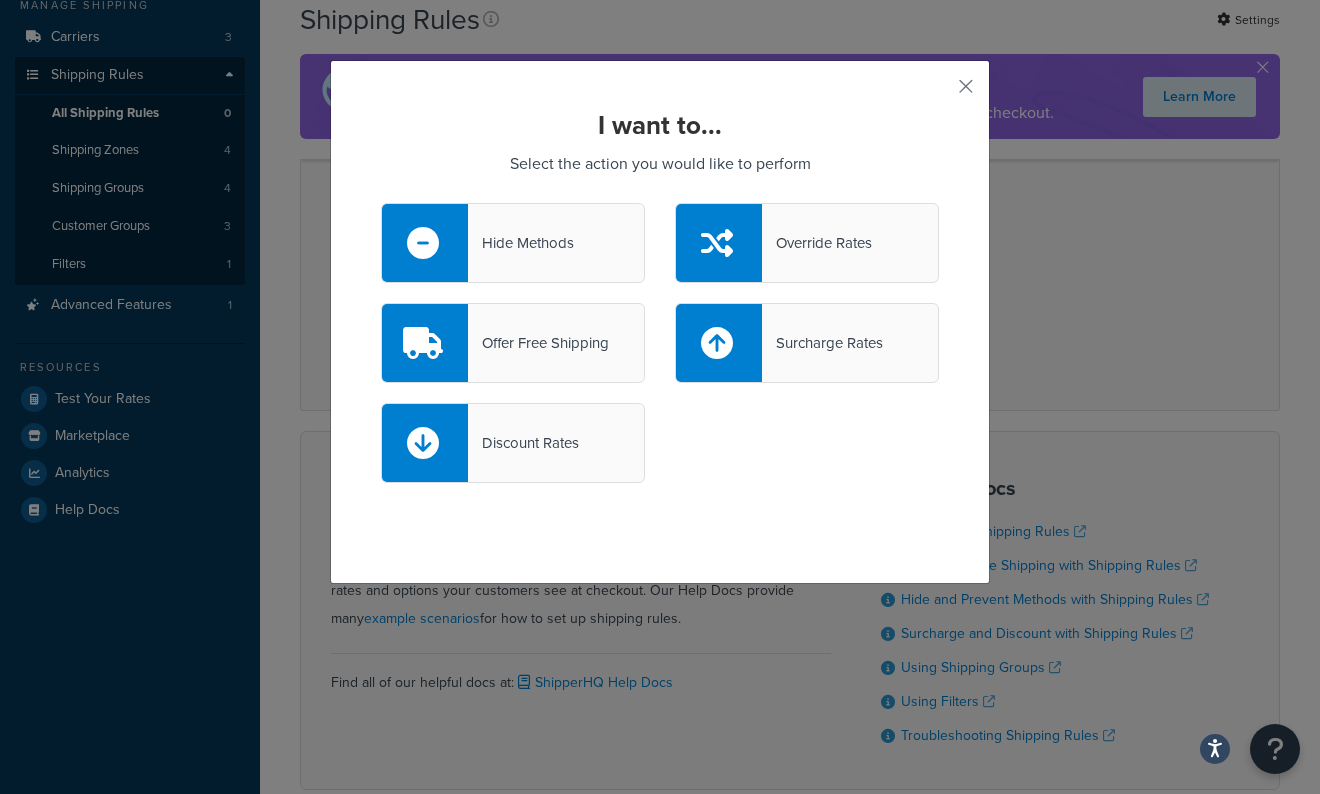 click on "Surcharge Rates" at bounding box center (822, 343) 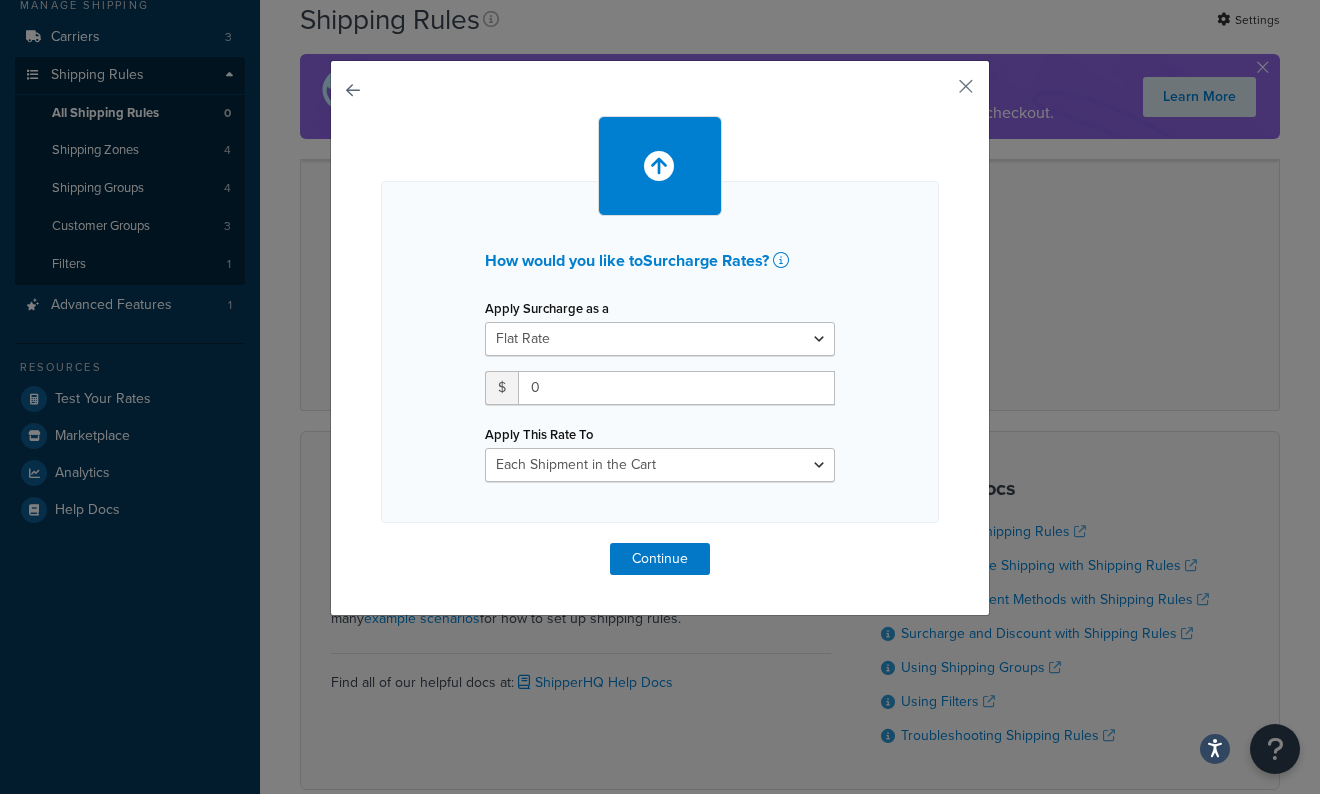 click on "How would you like to  Surcharge Rates ? Apply Surcharge as a   Flat Rate  Percentage  Flat Rate & Percentage    $ 0 Apply This Rate To   Each Shipment in the Cart  Each Shipping Group in the Cart  Each Item within a Shipping Group  Each Box per Each Shipping Group  Continue" at bounding box center (660, 338) 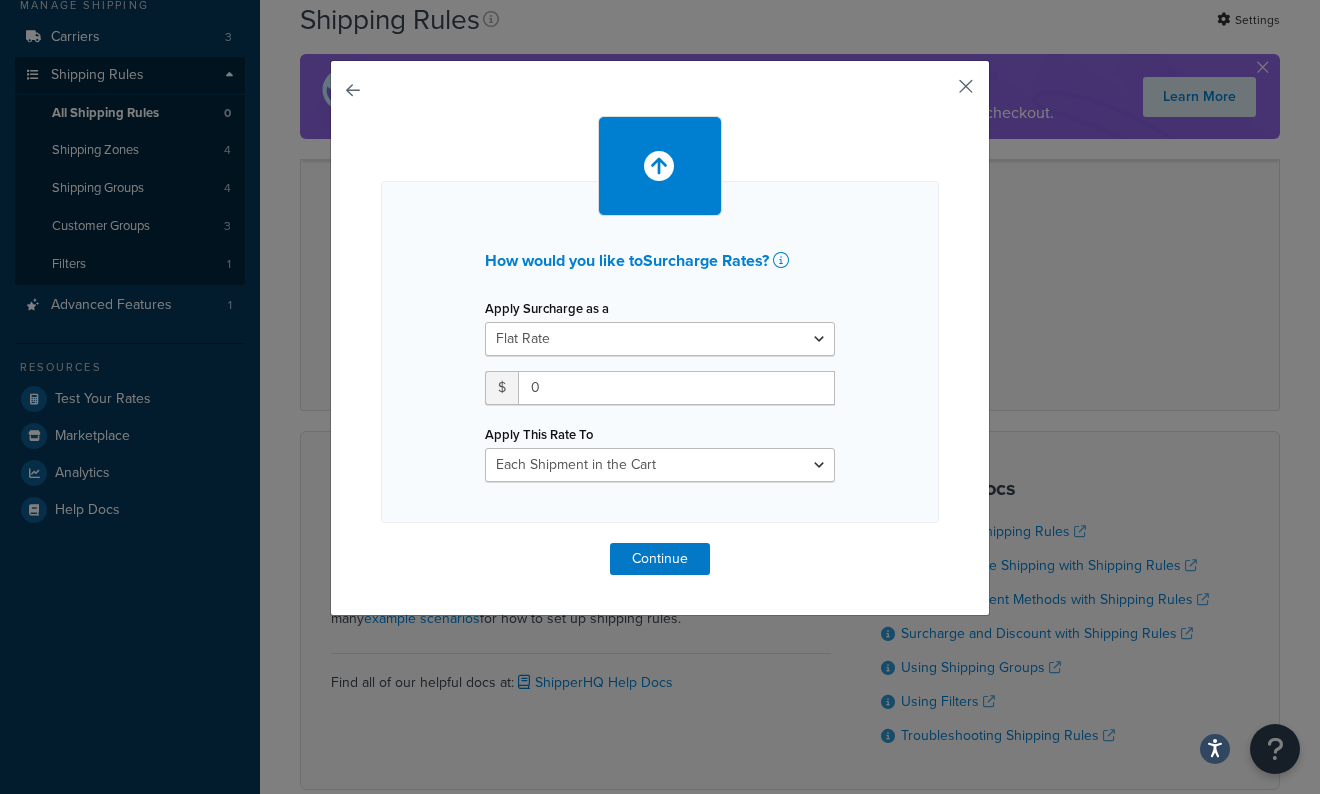 click at bounding box center [936, 93] 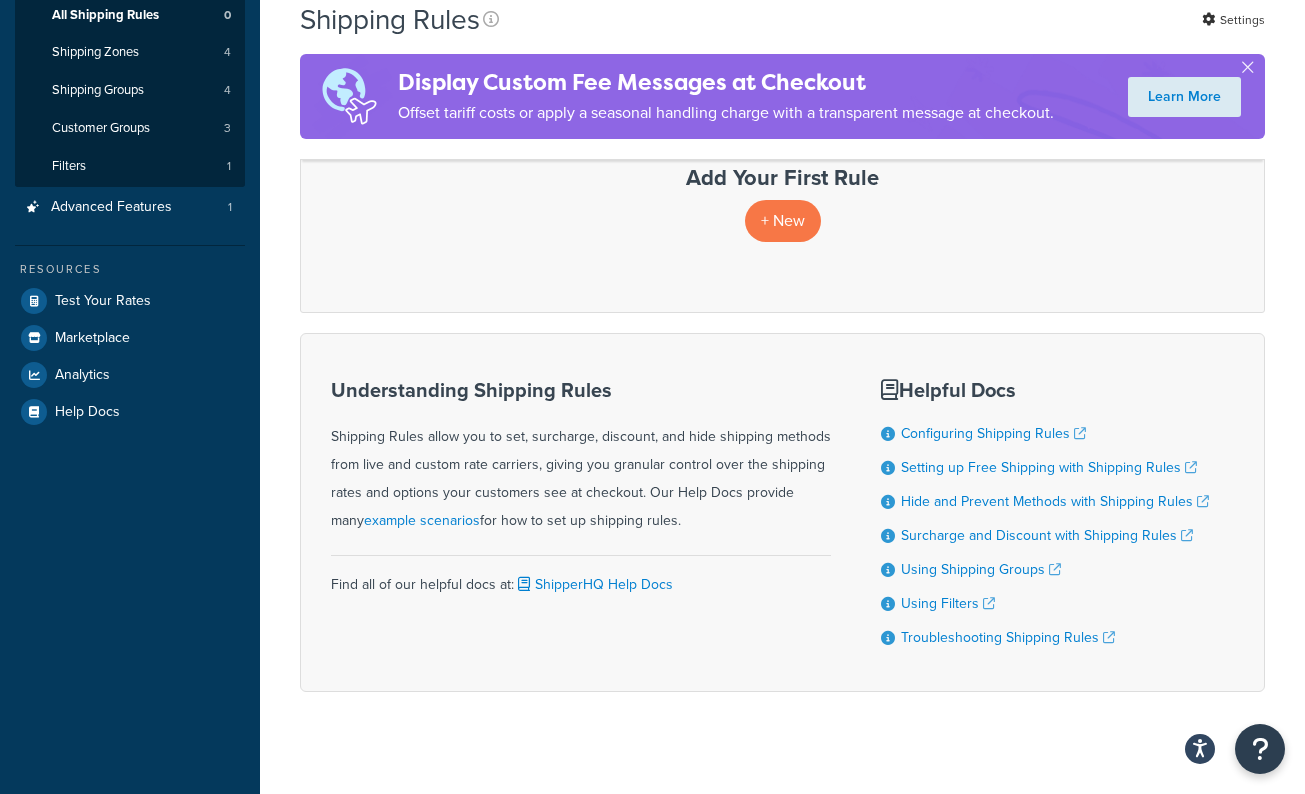 scroll, scrollTop: 362, scrollLeft: 0, axis: vertical 